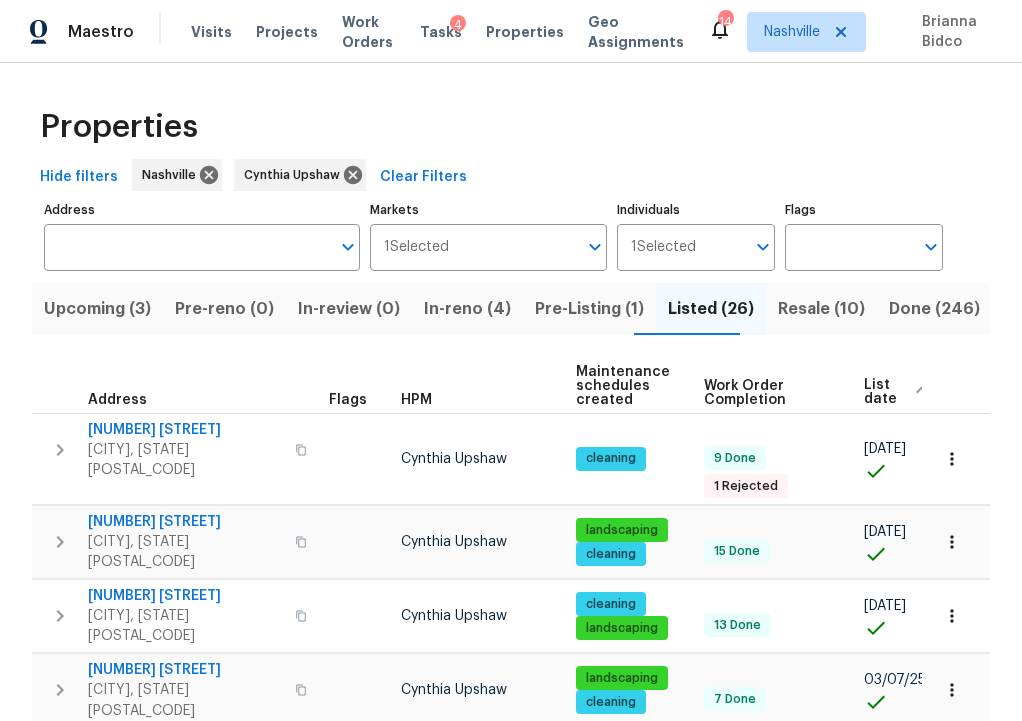 scroll, scrollTop: 0, scrollLeft: 0, axis: both 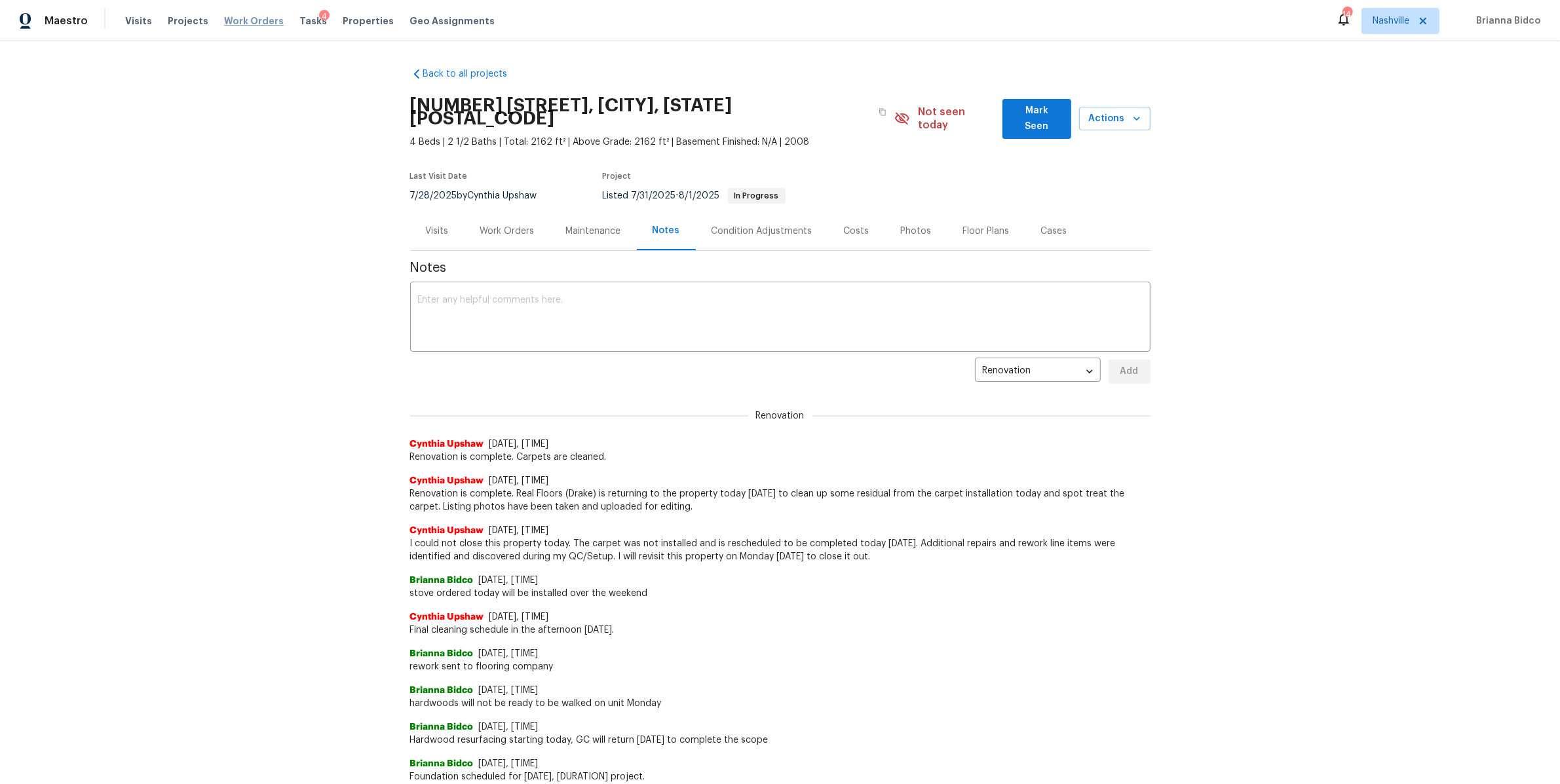 click on "Work Orders" at bounding box center [254, 21] 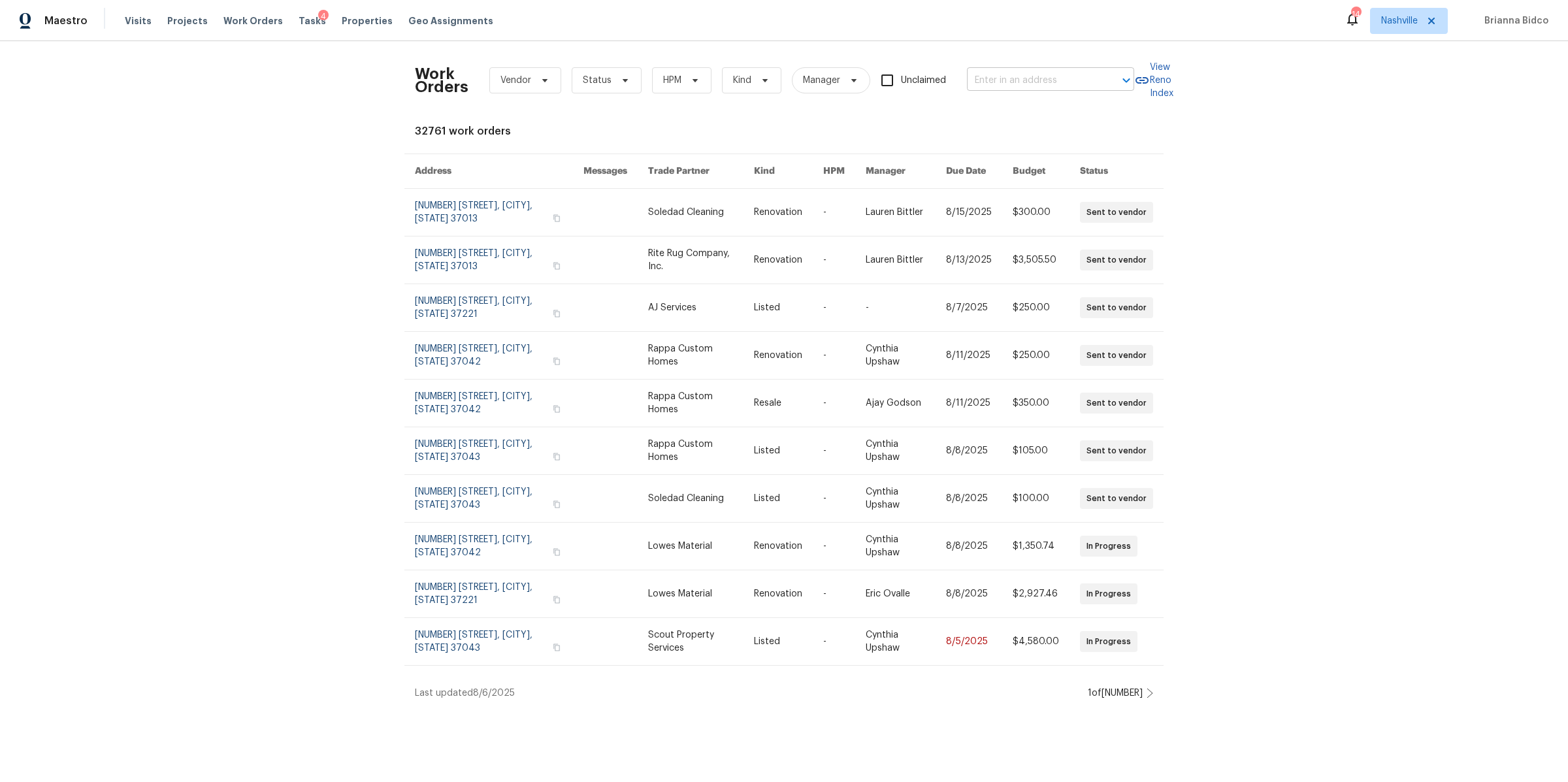 click at bounding box center [1032, 80] 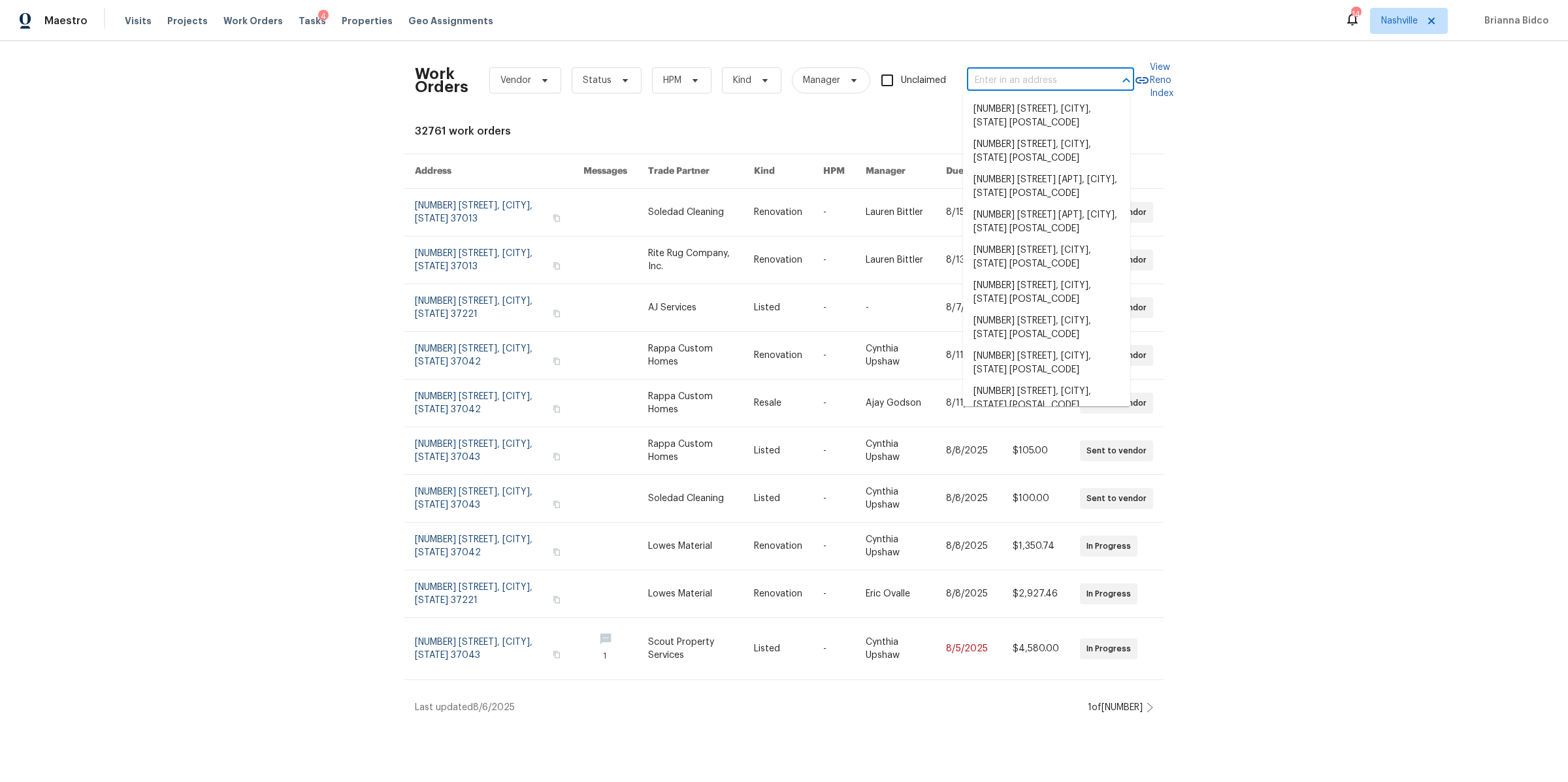 paste on "[NUMBER] [STREET], [CITY], [STATE] [POSTAL_CODE]" 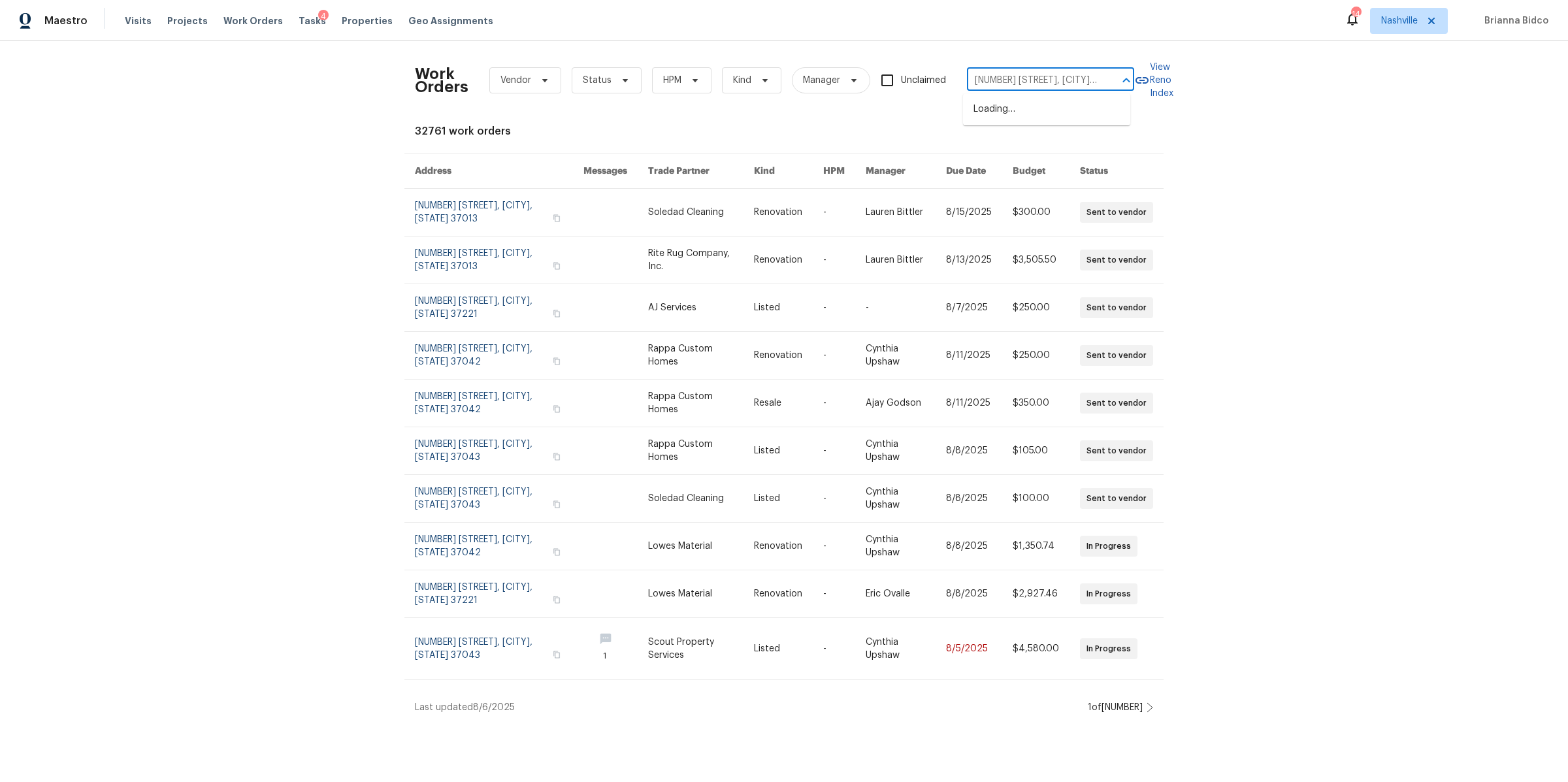 scroll, scrollTop: 0, scrollLeft: 27, axis: horizontal 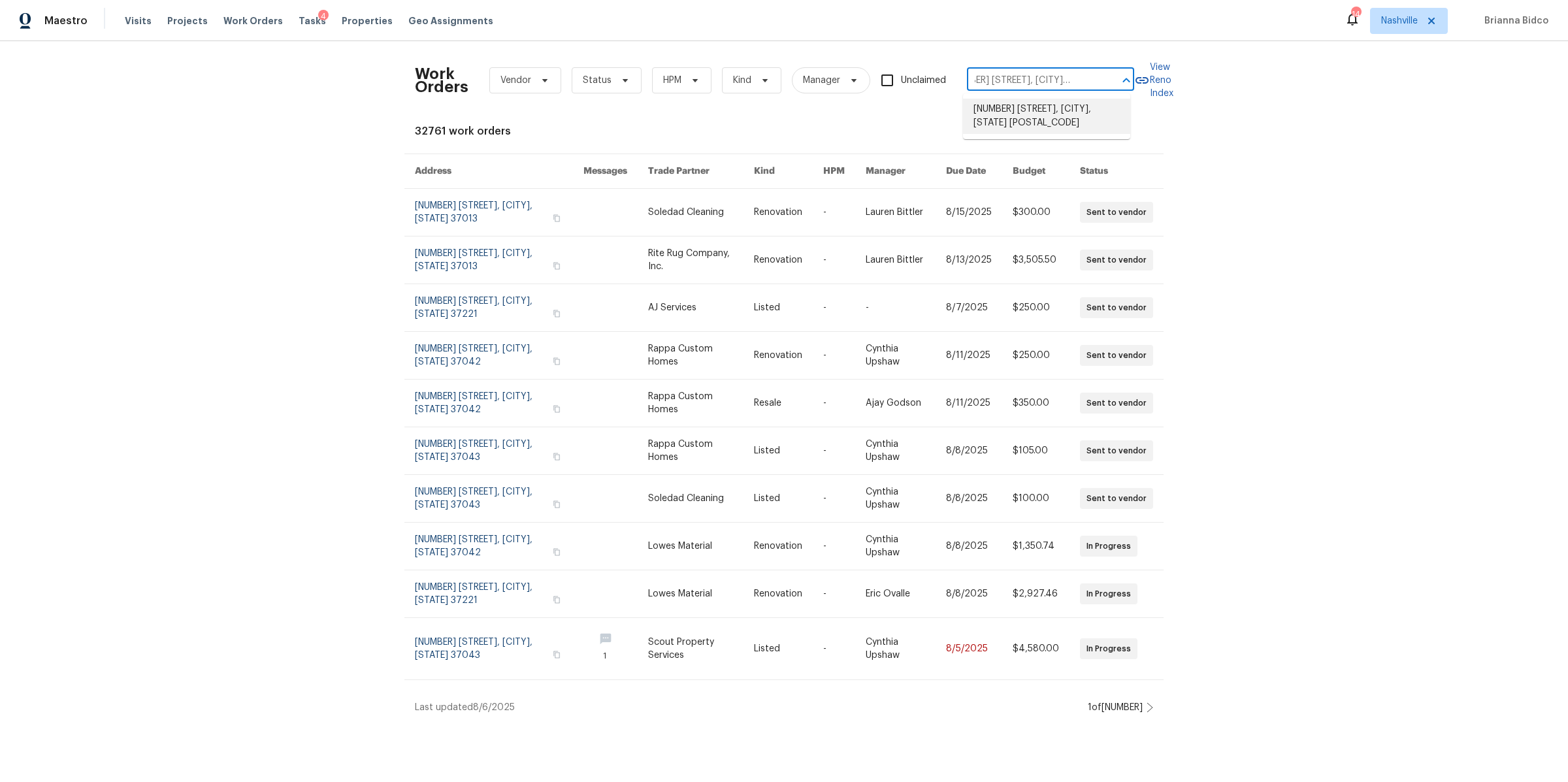 click on "[NUMBER] [STREET], [CITY], [STATE] [POSTAL_CODE]" at bounding box center (1047, 116) 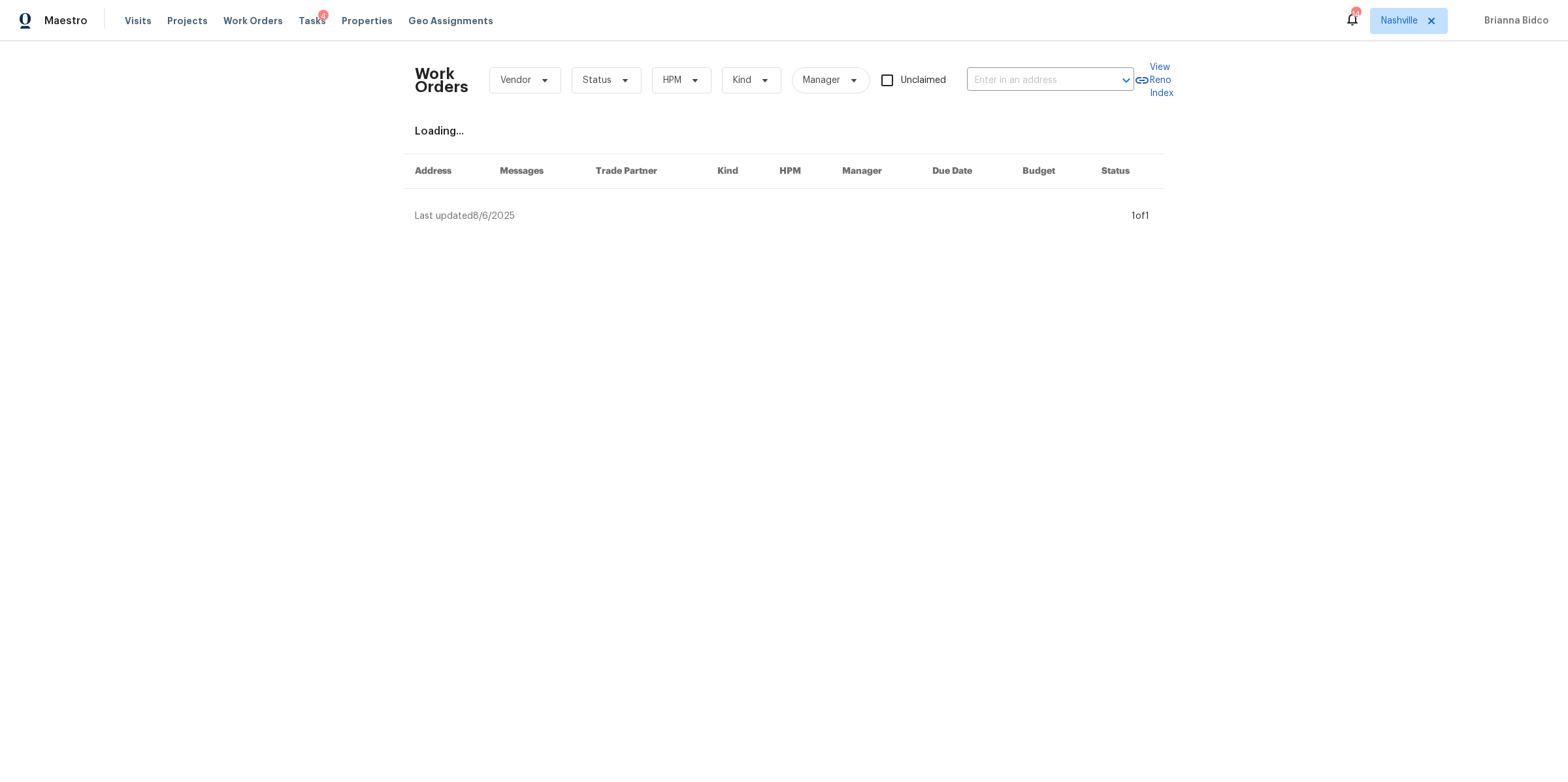 type on "[NUMBER] [STREET], [CITY], [STATE] [POSTAL_CODE]" 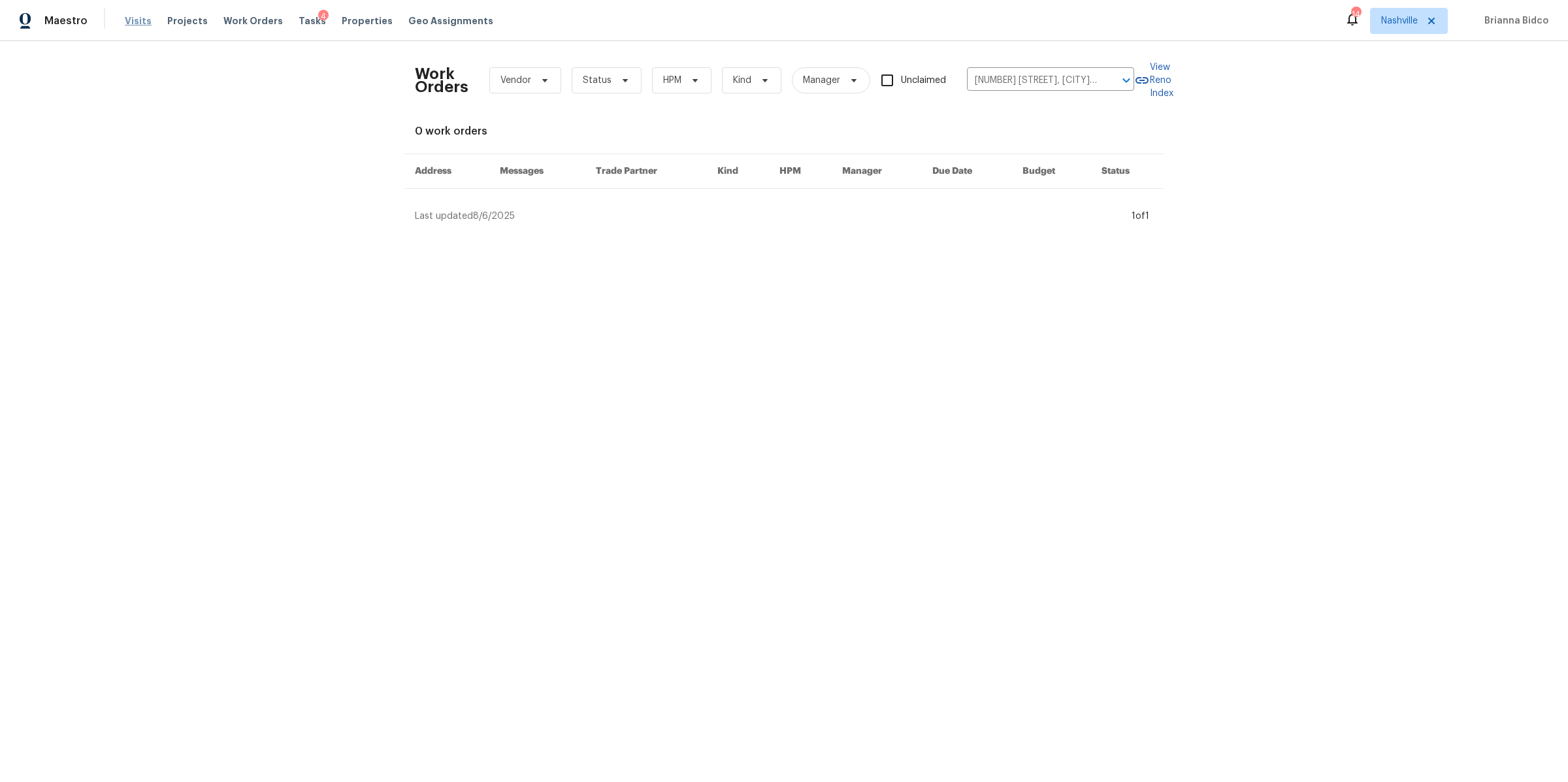click on "Visits" at bounding box center (138, 21) 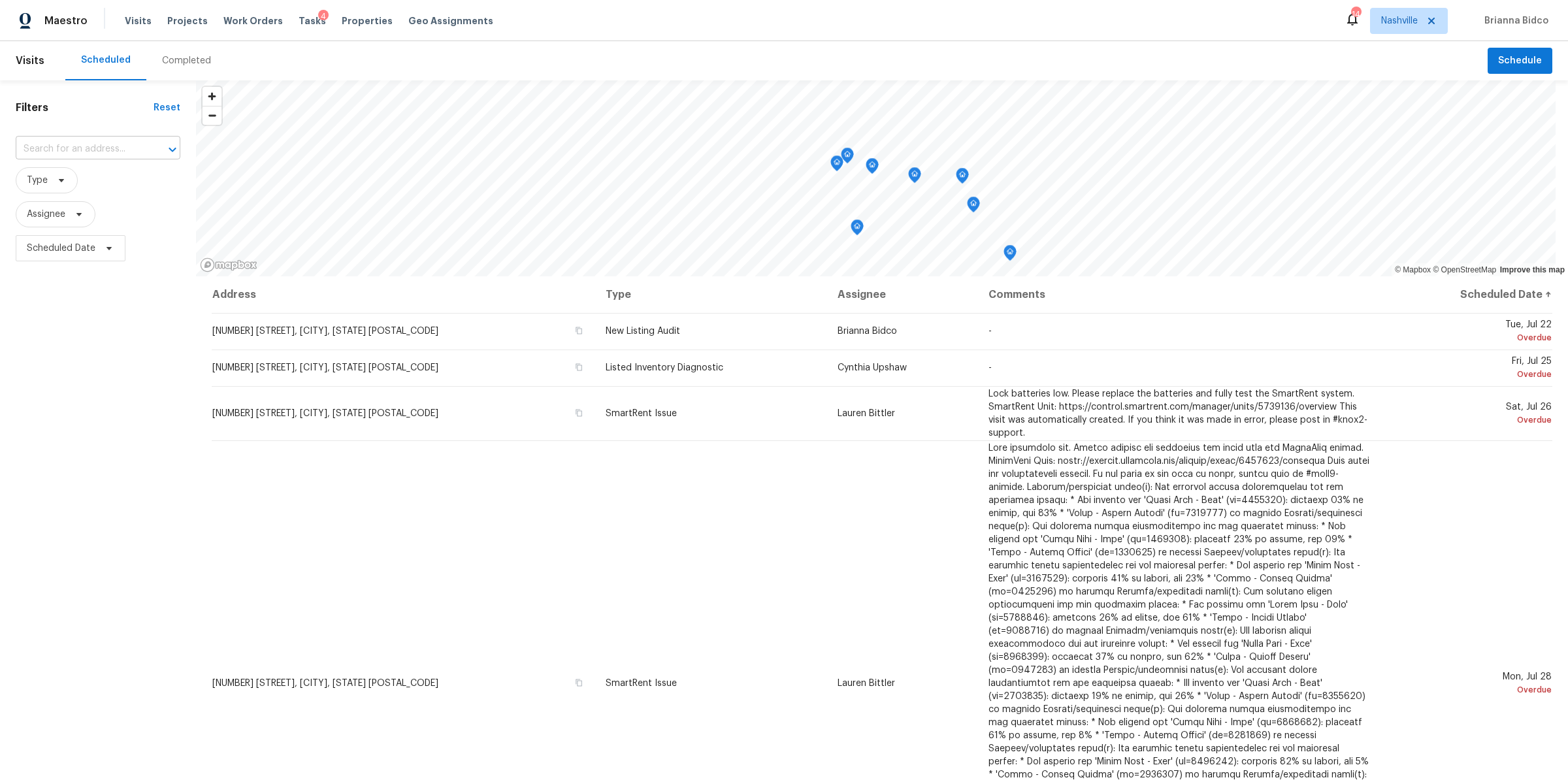 click at bounding box center (80, 149) 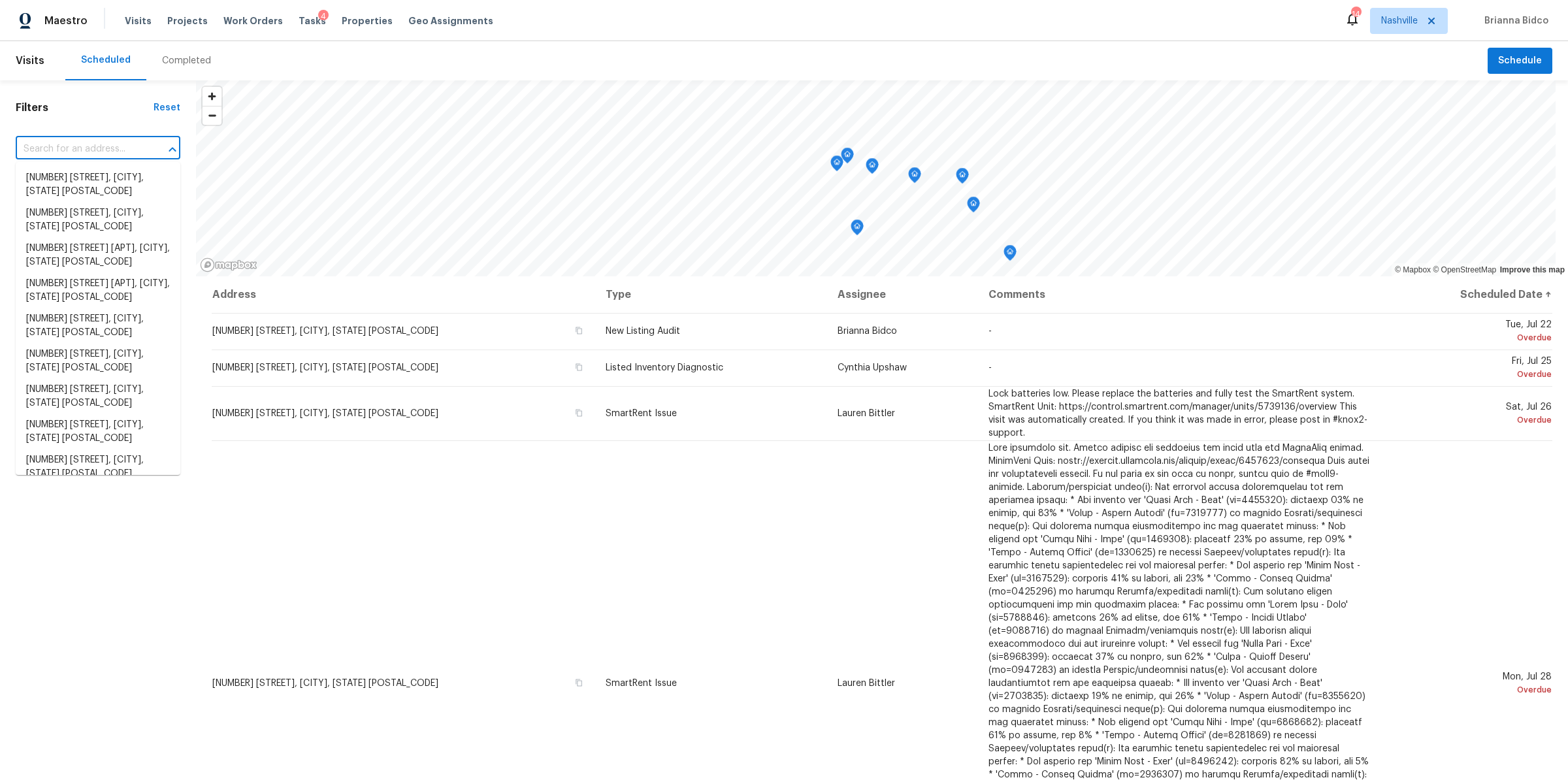 paste on "[NUMBER] [STREET], [CITY], [STATE] [POSTAL_CODE]" 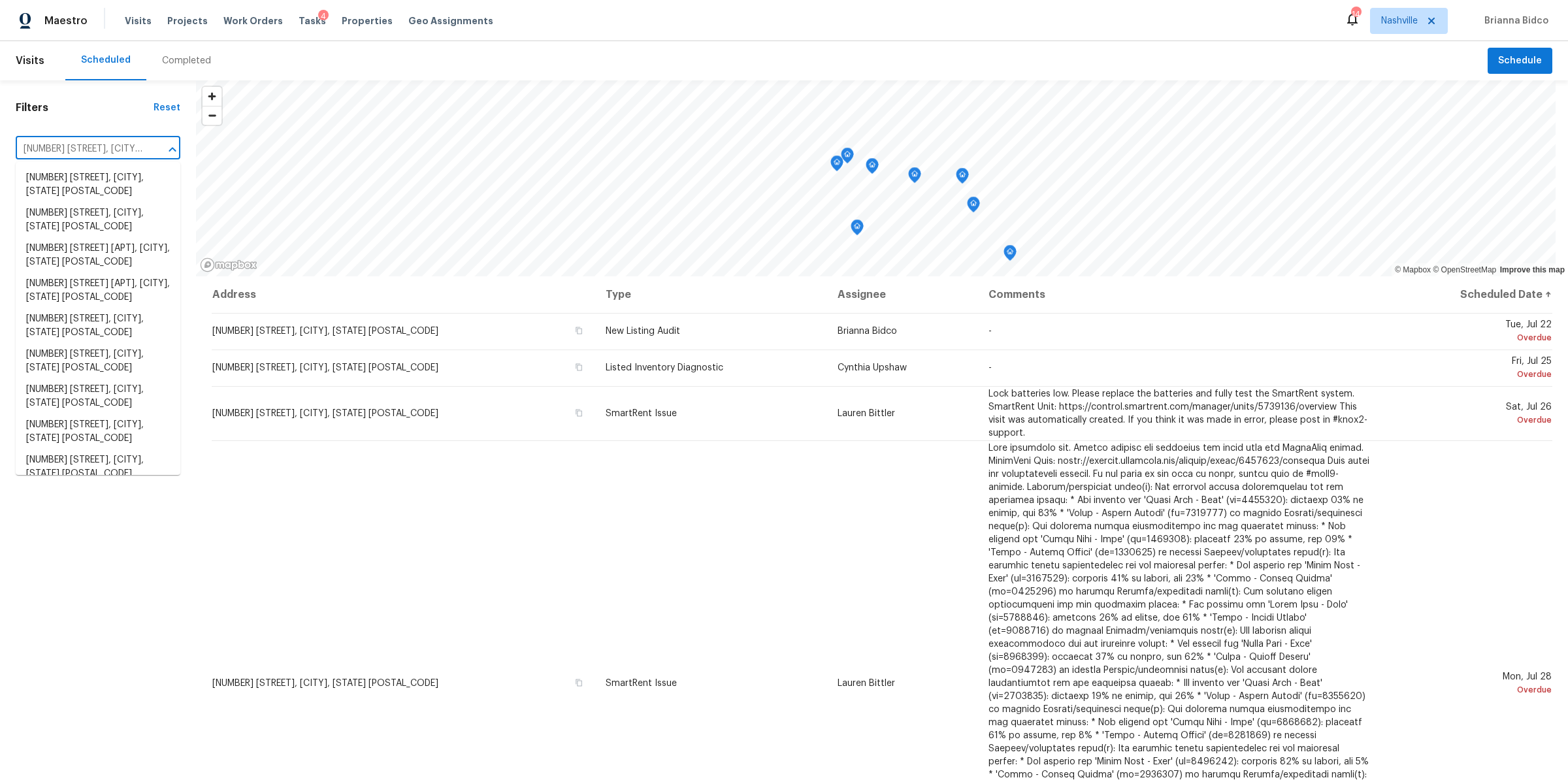scroll, scrollTop: 0, scrollLeft: 29, axis: horizontal 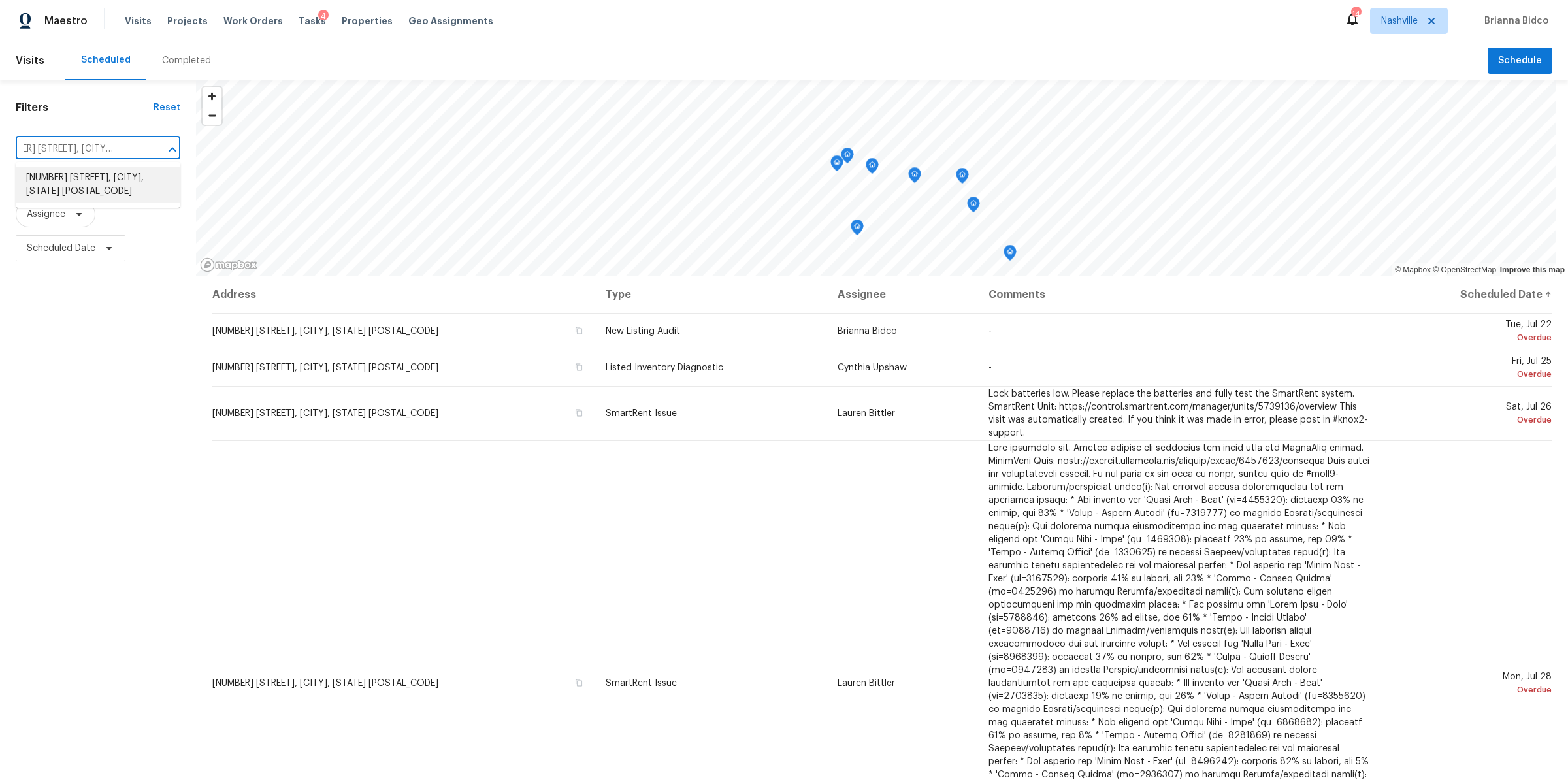 click on "[NUMBER] [STREET], [CITY], [STATE] [POSTAL_CODE]" at bounding box center [98, 185] 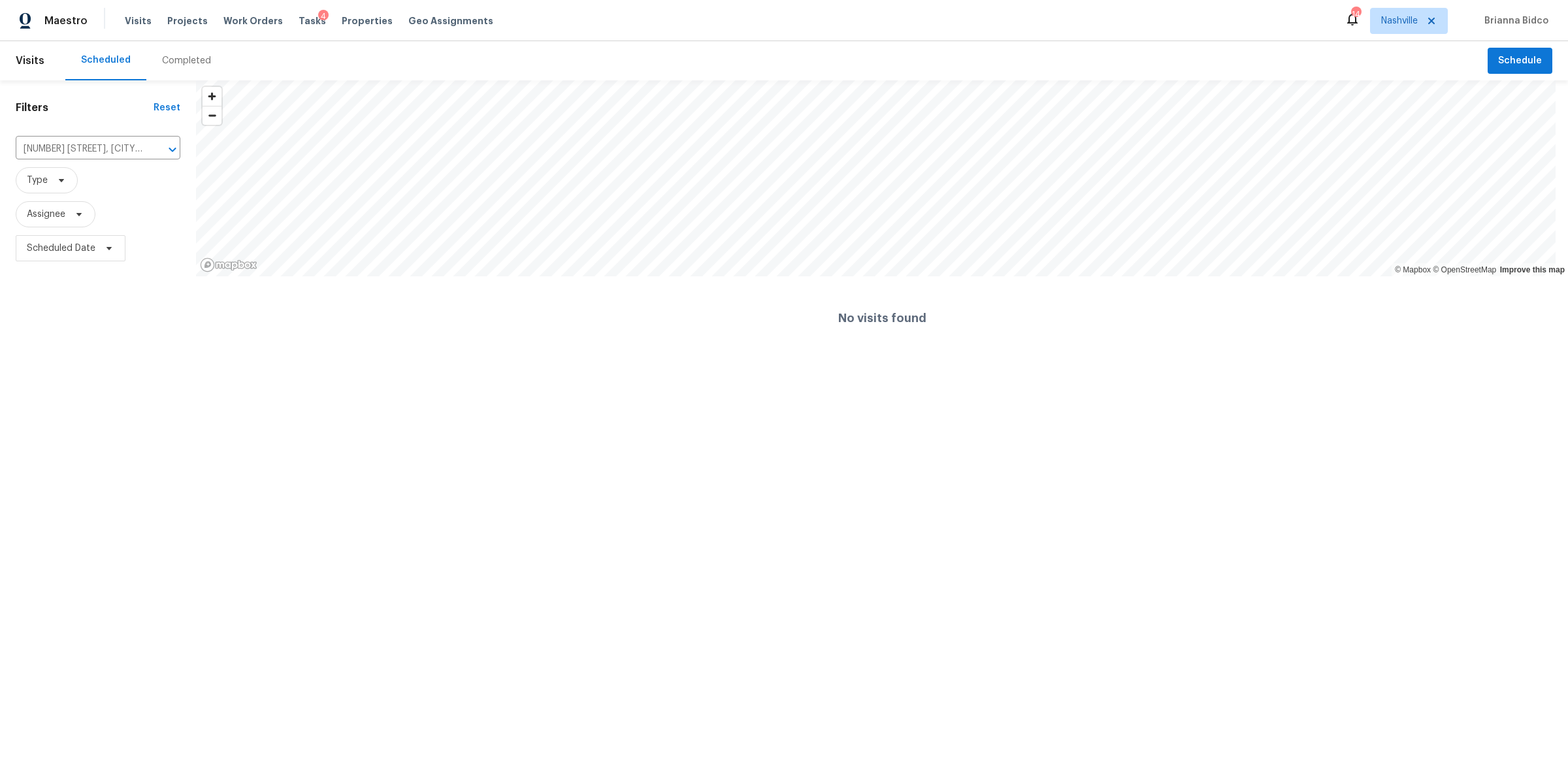 click on "Completed" at bounding box center (186, 61) 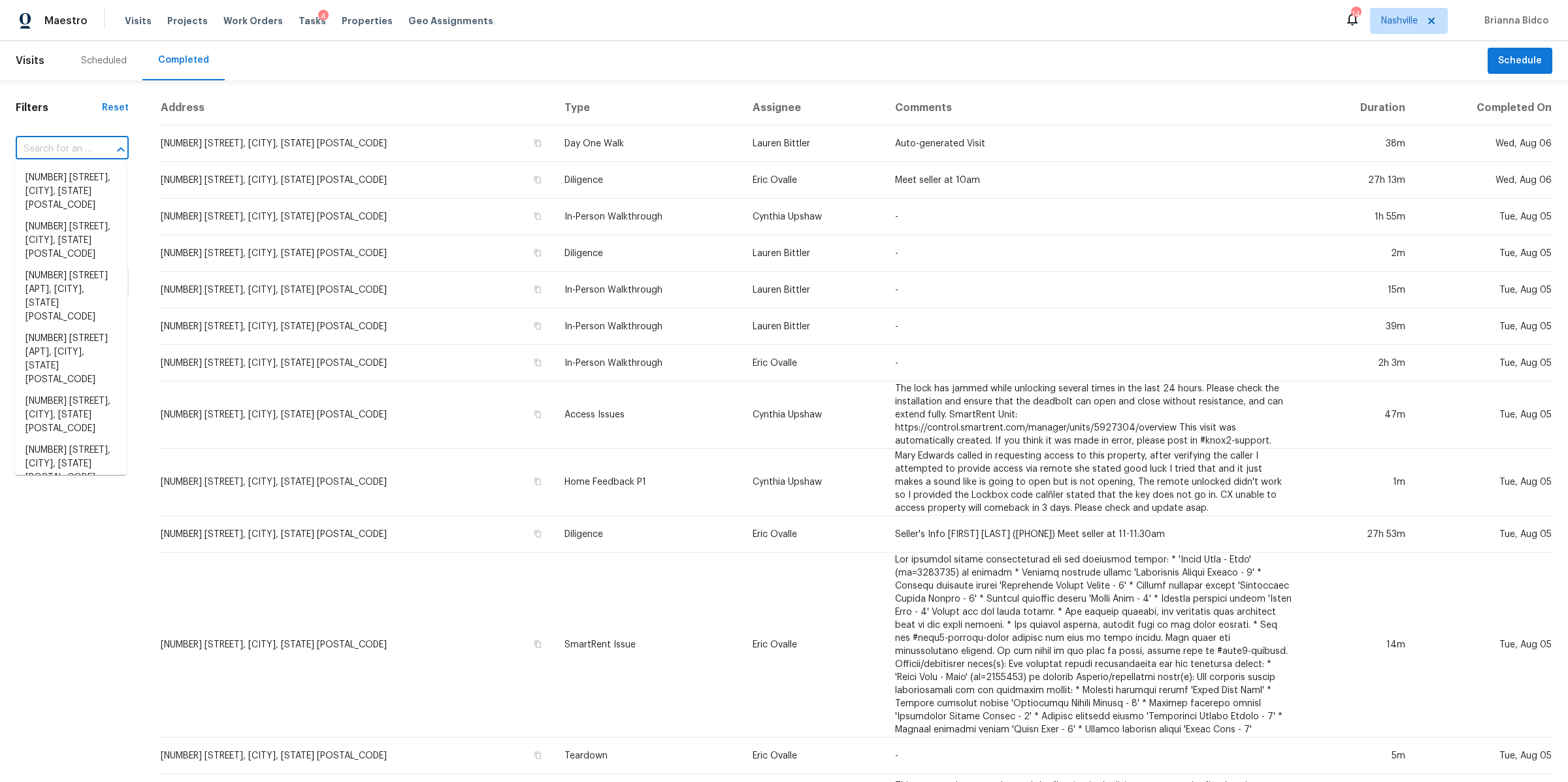 click at bounding box center [54, 149] 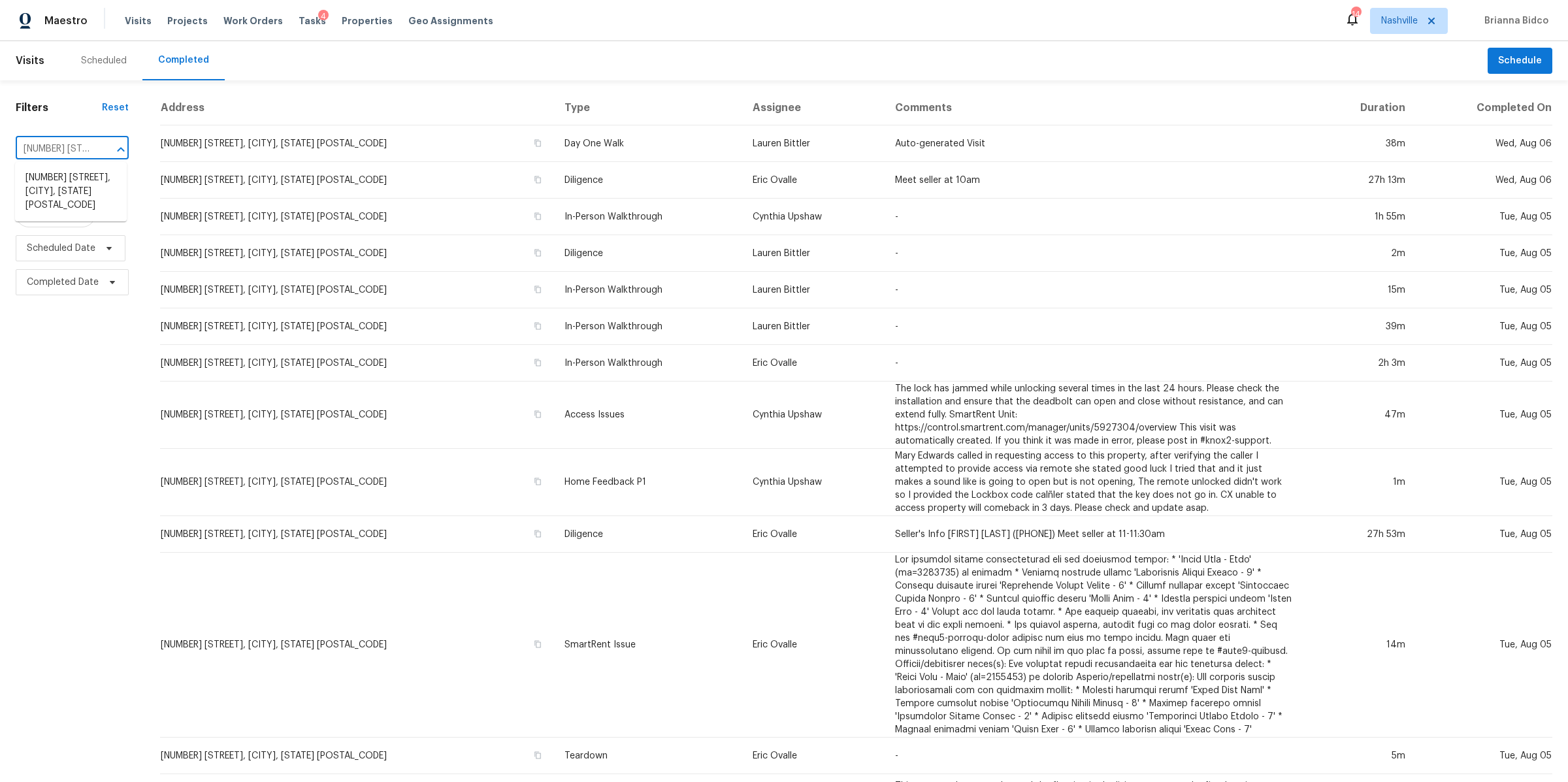 scroll, scrollTop: 0, scrollLeft: 82, axis: horizontal 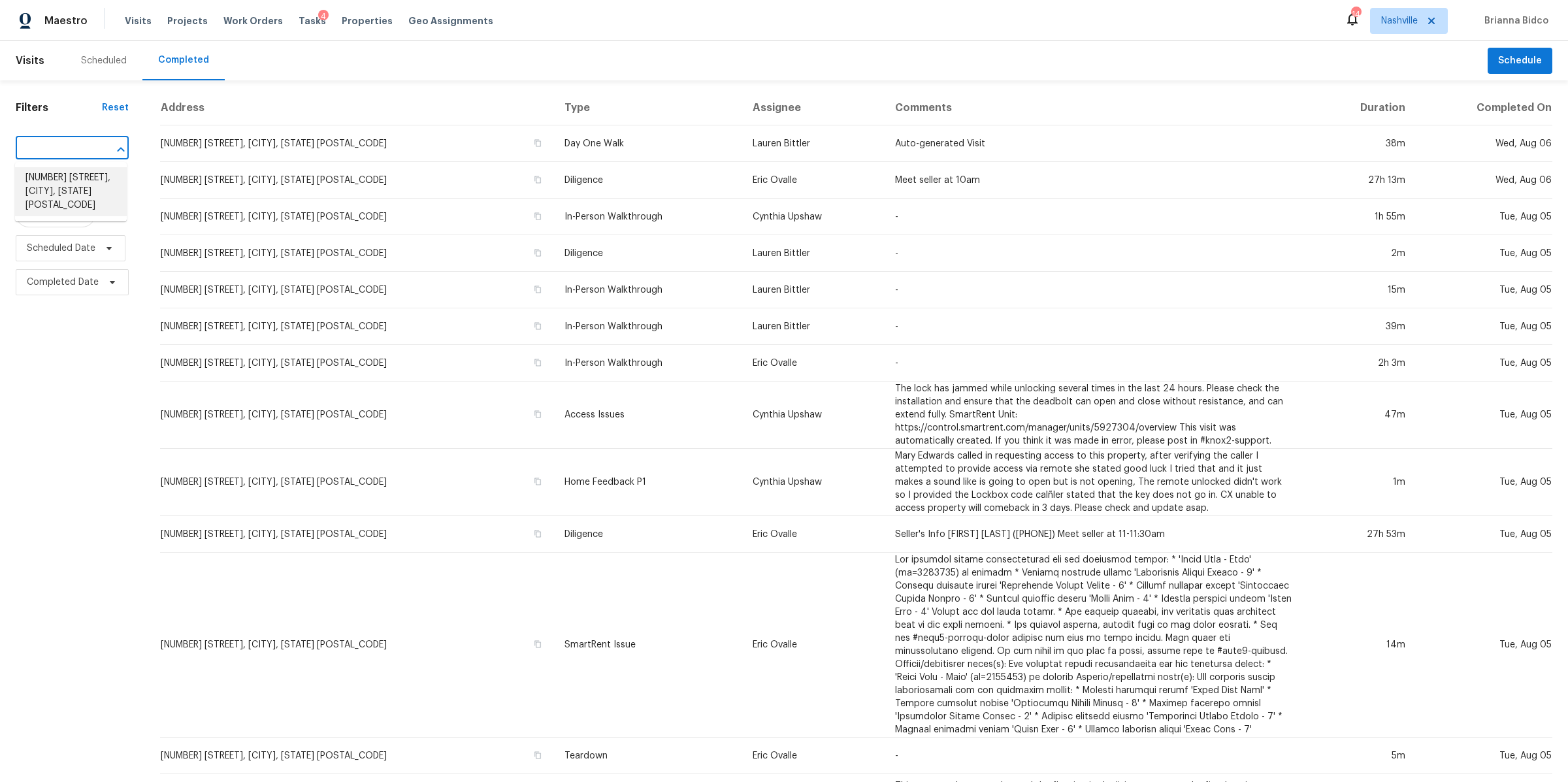 click on "[NUMBER] [STREET], [CITY], [STATE] [POSTAL_CODE]" at bounding box center [71, 191] 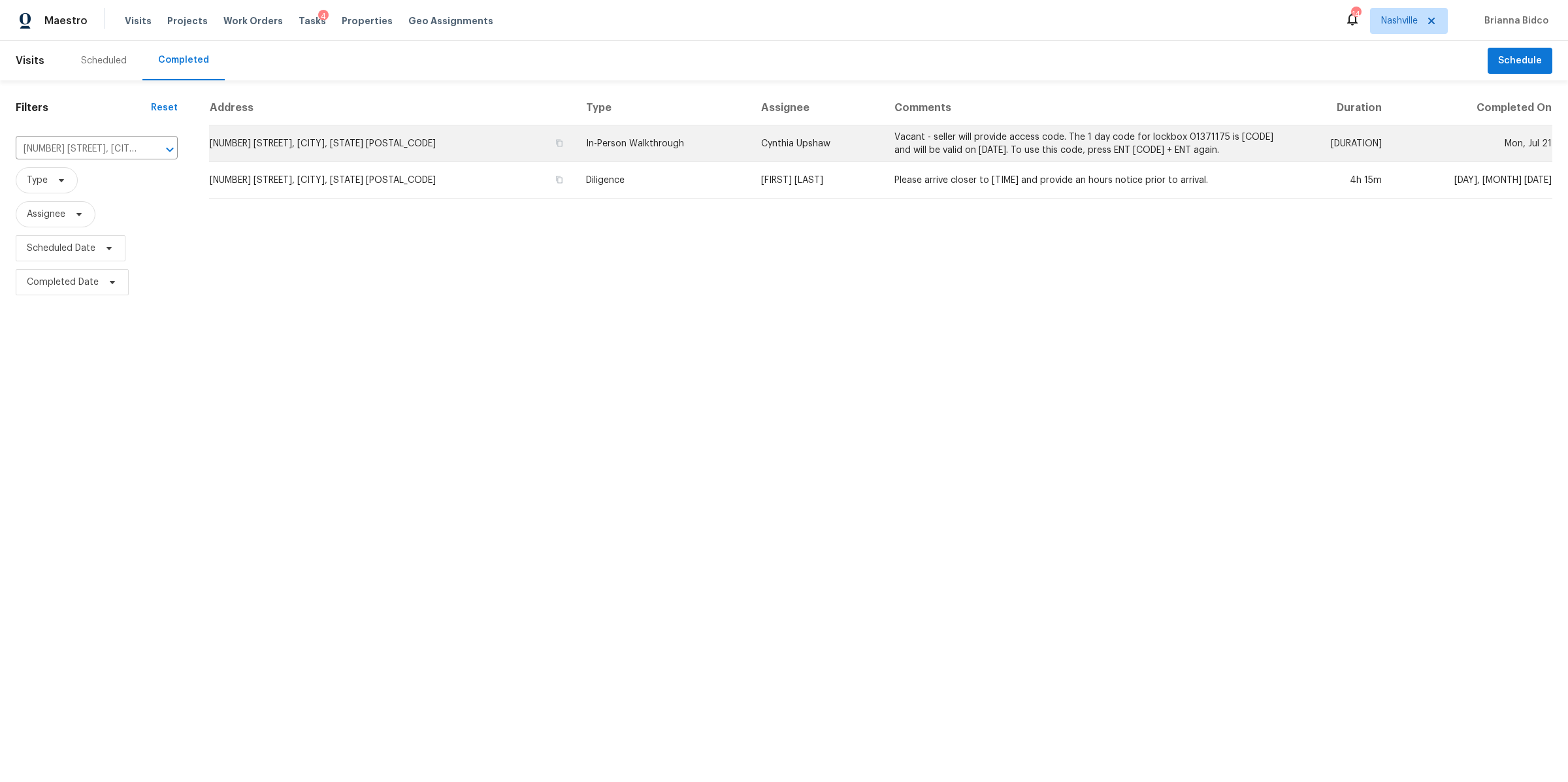 click on "[NUMBER] [STREET], [CITY], [STATE] [POSTAL_CODE]" at bounding box center (392, 144) 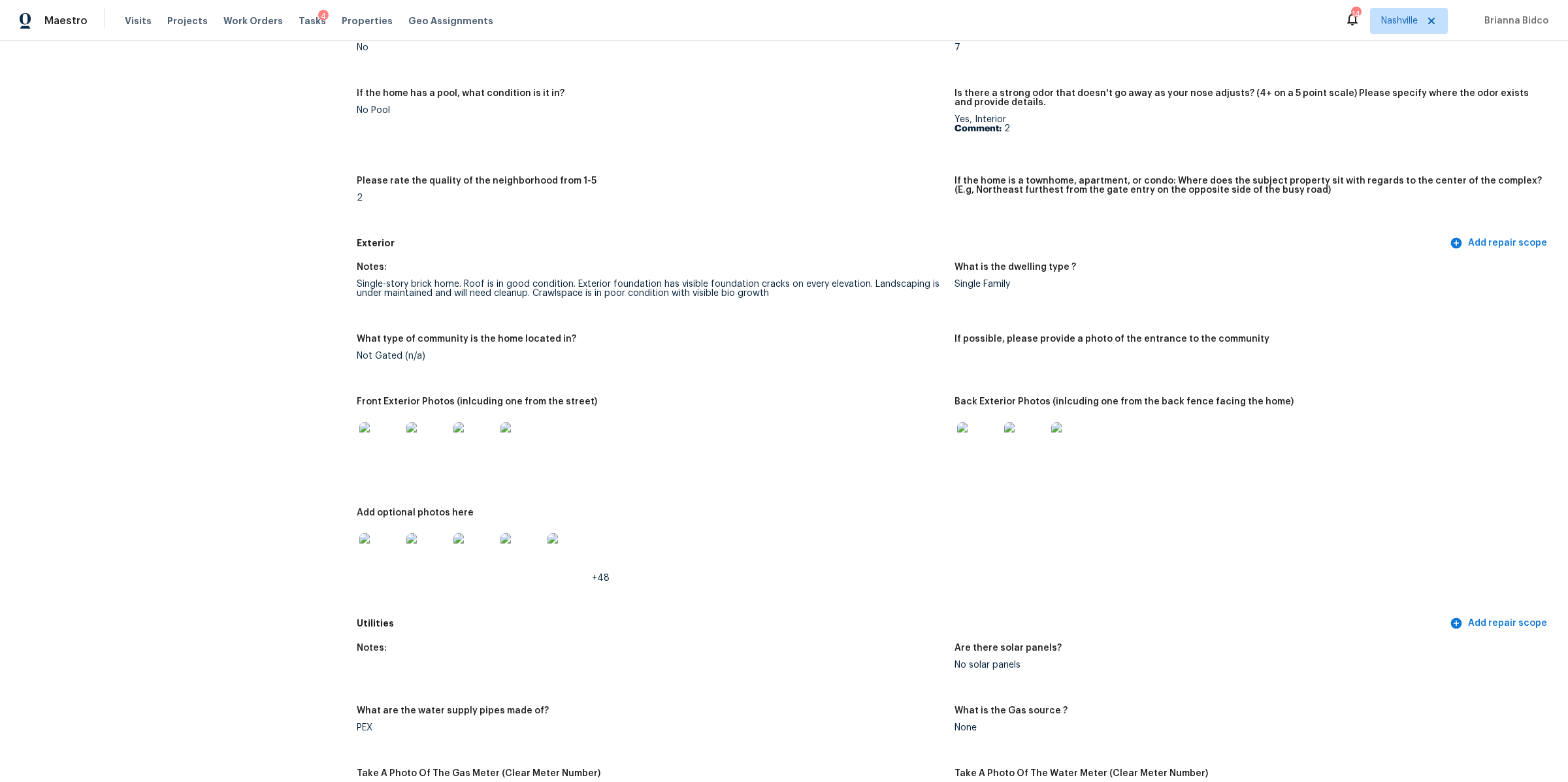 scroll, scrollTop: 281, scrollLeft: 0, axis: vertical 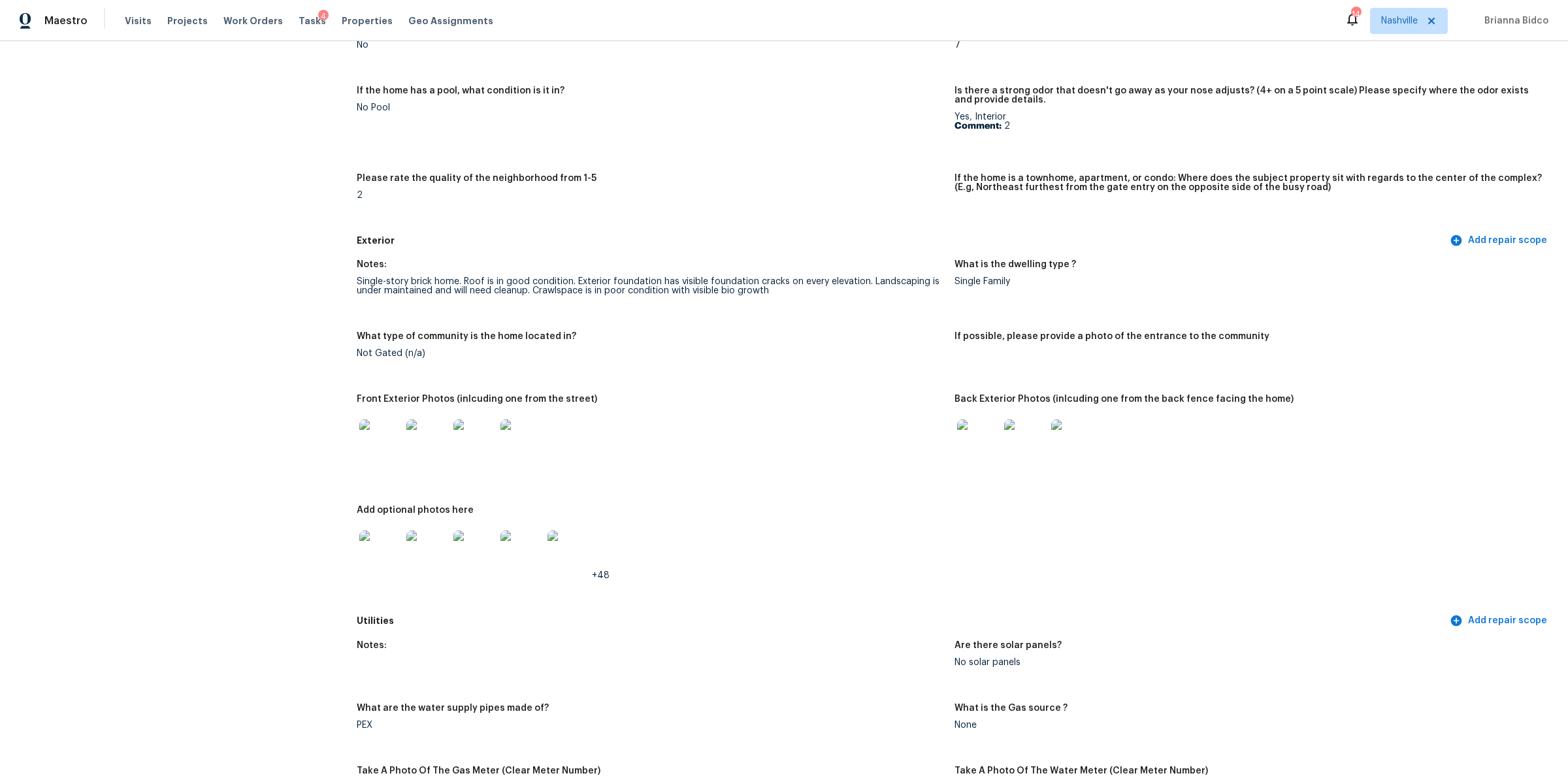 click at bounding box center [380, 440] 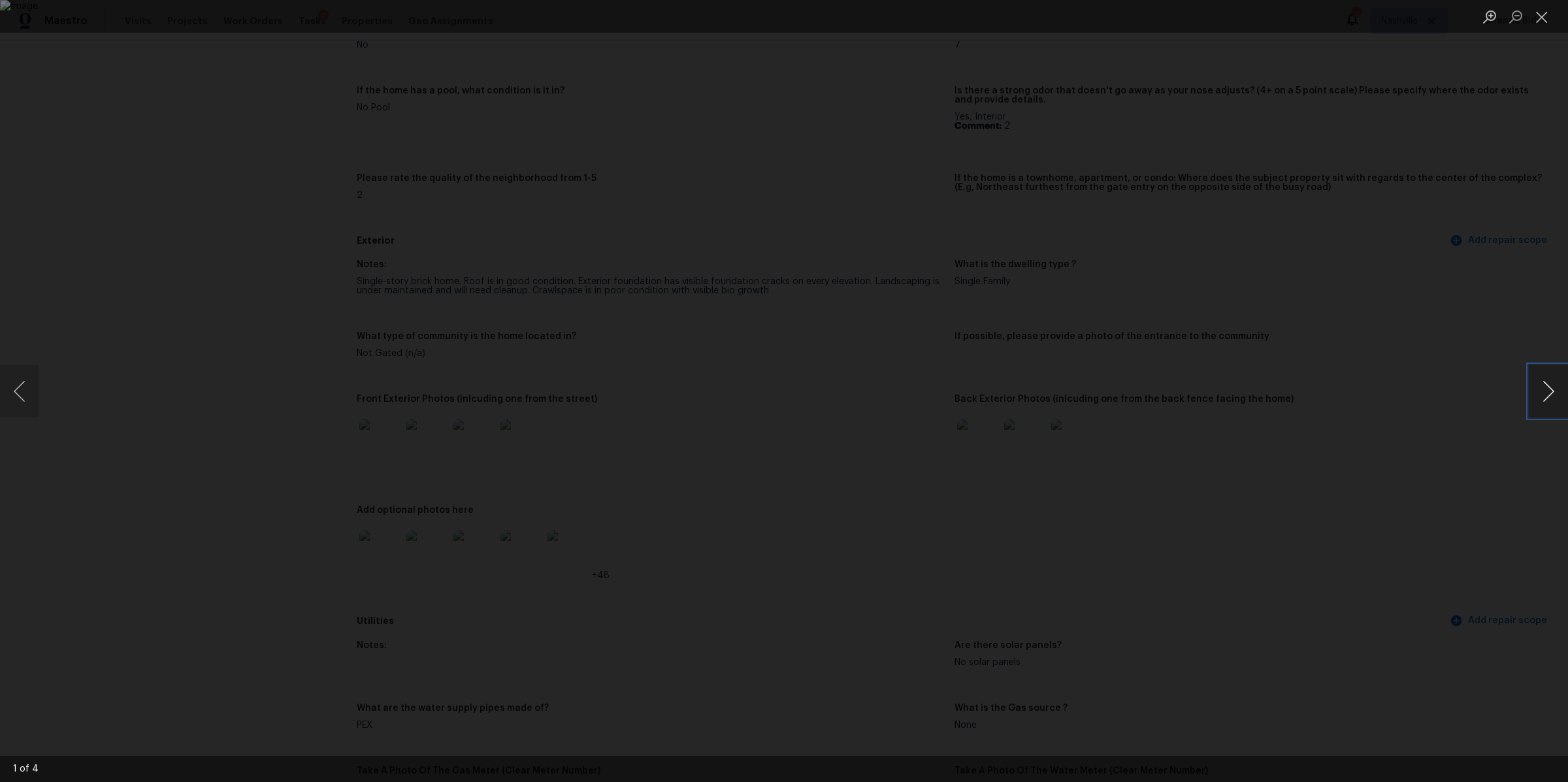 click at bounding box center (1548, 391) 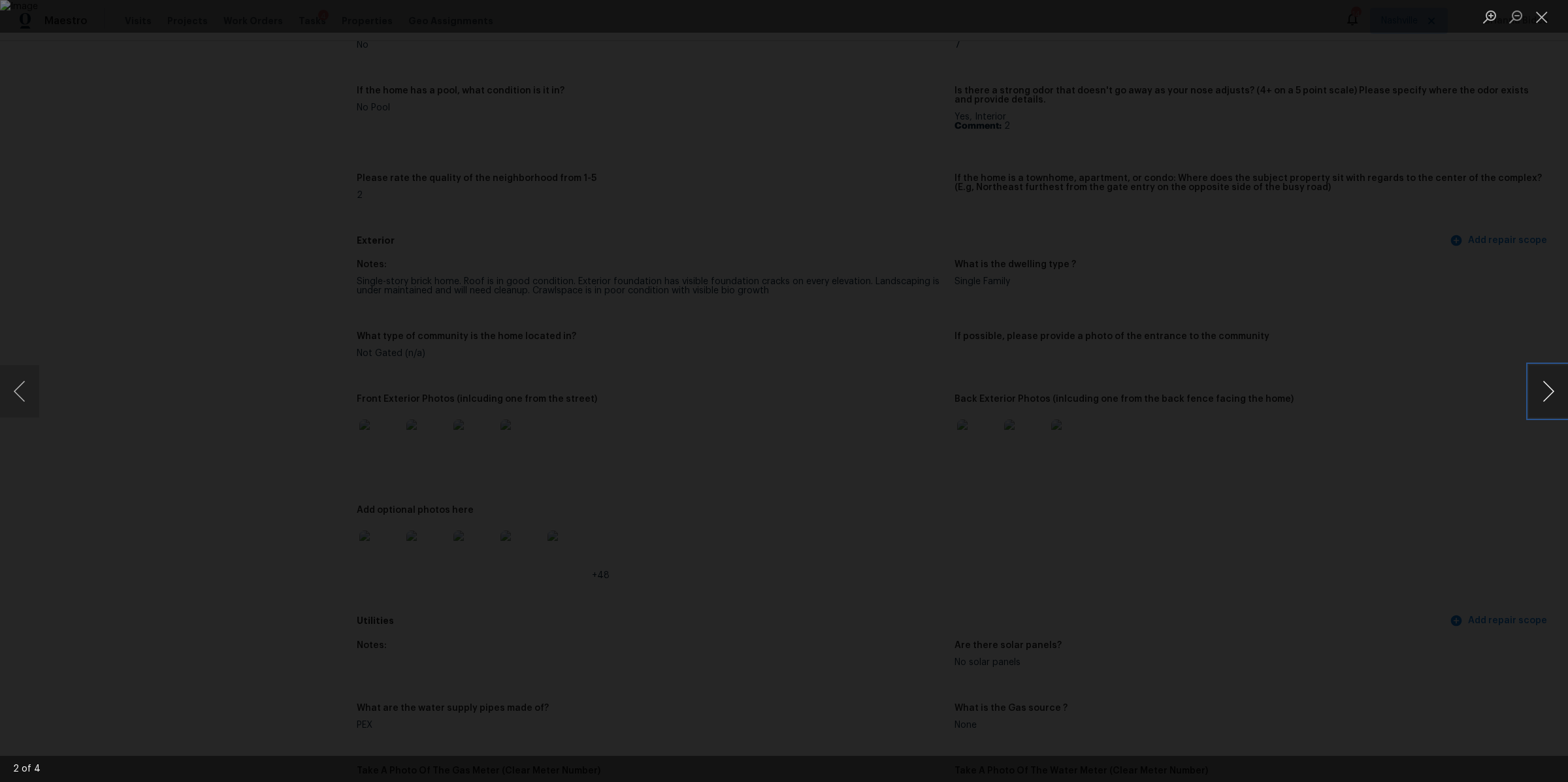 click at bounding box center [1548, 391] 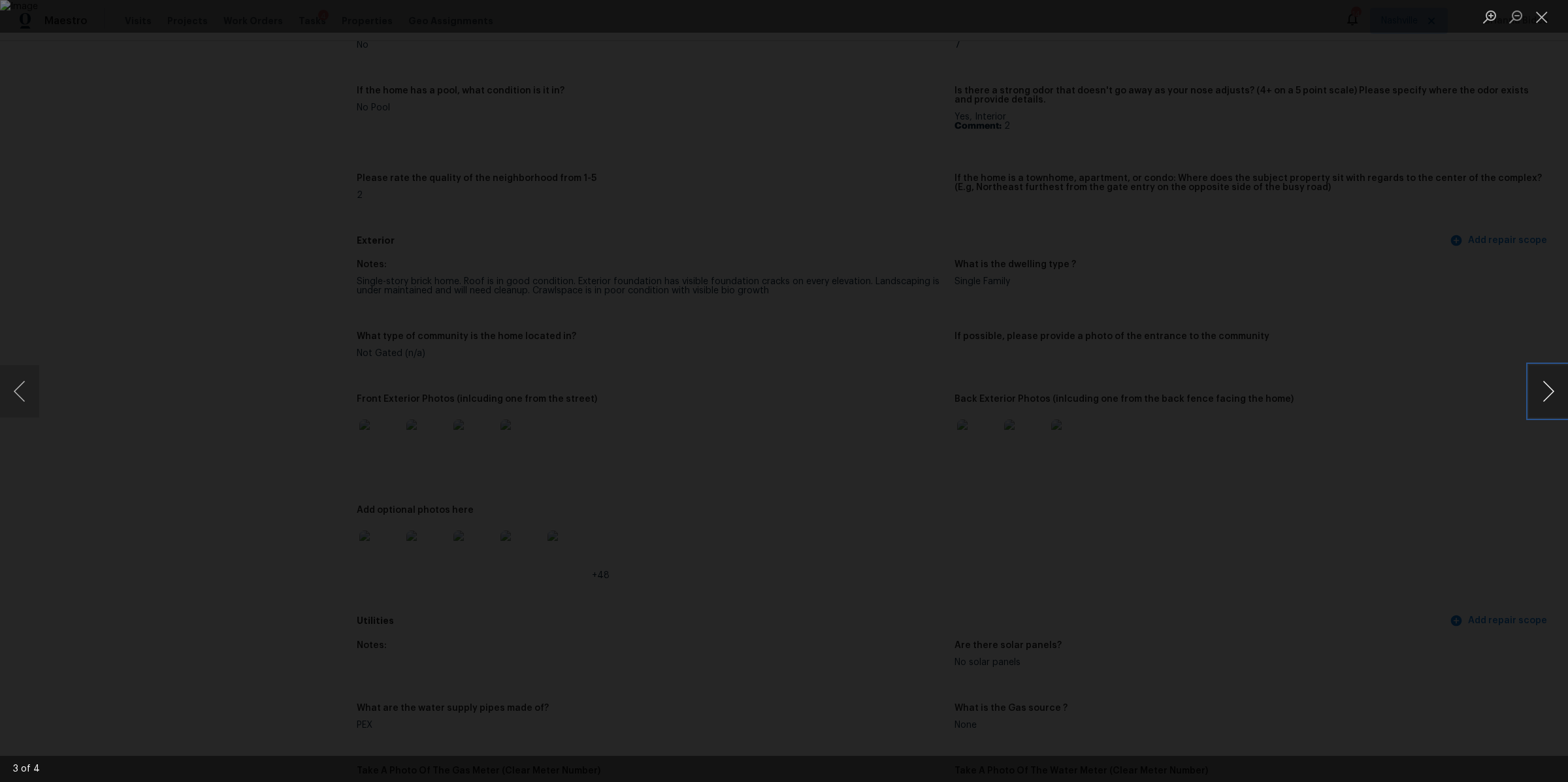 click at bounding box center [1548, 391] 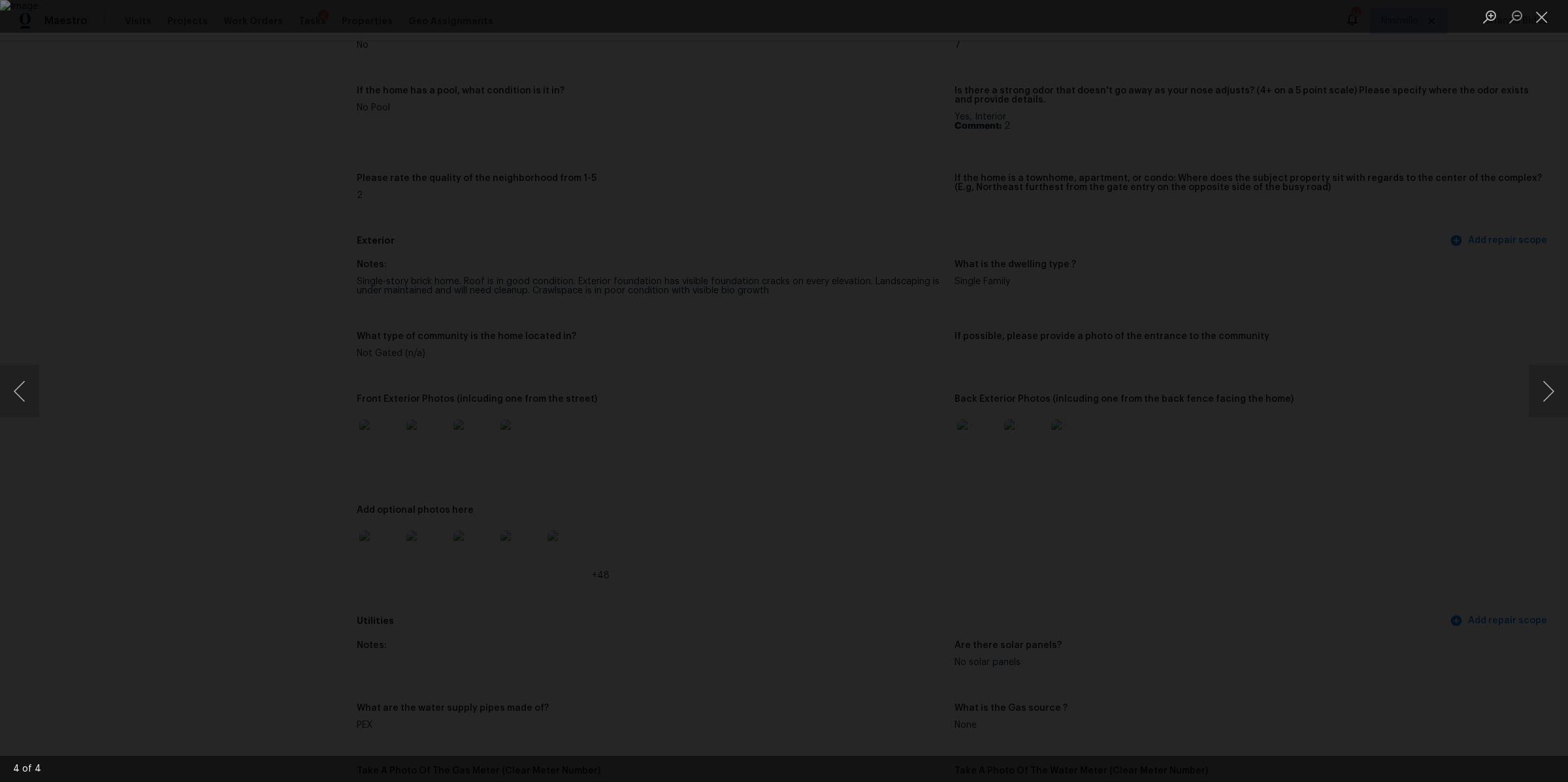 click at bounding box center [784, 391] 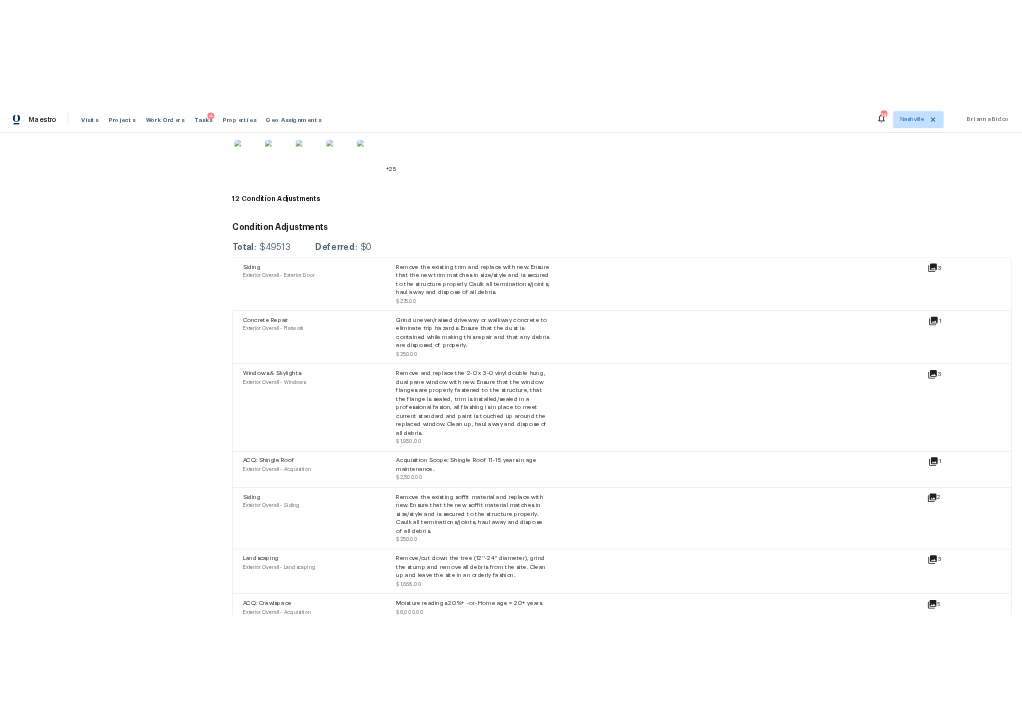 scroll, scrollTop: 4010, scrollLeft: 0, axis: vertical 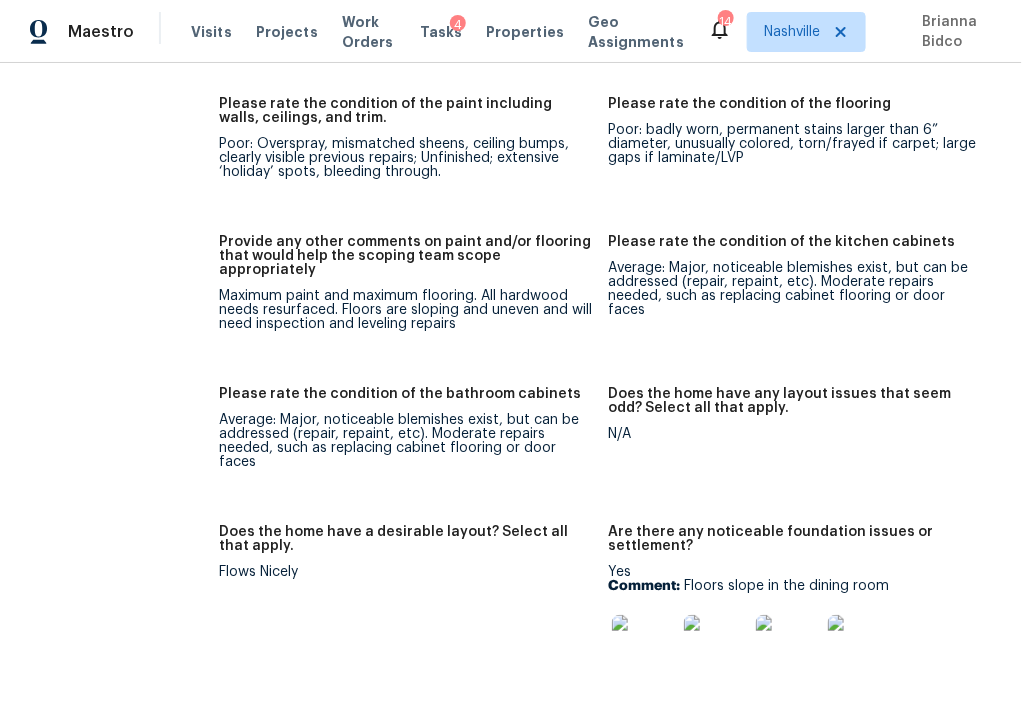 click at bounding box center [644, 647] 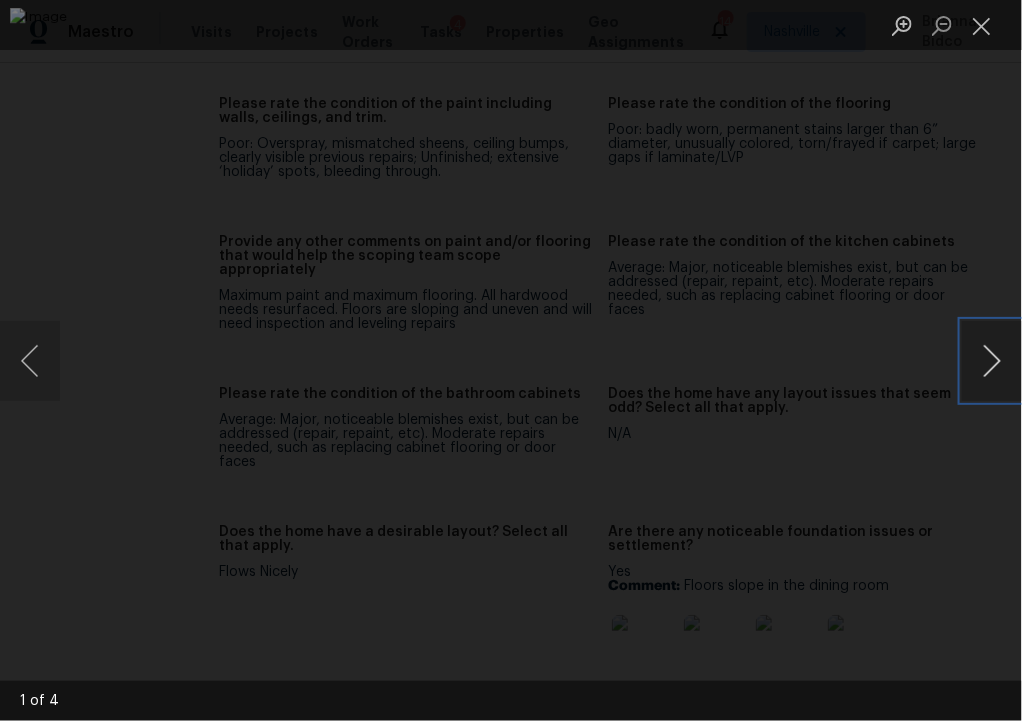 click at bounding box center [992, 361] 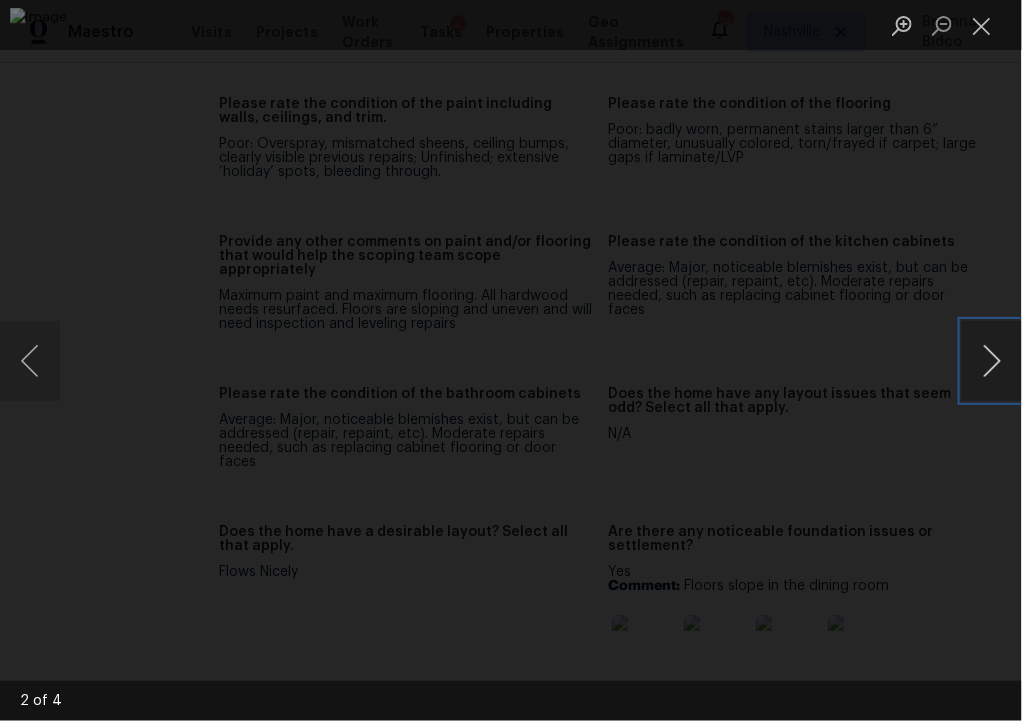 click at bounding box center (992, 361) 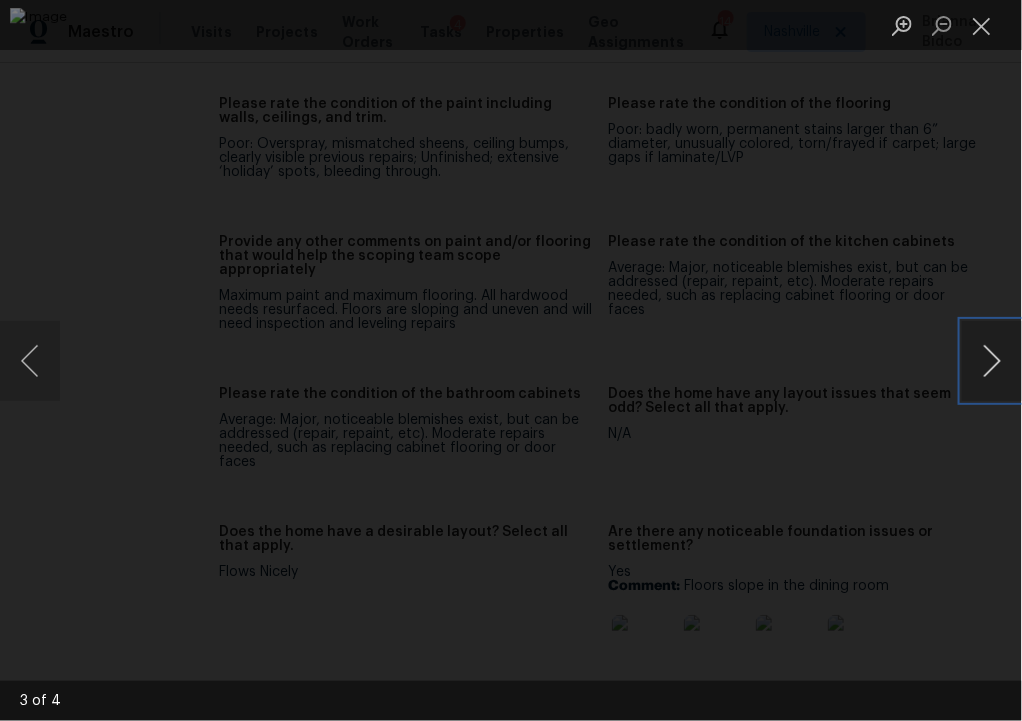 click at bounding box center (992, 361) 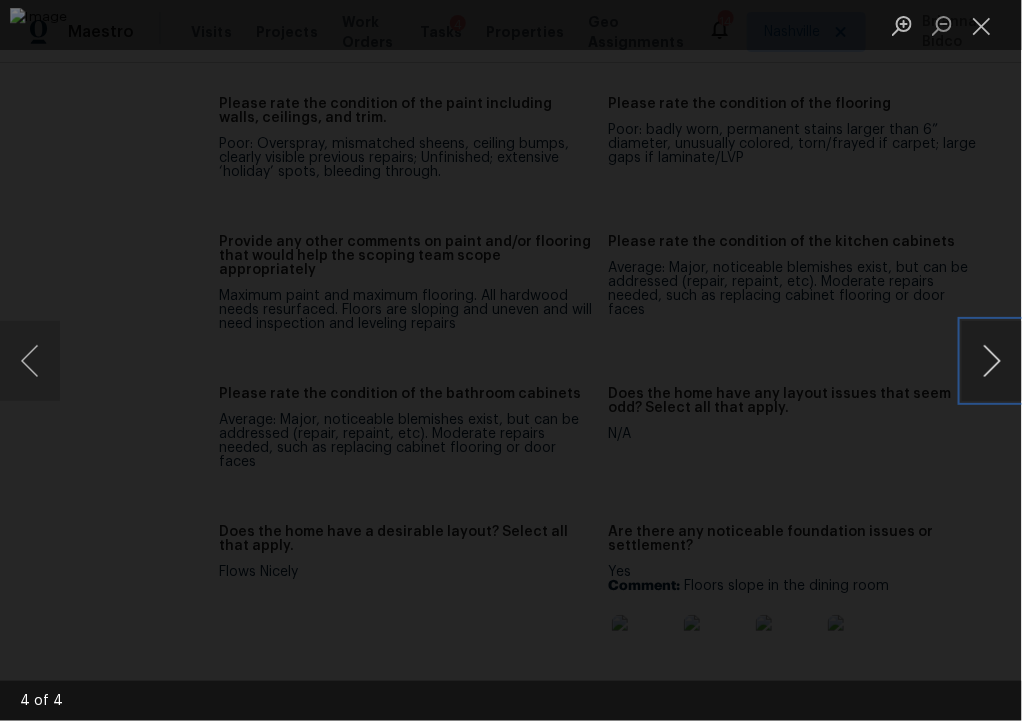 click at bounding box center [992, 361] 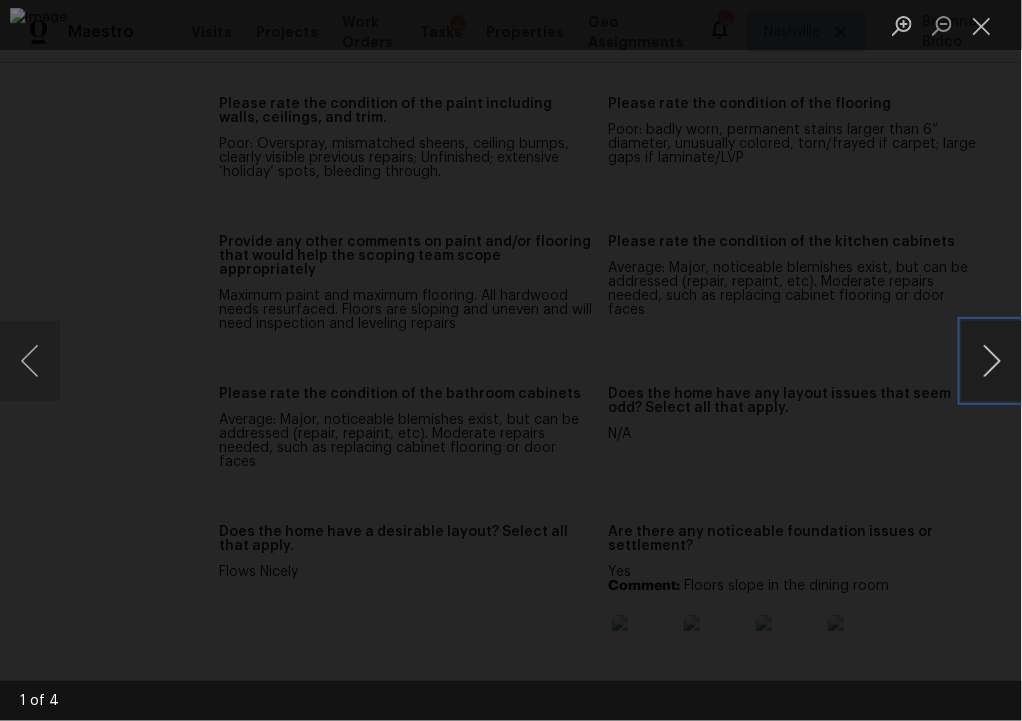 click at bounding box center (992, 361) 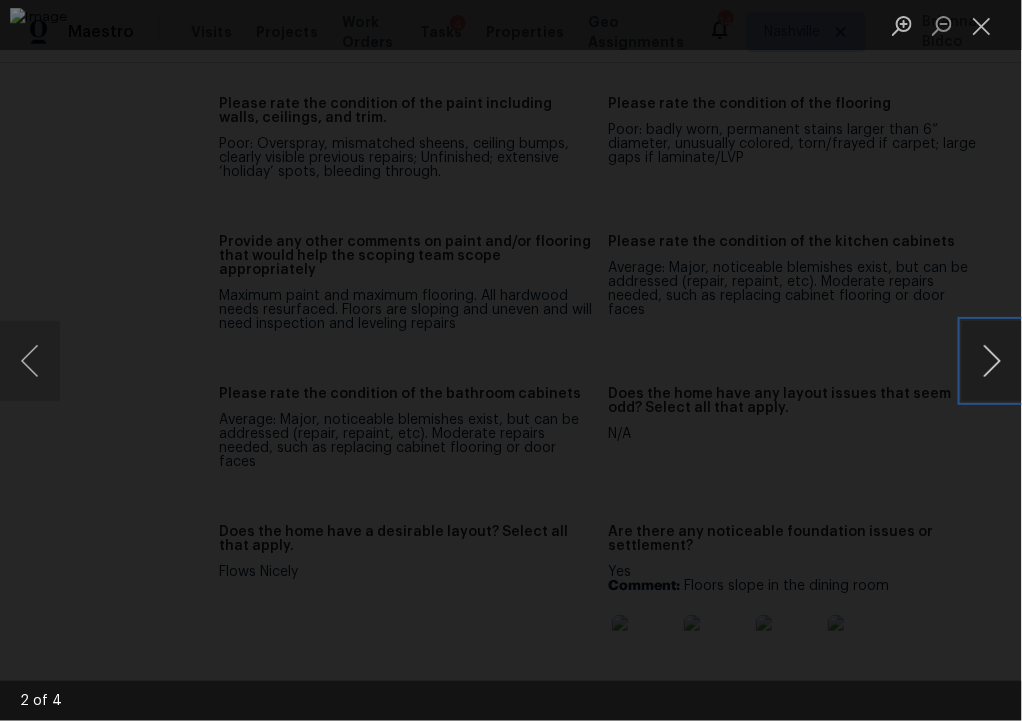 click at bounding box center (992, 361) 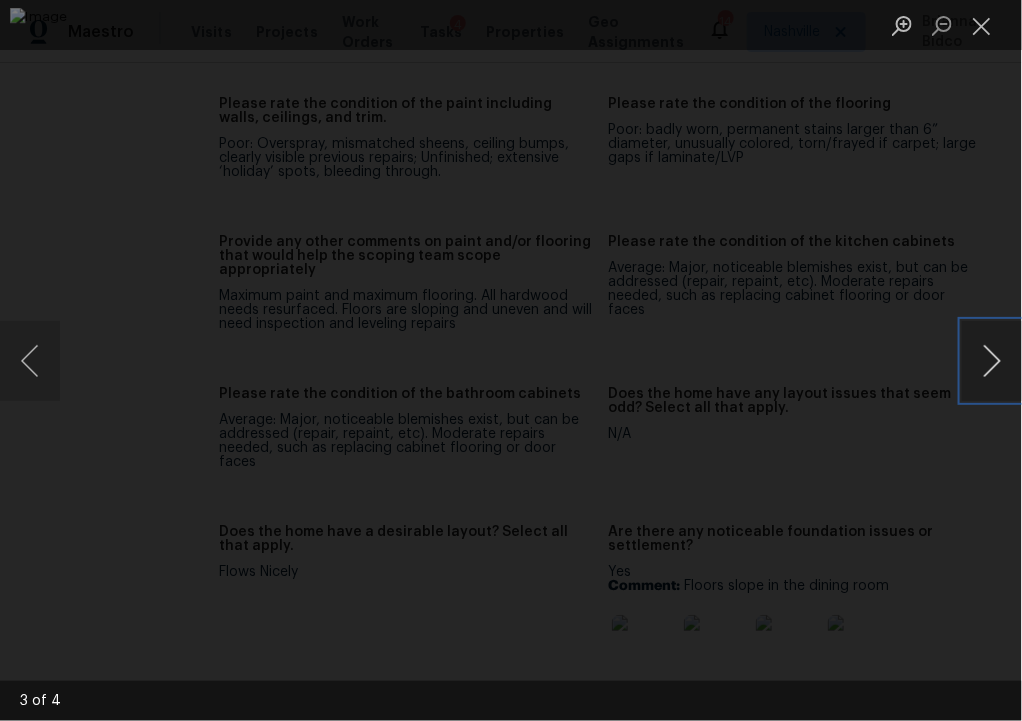 click at bounding box center (992, 361) 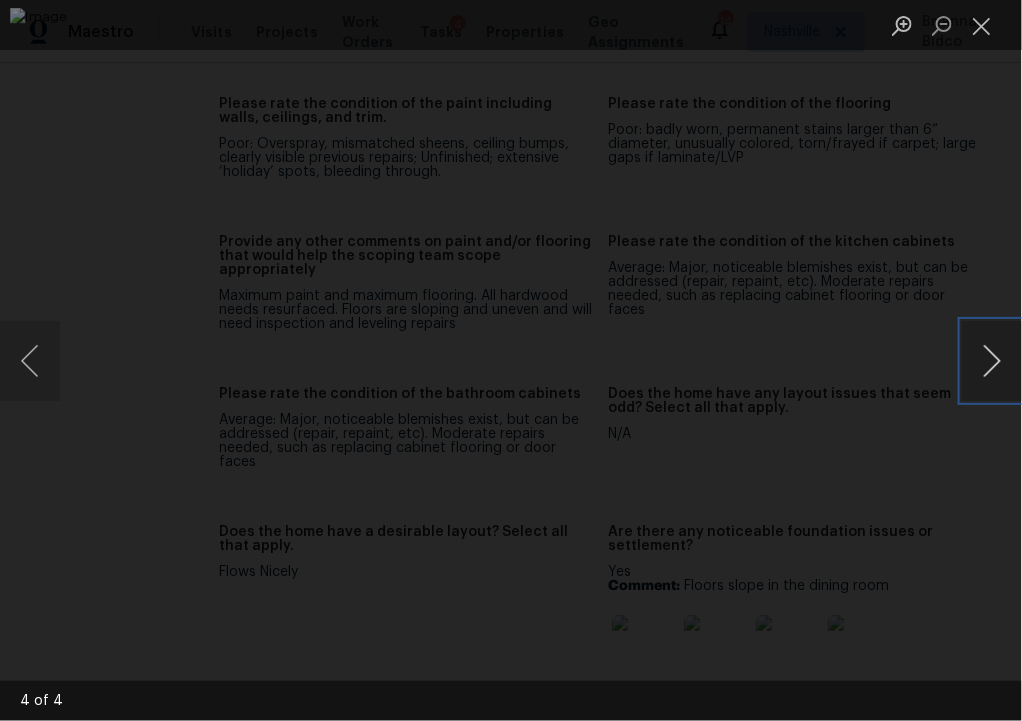 click at bounding box center (992, 361) 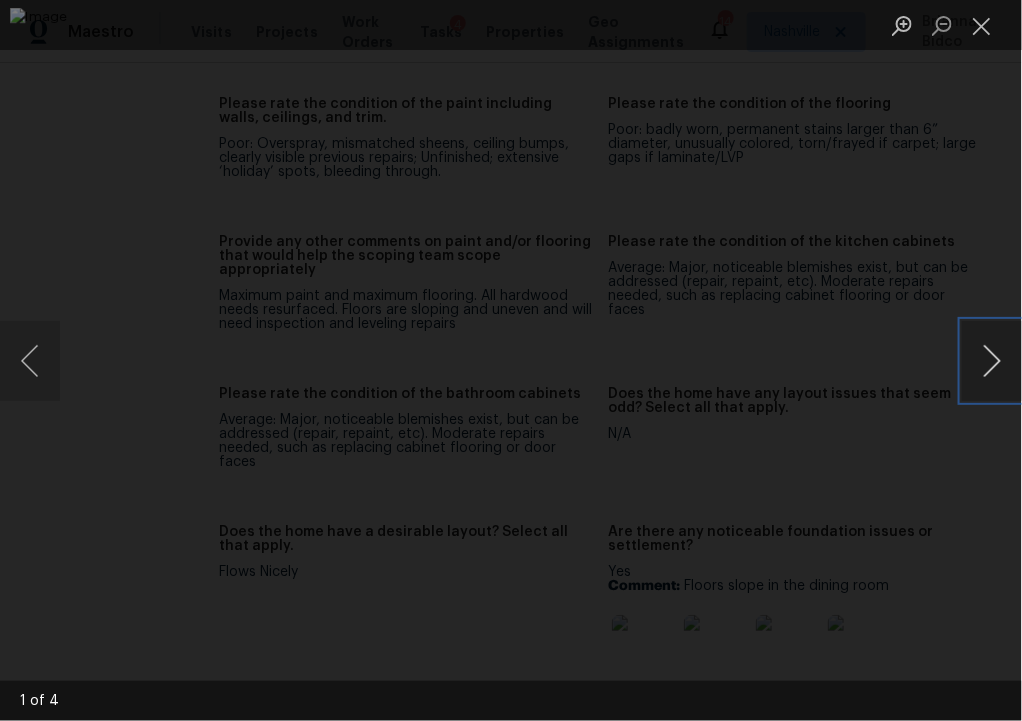 click at bounding box center (992, 361) 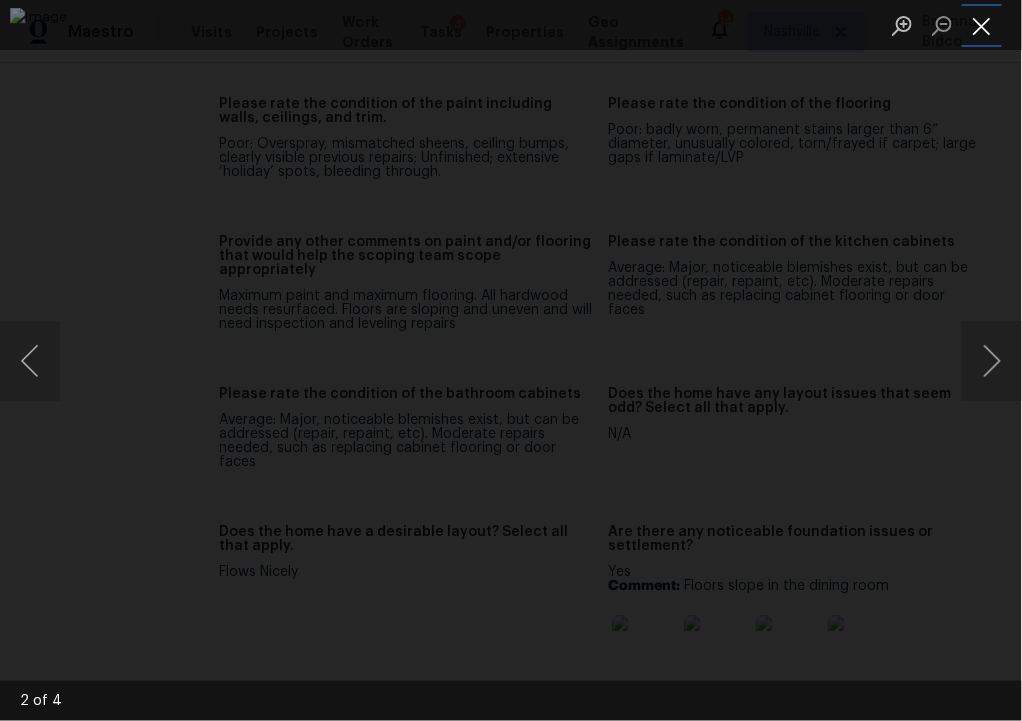 click at bounding box center (982, 25) 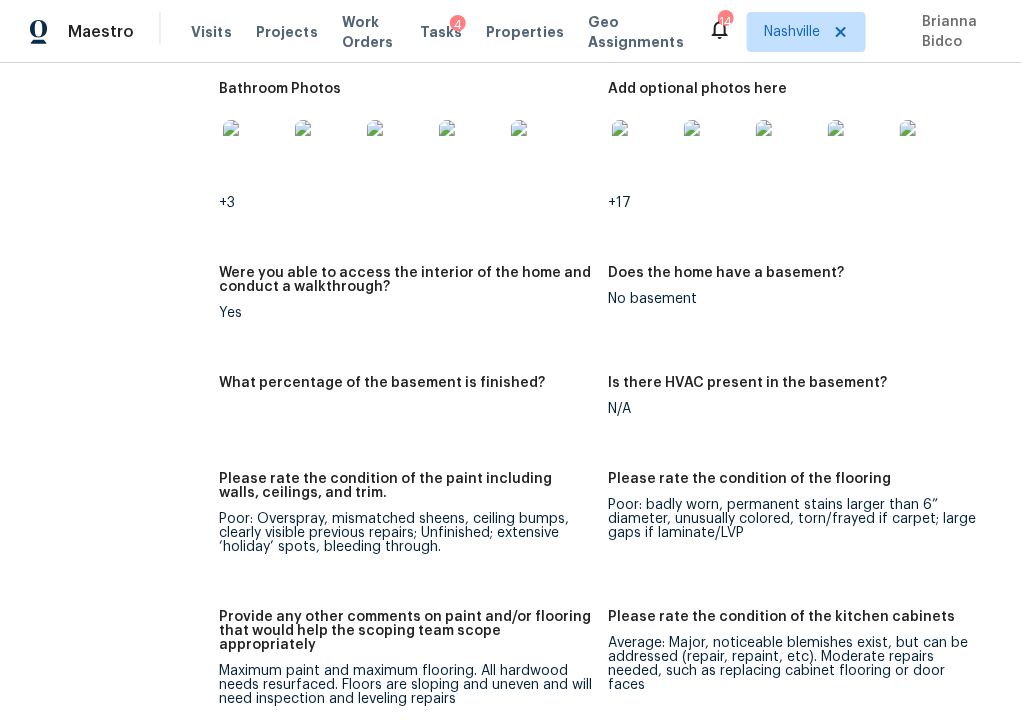 scroll, scrollTop: 3222, scrollLeft: 0, axis: vertical 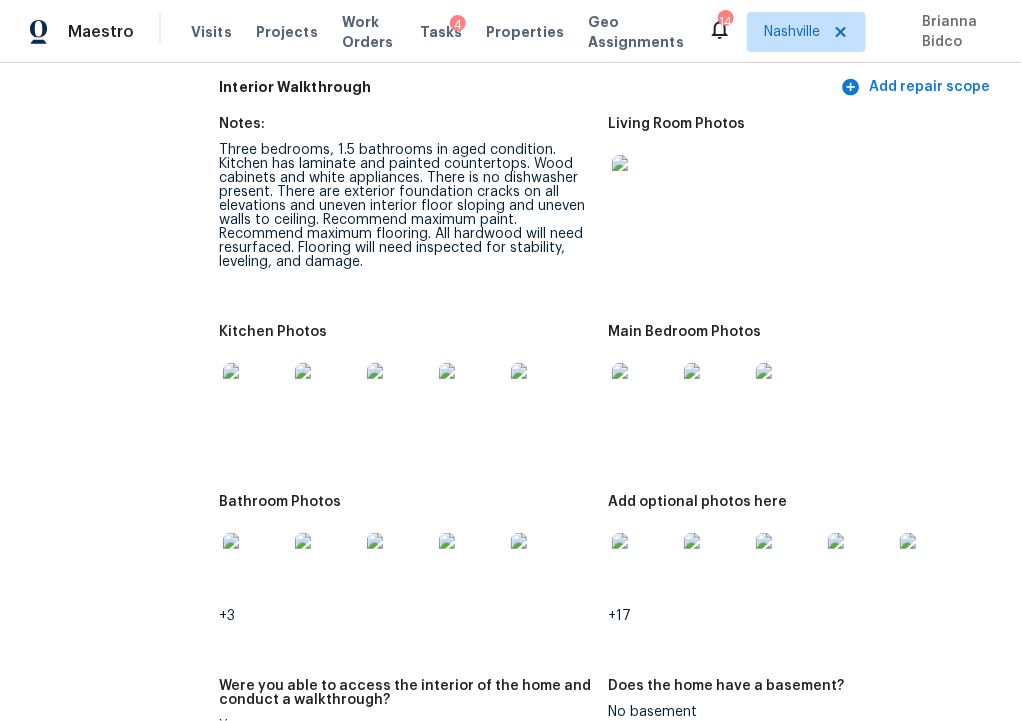 click at bounding box center (644, 187) 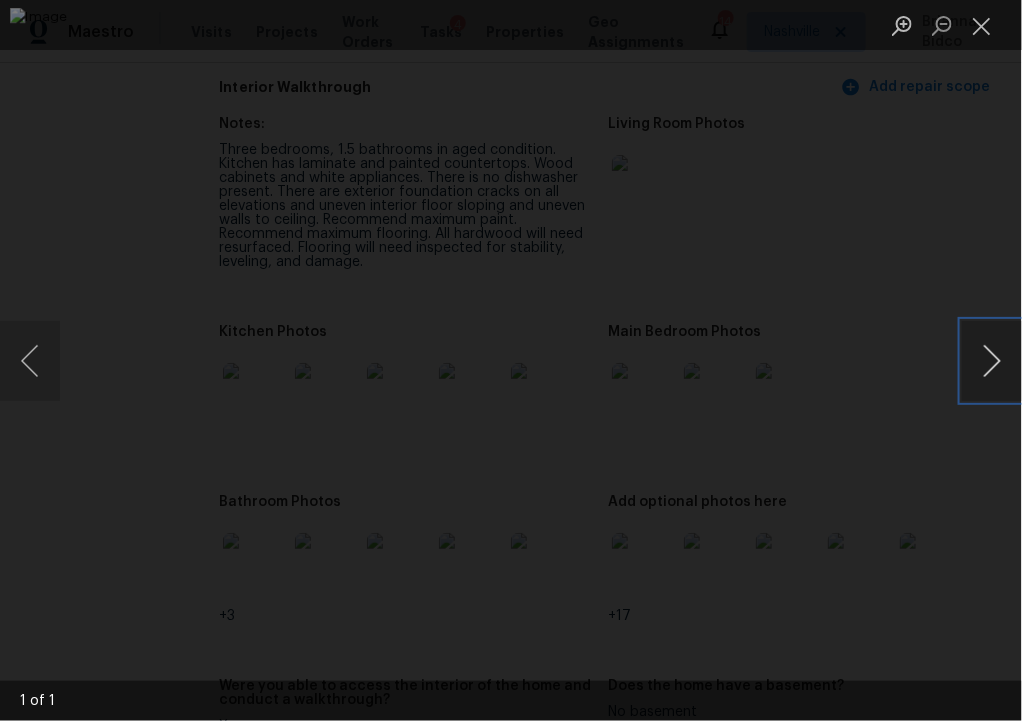 click at bounding box center [992, 361] 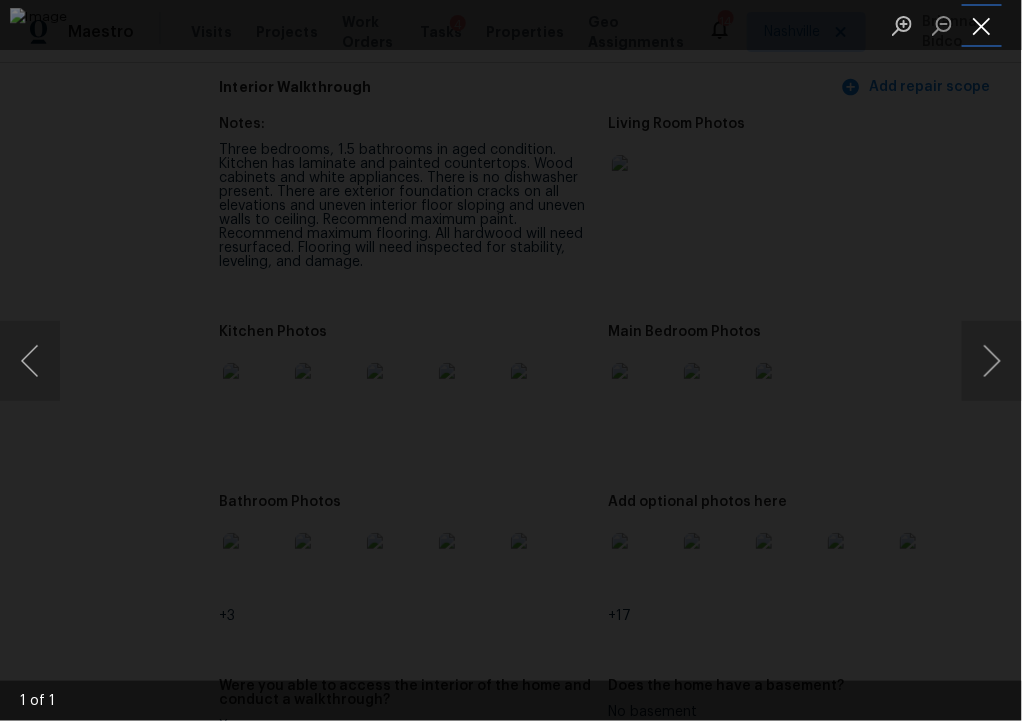 click at bounding box center [982, 25] 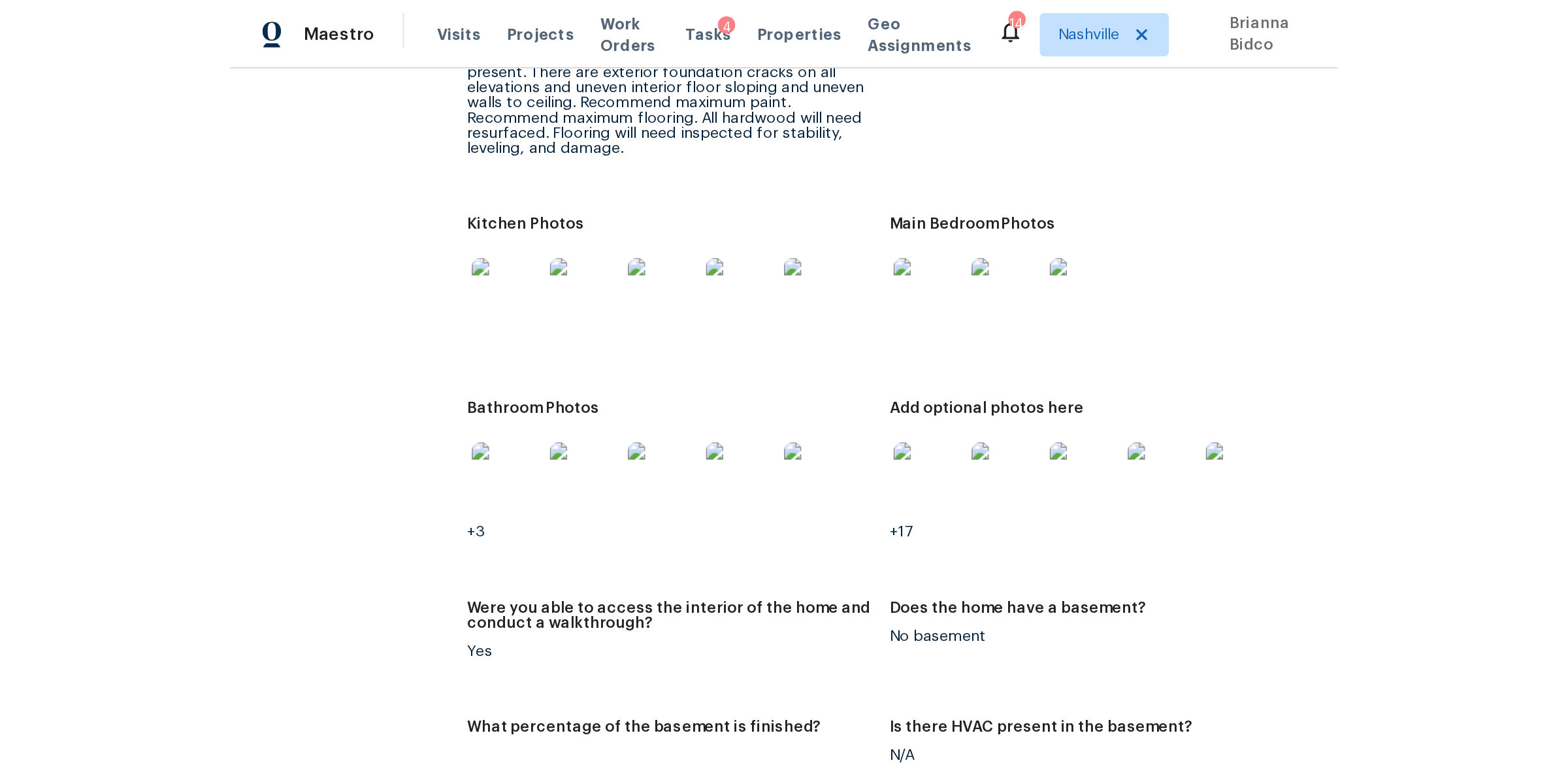 scroll, scrollTop: 2187, scrollLeft: 0, axis: vertical 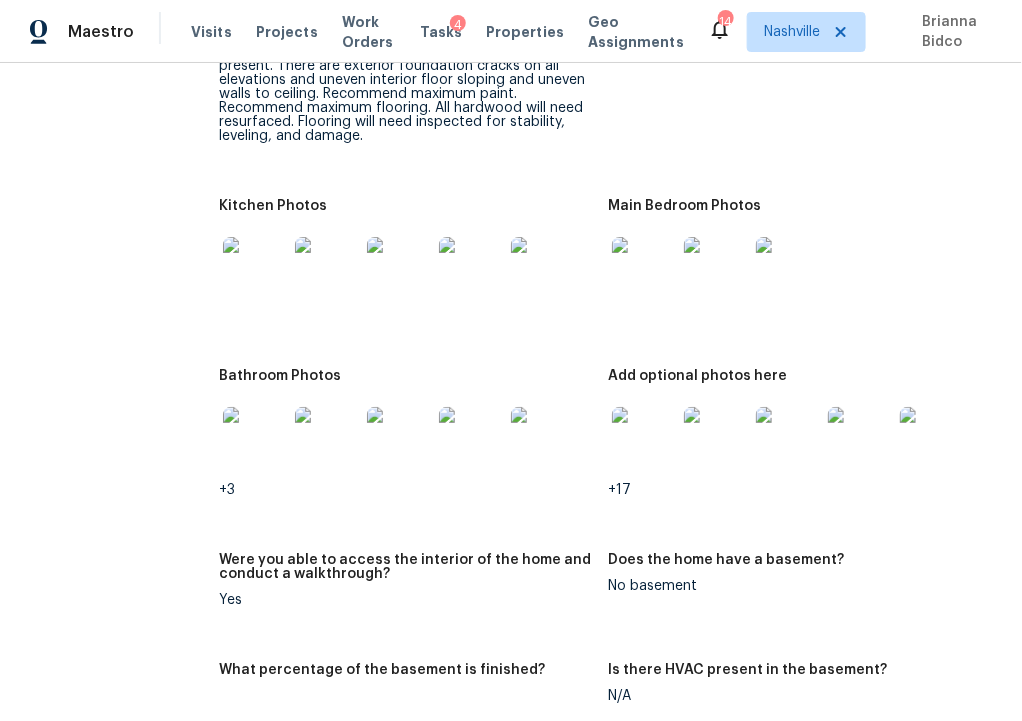 click at bounding box center [644, 269] 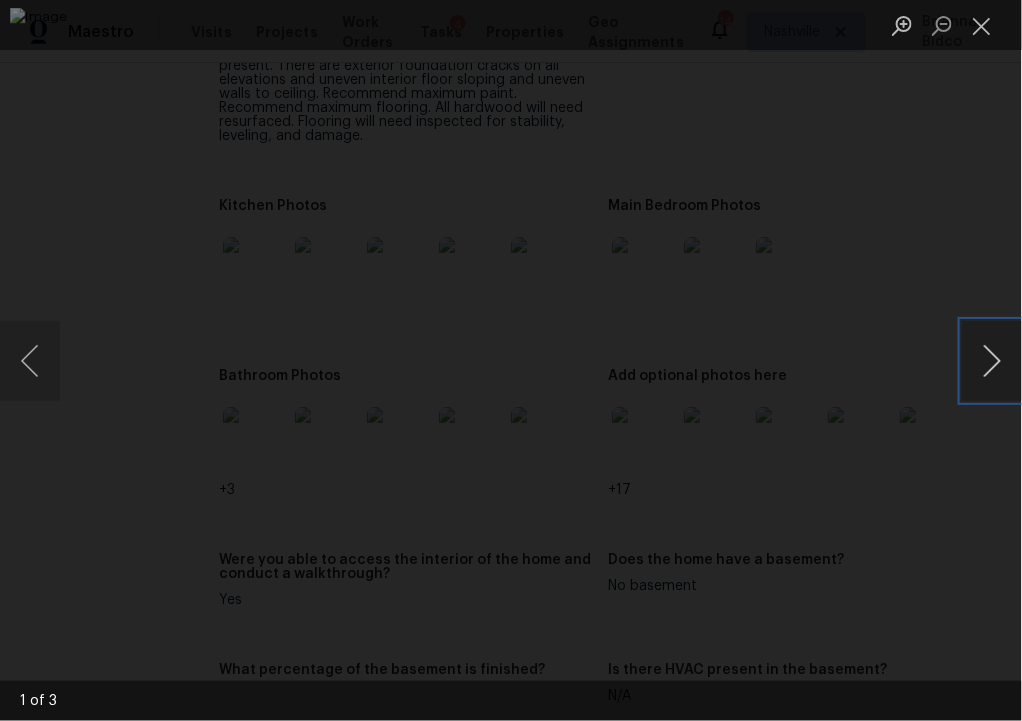 click at bounding box center [992, 361] 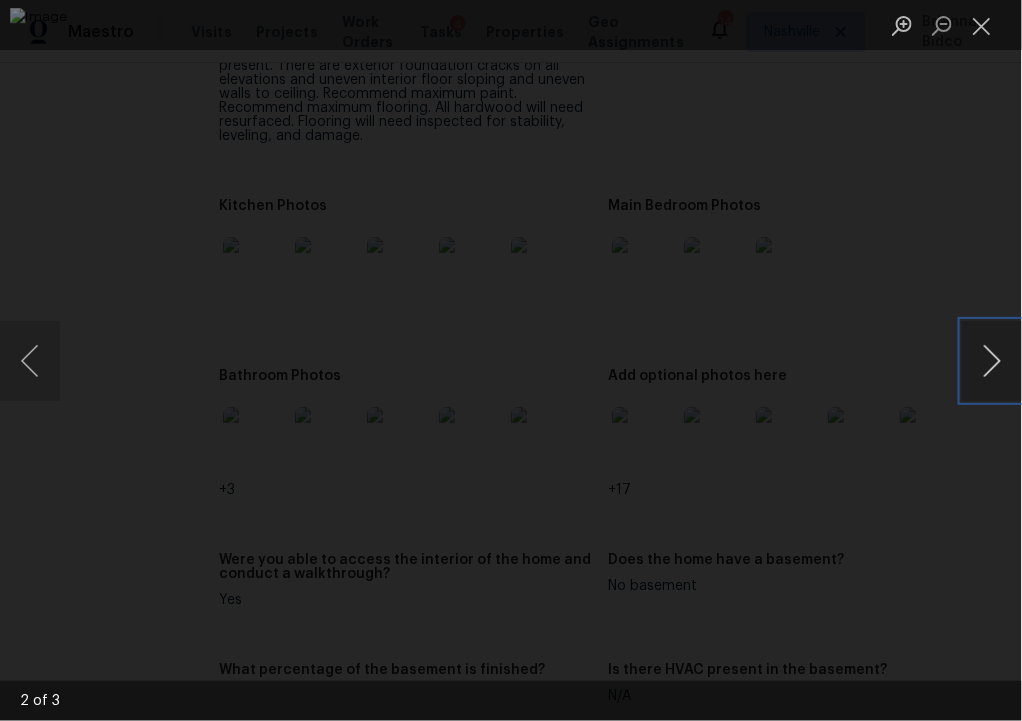 click at bounding box center (992, 361) 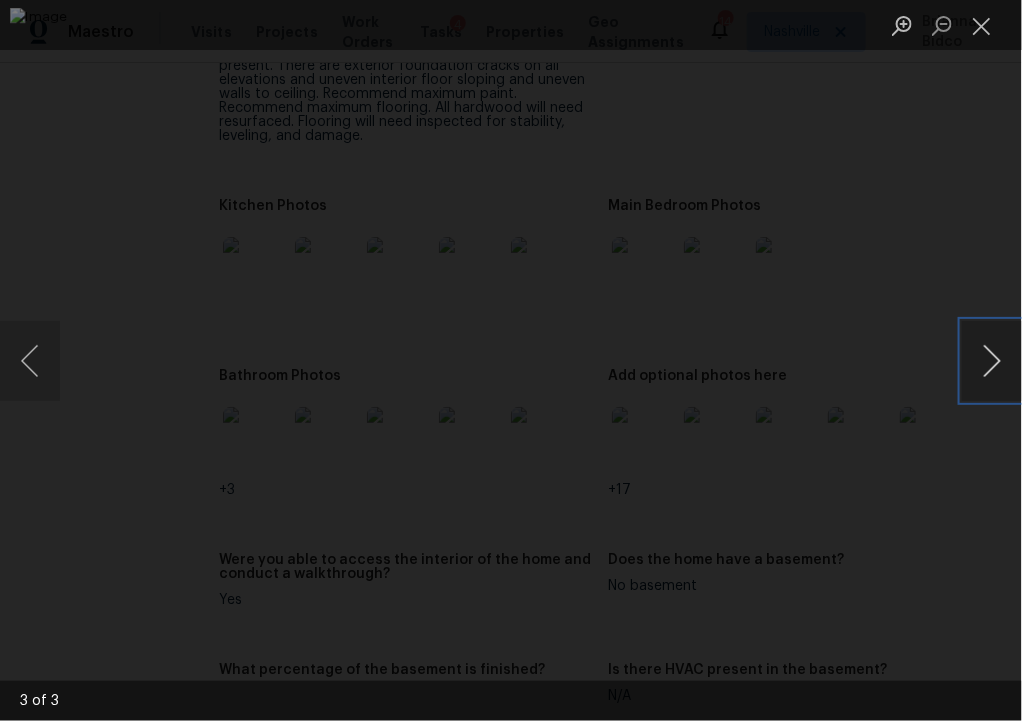 click at bounding box center [992, 361] 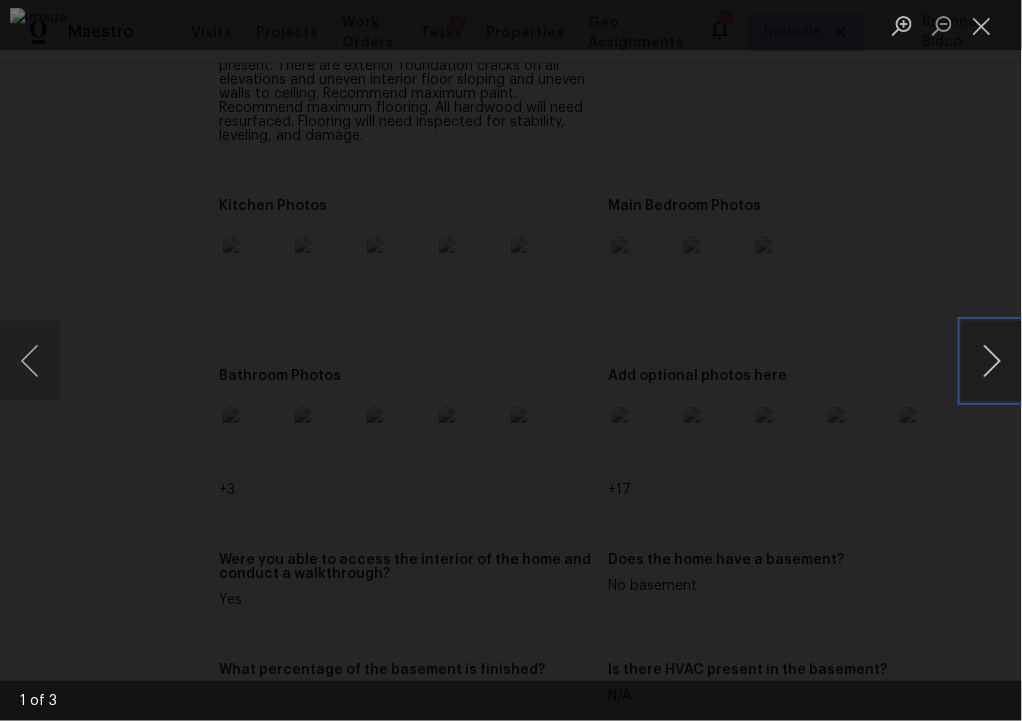 click at bounding box center (992, 361) 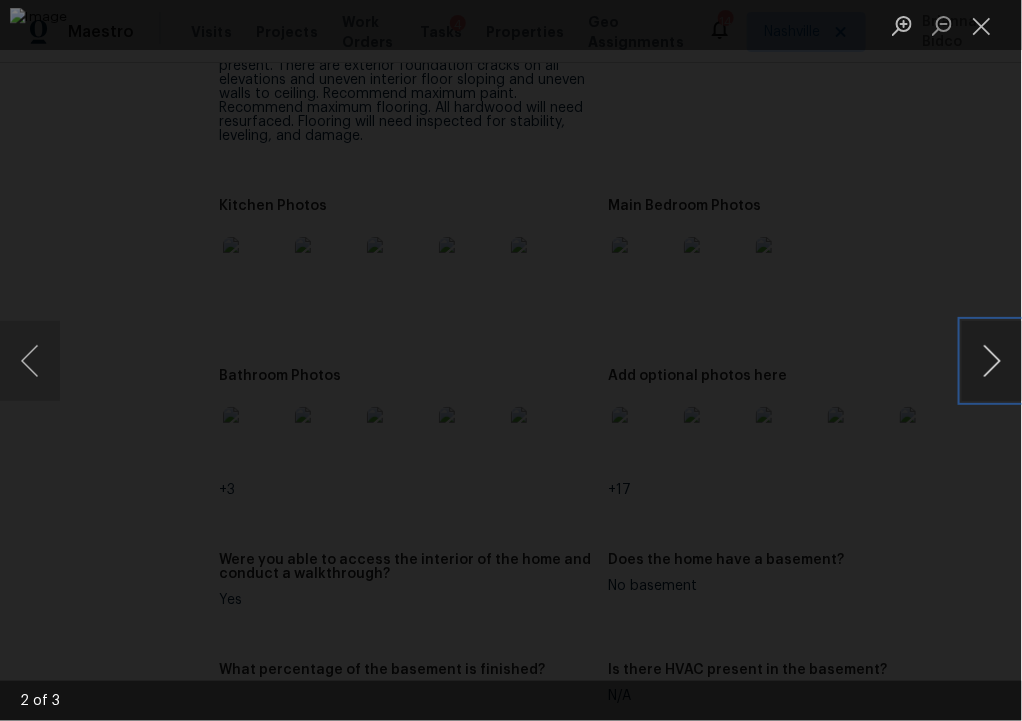 click at bounding box center [992, 361] 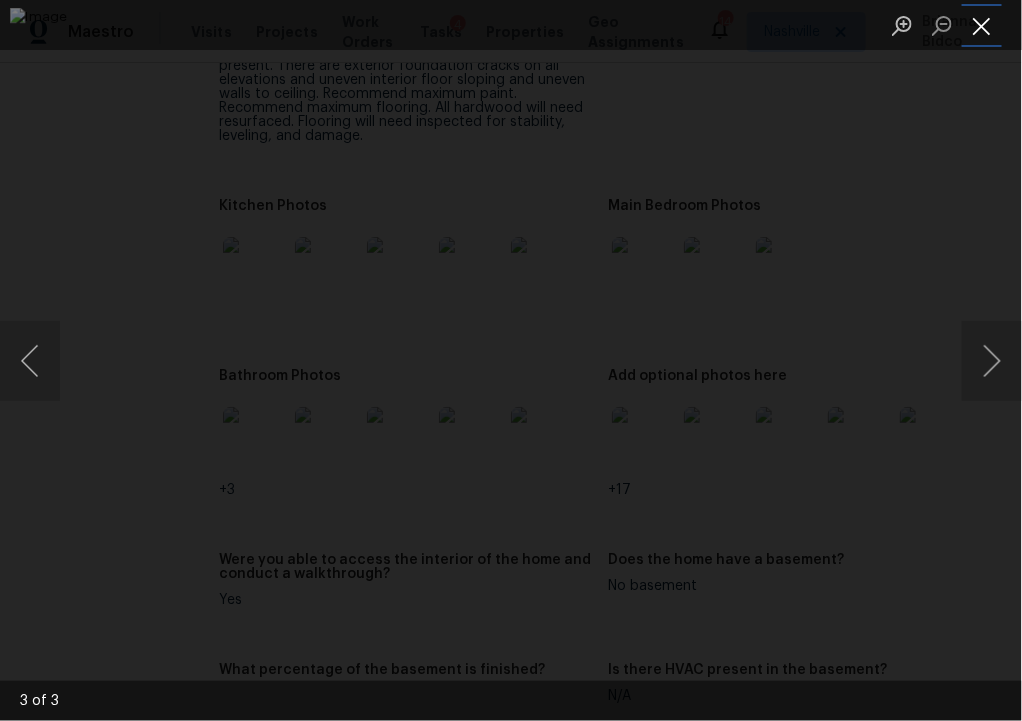 click at bounding box center [982, 25] 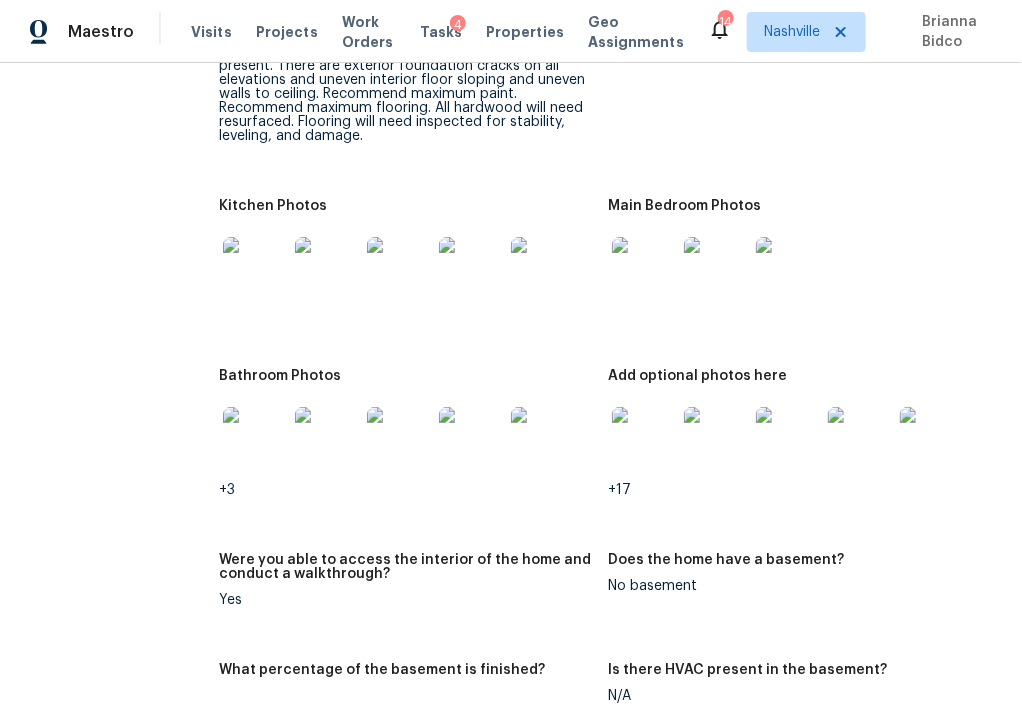 click at bounding box center (255, 439) 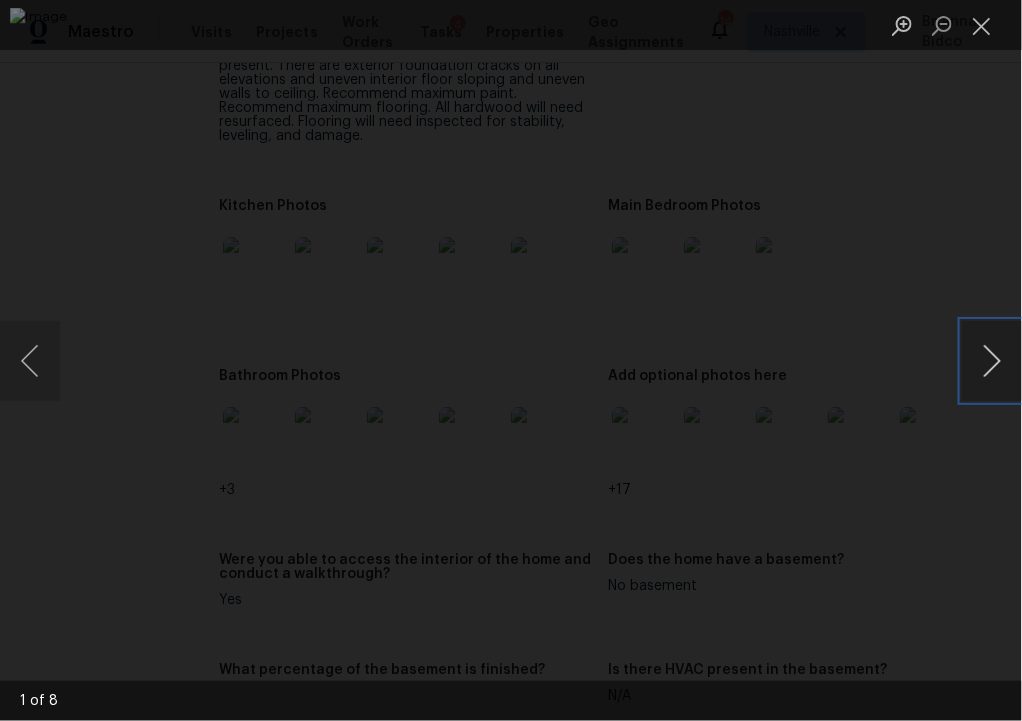 click at bounding box center [992, 361] 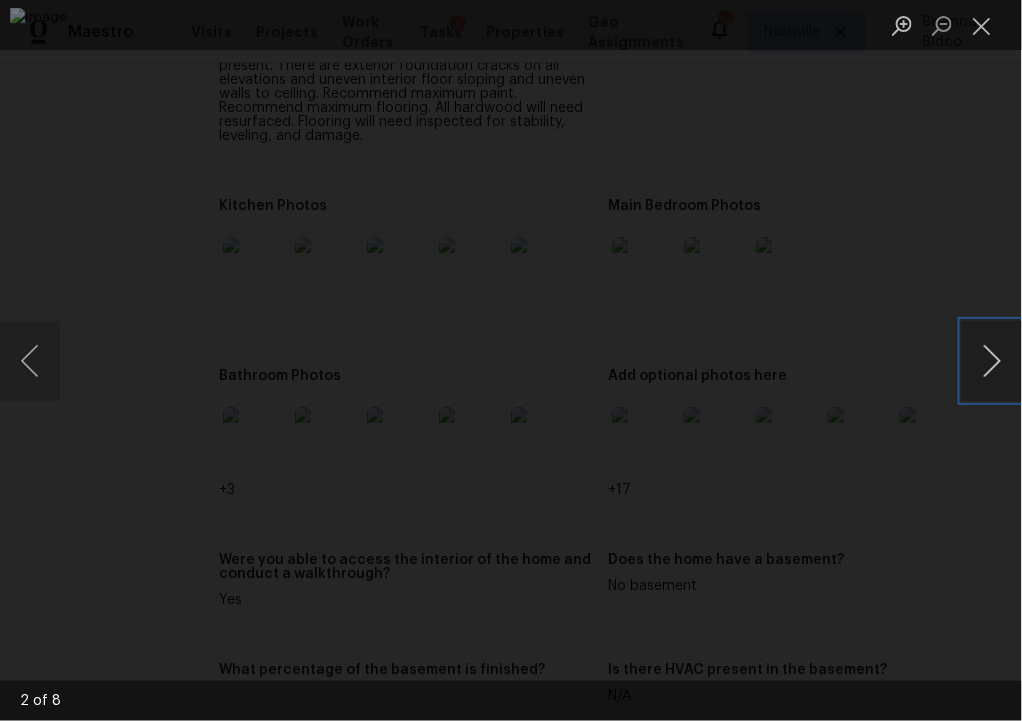 click at bounding box center (992, 361) 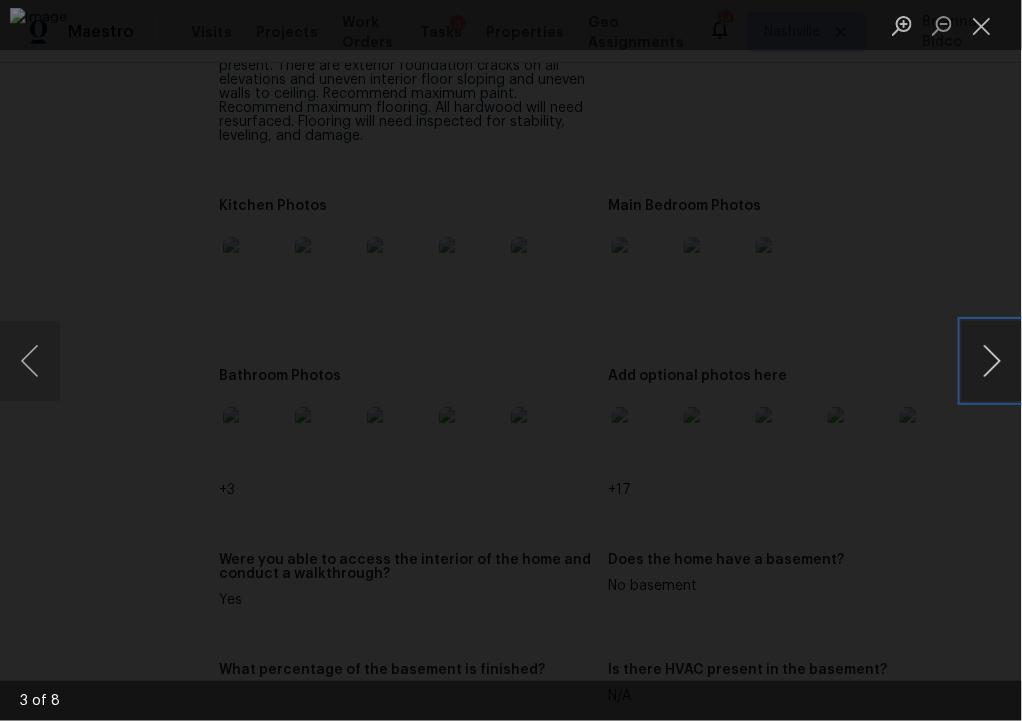 click at bounding box center (992, 361) 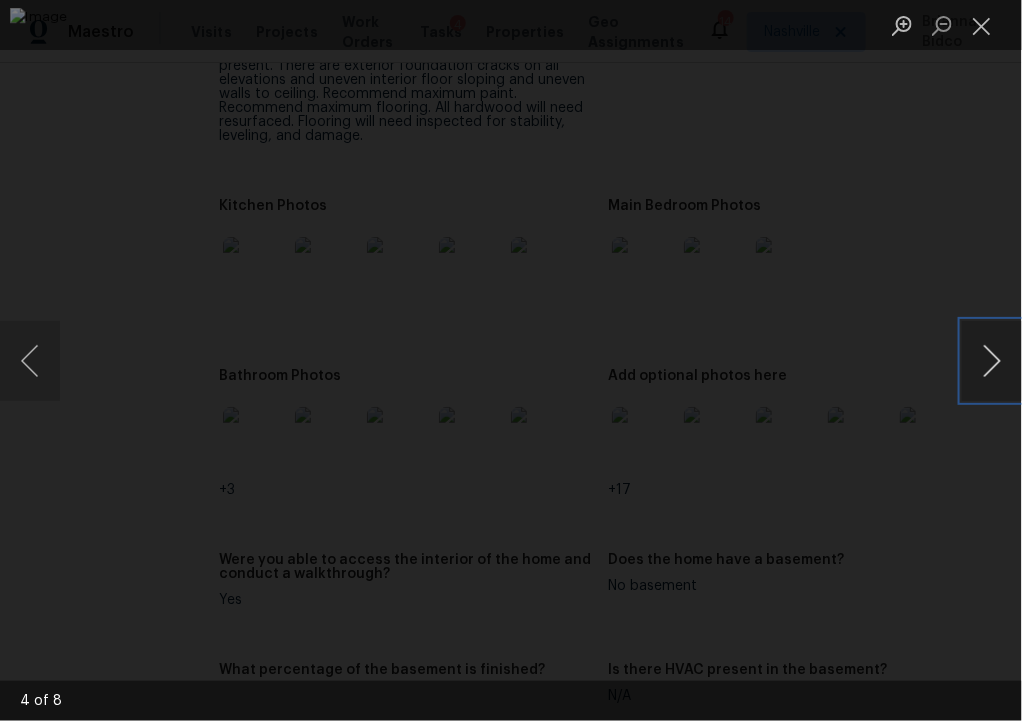 click at bounding box center [992, 361] 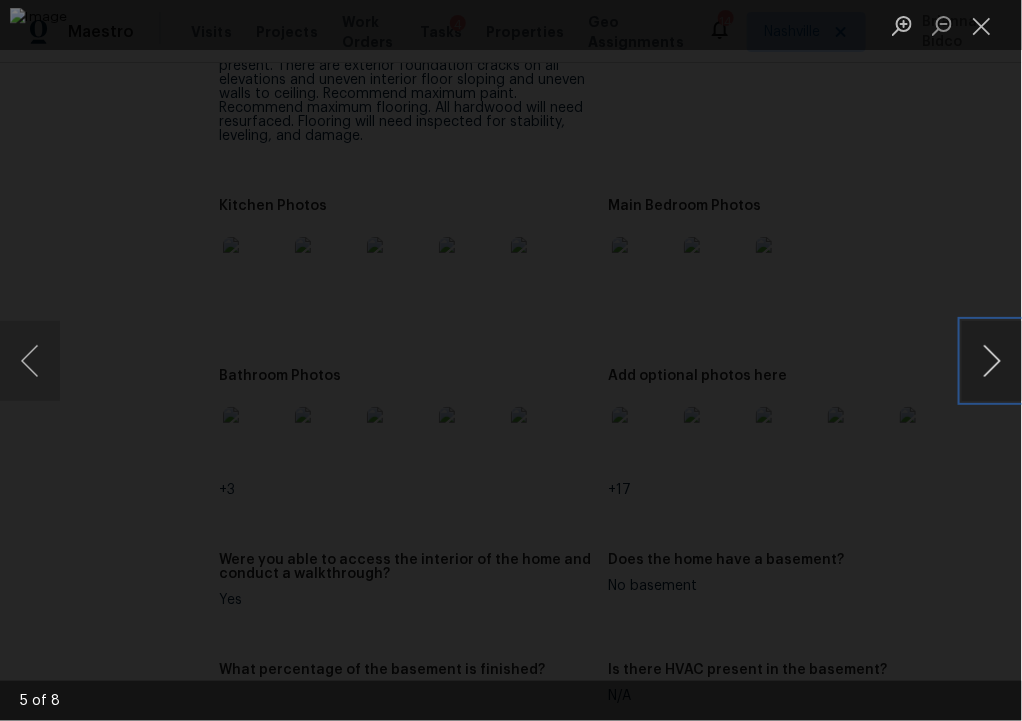 click at bounding box center [992, 361] 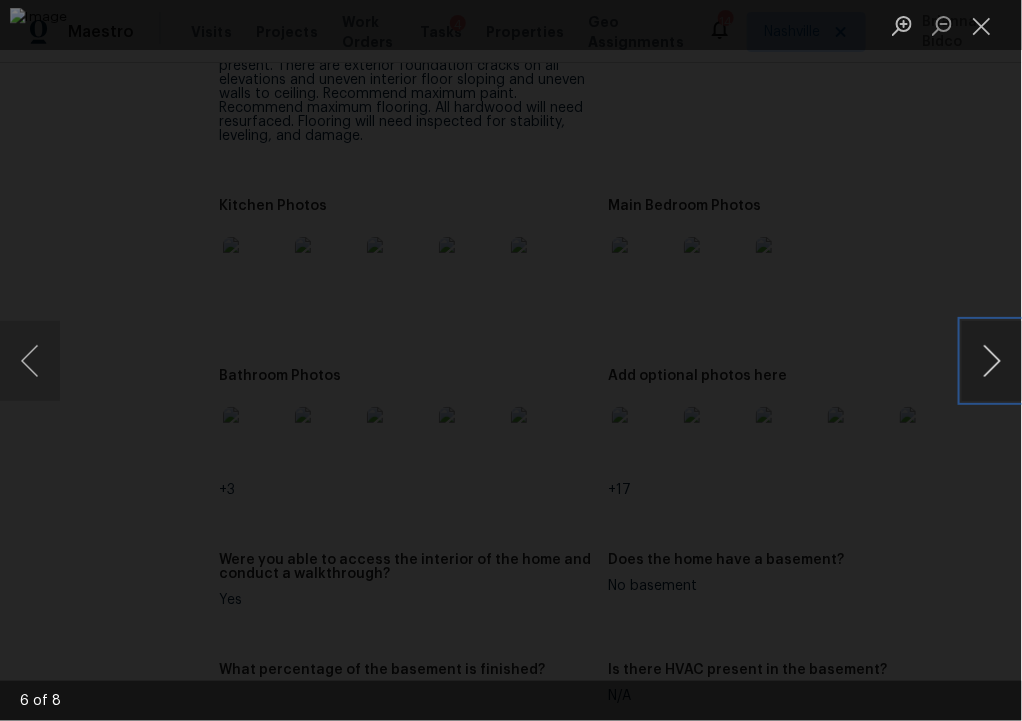 click at bounding box center (992, 361) 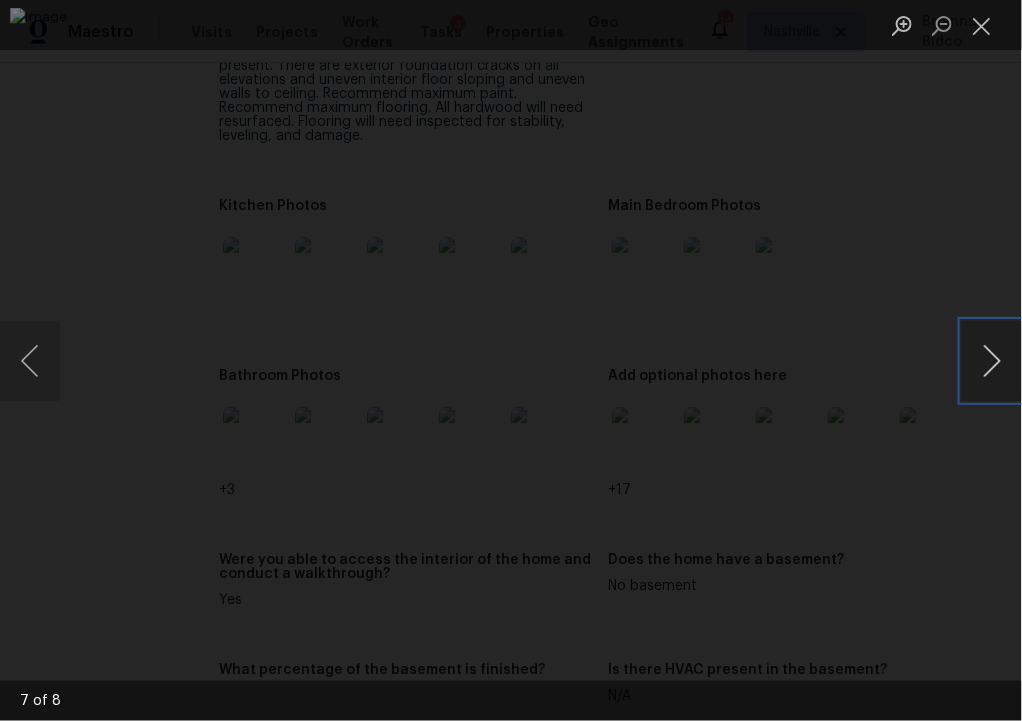 click at bounding box center [992, 361] 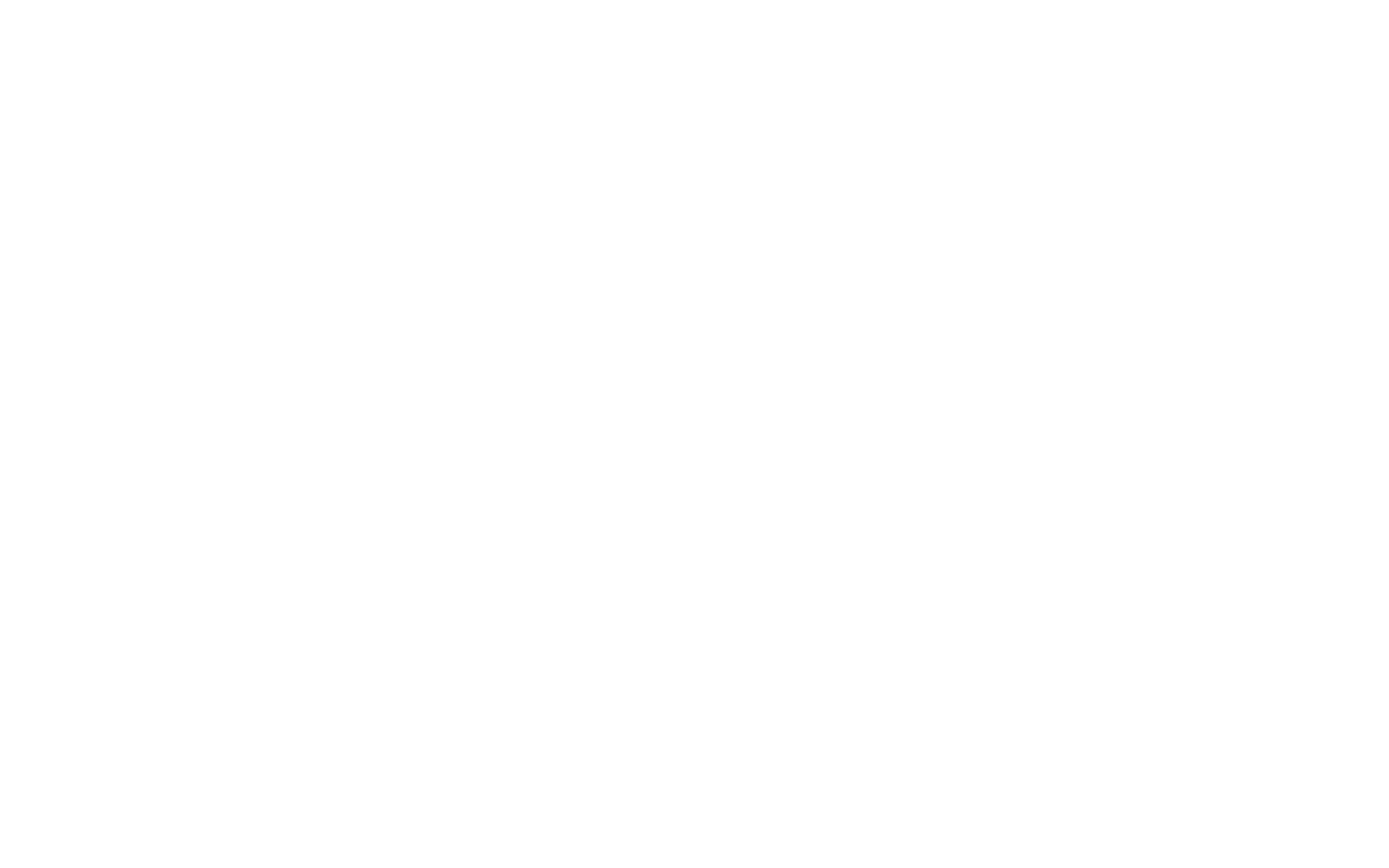 scroll, scrollTop: 0, scrollLeft: 0, axis: both 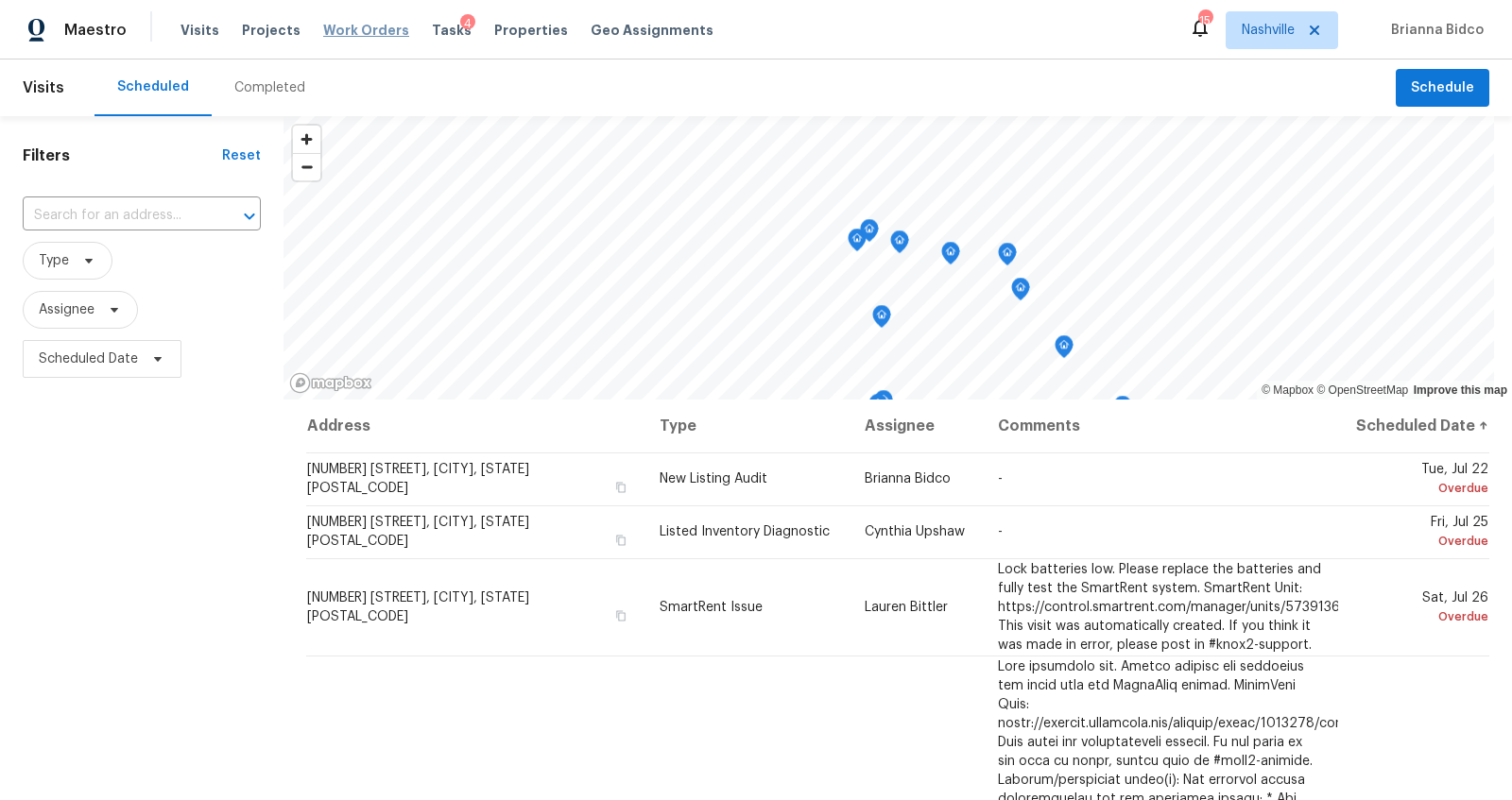 click on "Work Orders" at bounding box center [366, 30] 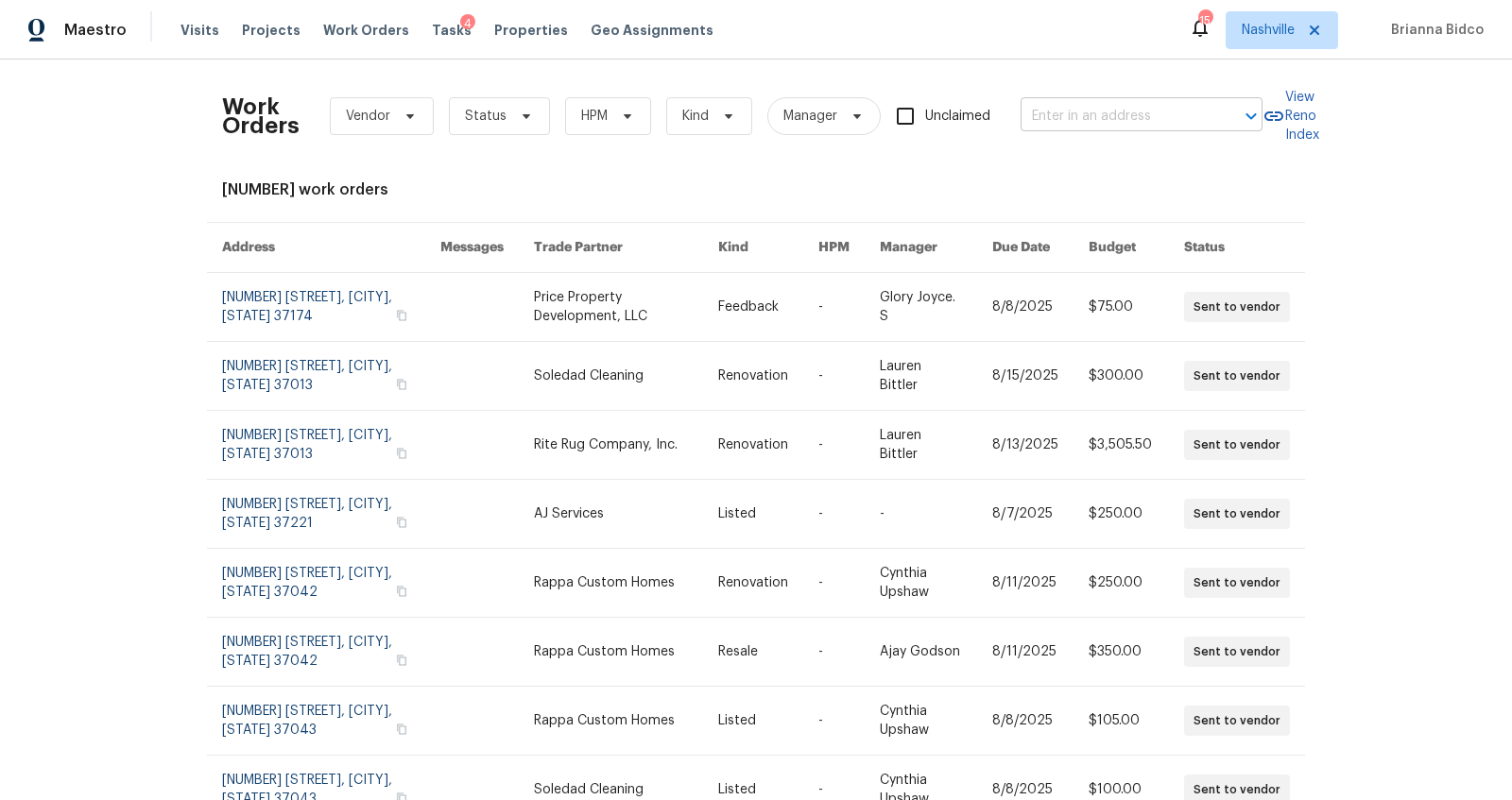 click at bounding box center (1115, 116) 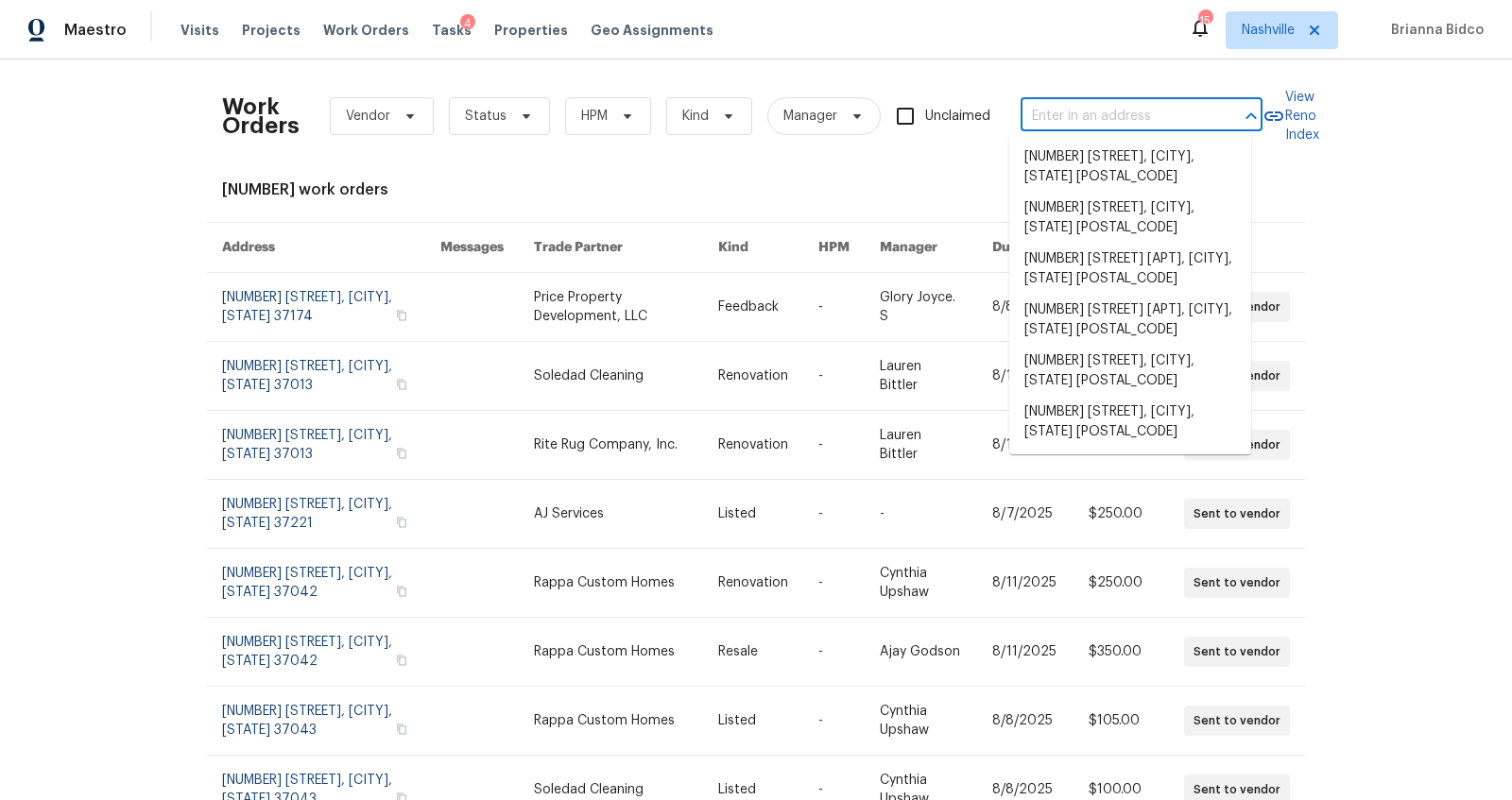 paste on "[NUMBER] [STREET], [CITY], [STATE]" 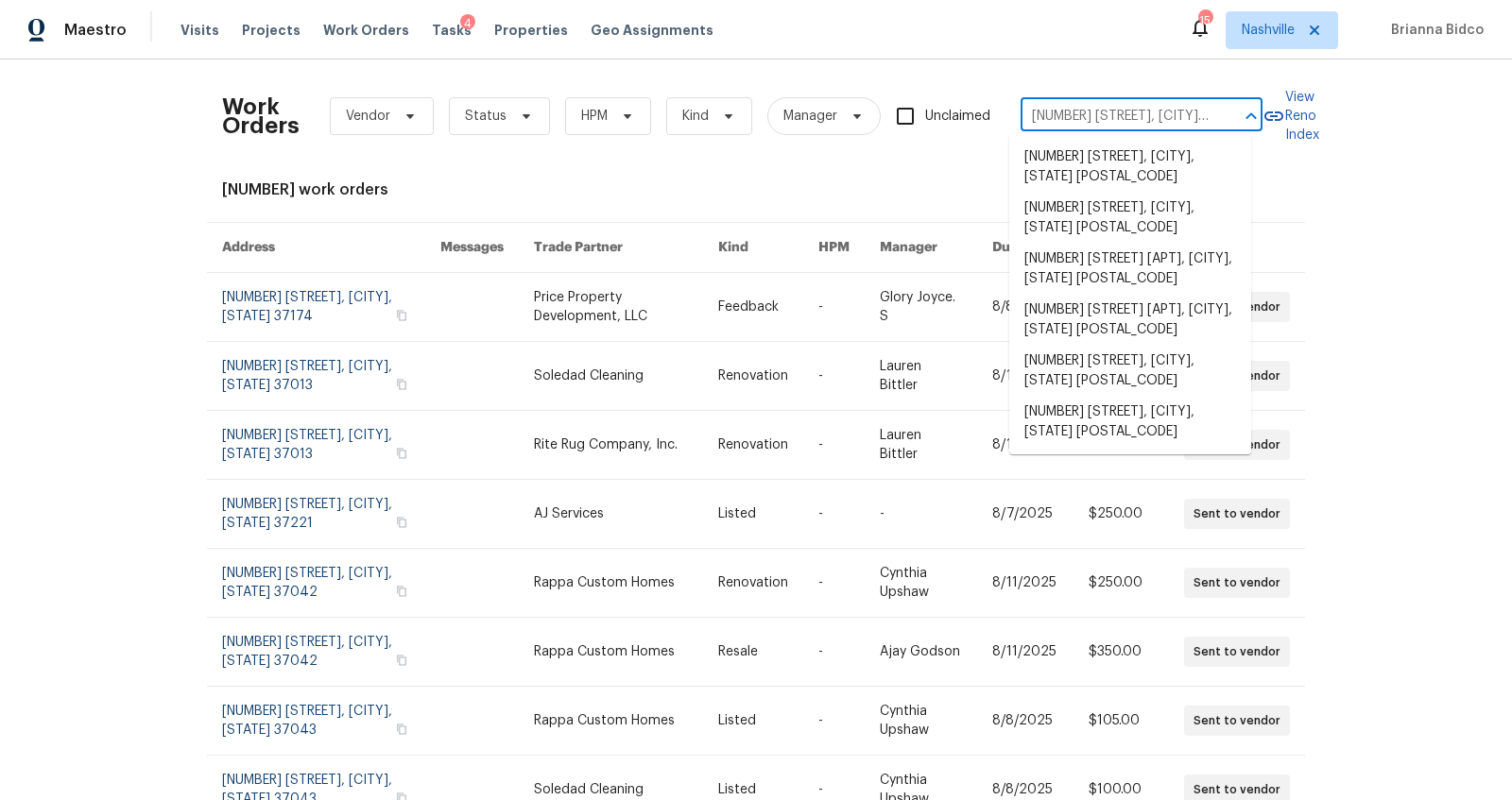 scroll, scrollTop: 0, scrollLeft: 11, axis: horizontal 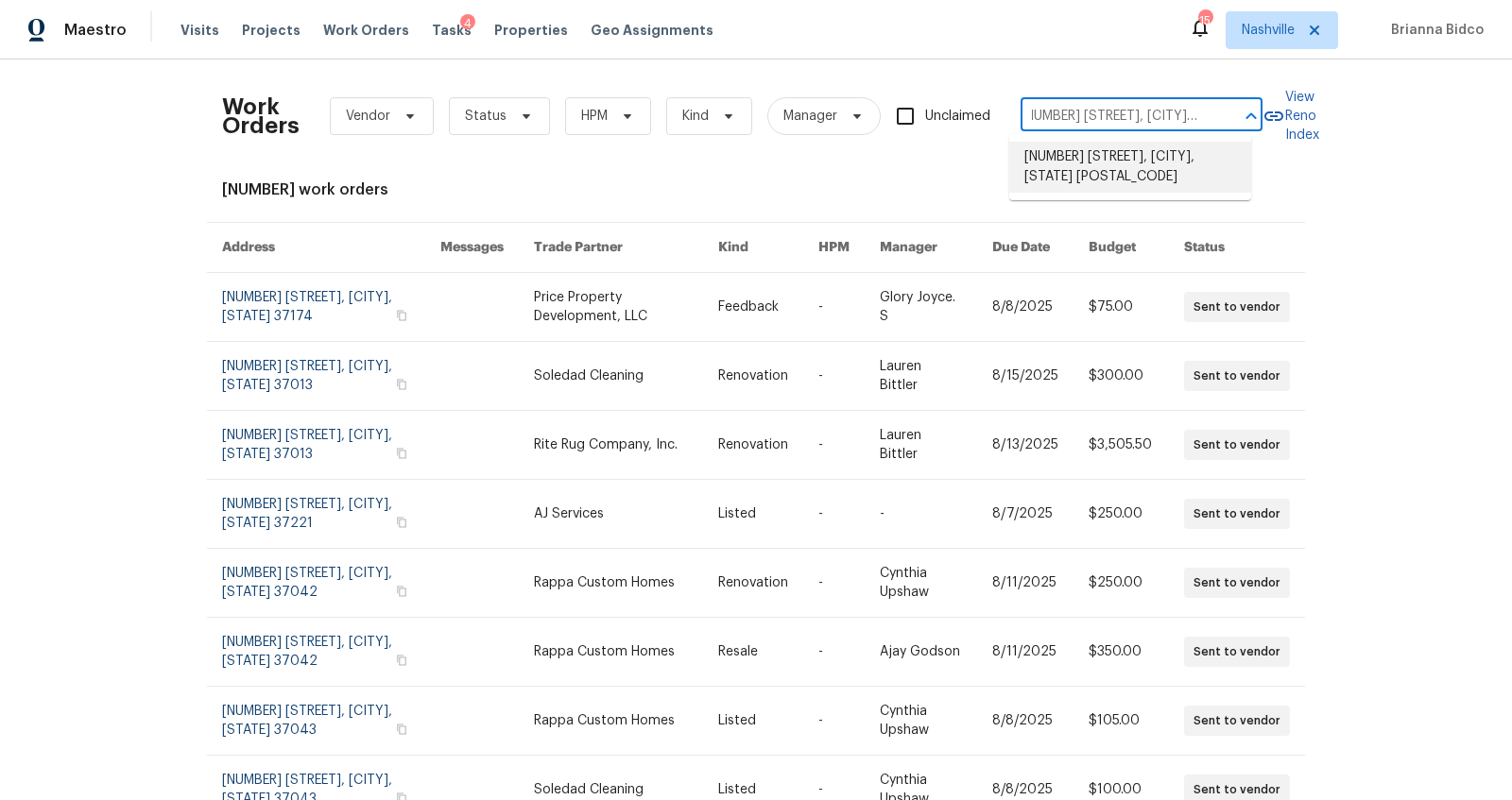 click on "[NUMBER] [STREET], [CITY], [STATE] [POSTAL_CODE]" at bounding box center [1130, 167] 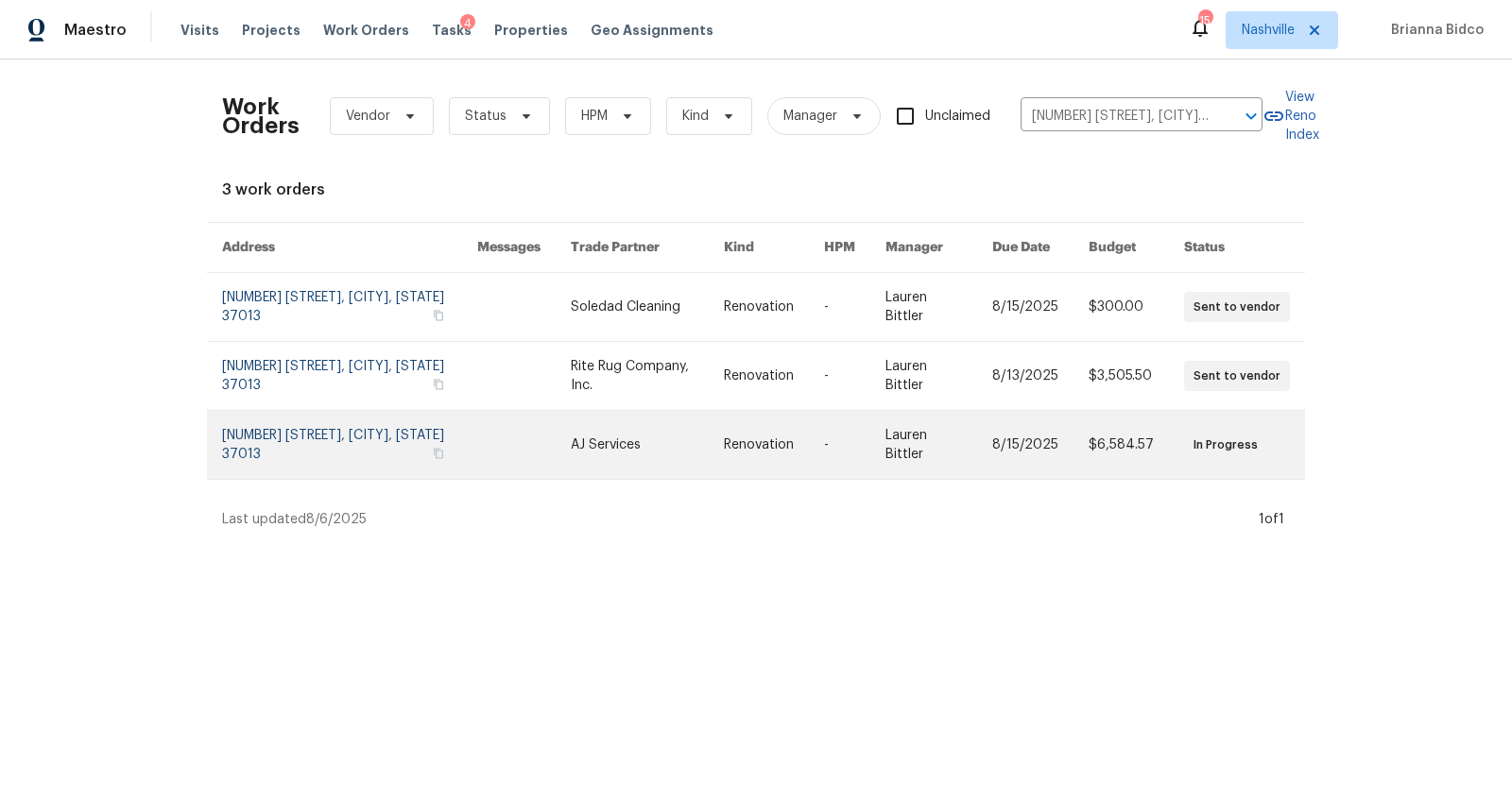click at bounding box center (350, 445) 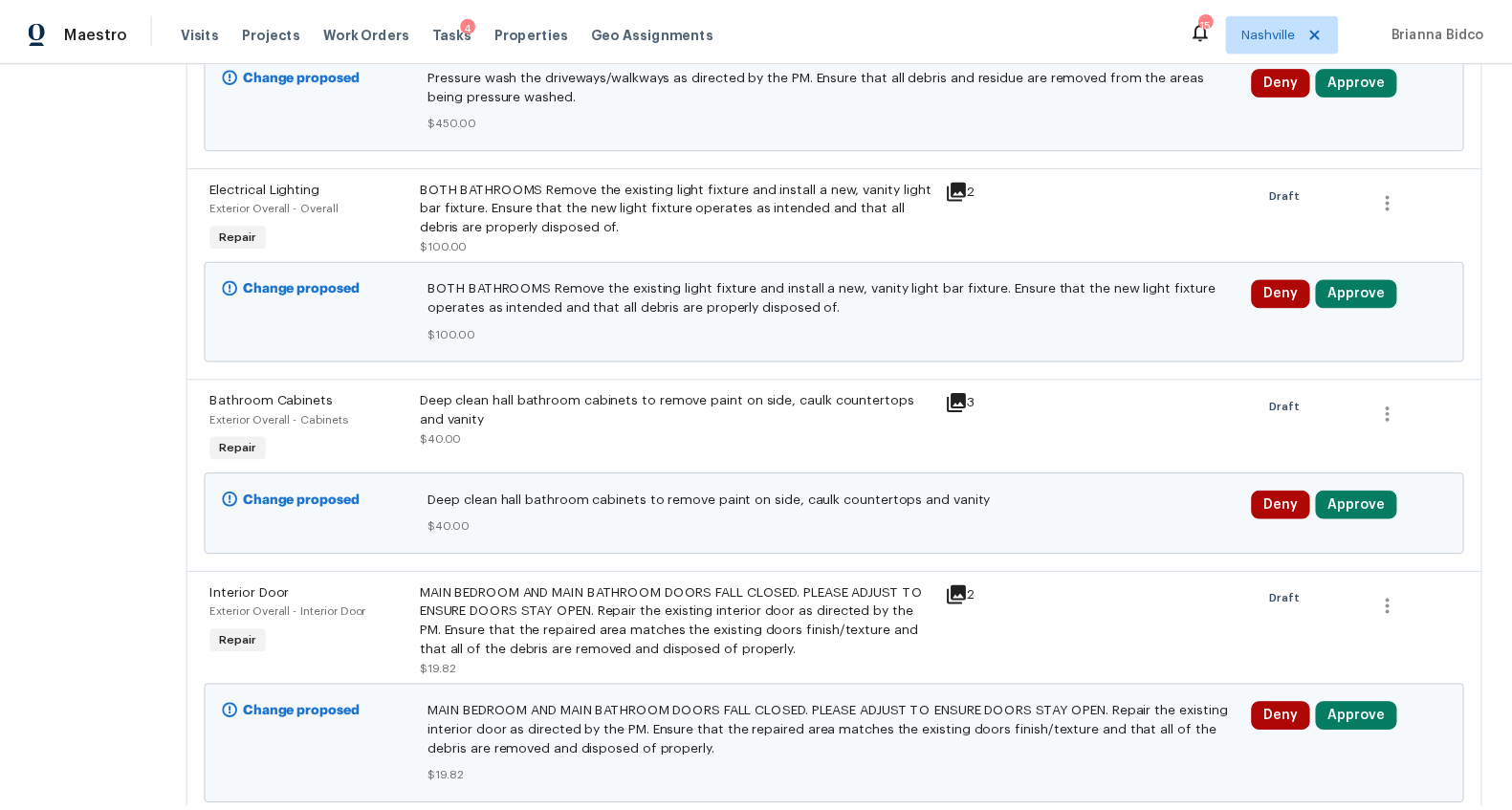 scroll, scrollTop: 0, scrollLeft: 0, axis: both 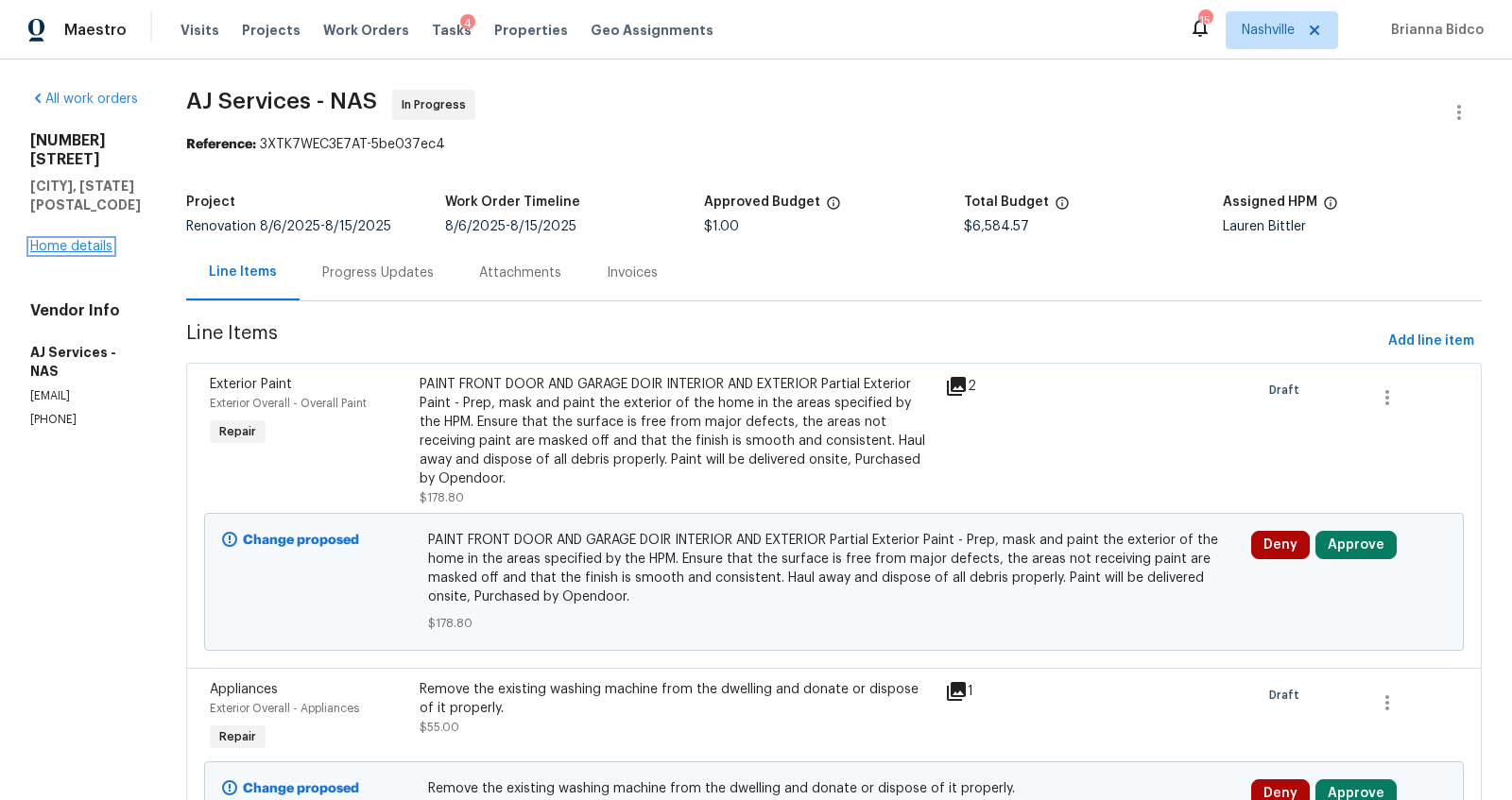 click on "Home details" at bounding box center (71, 247) 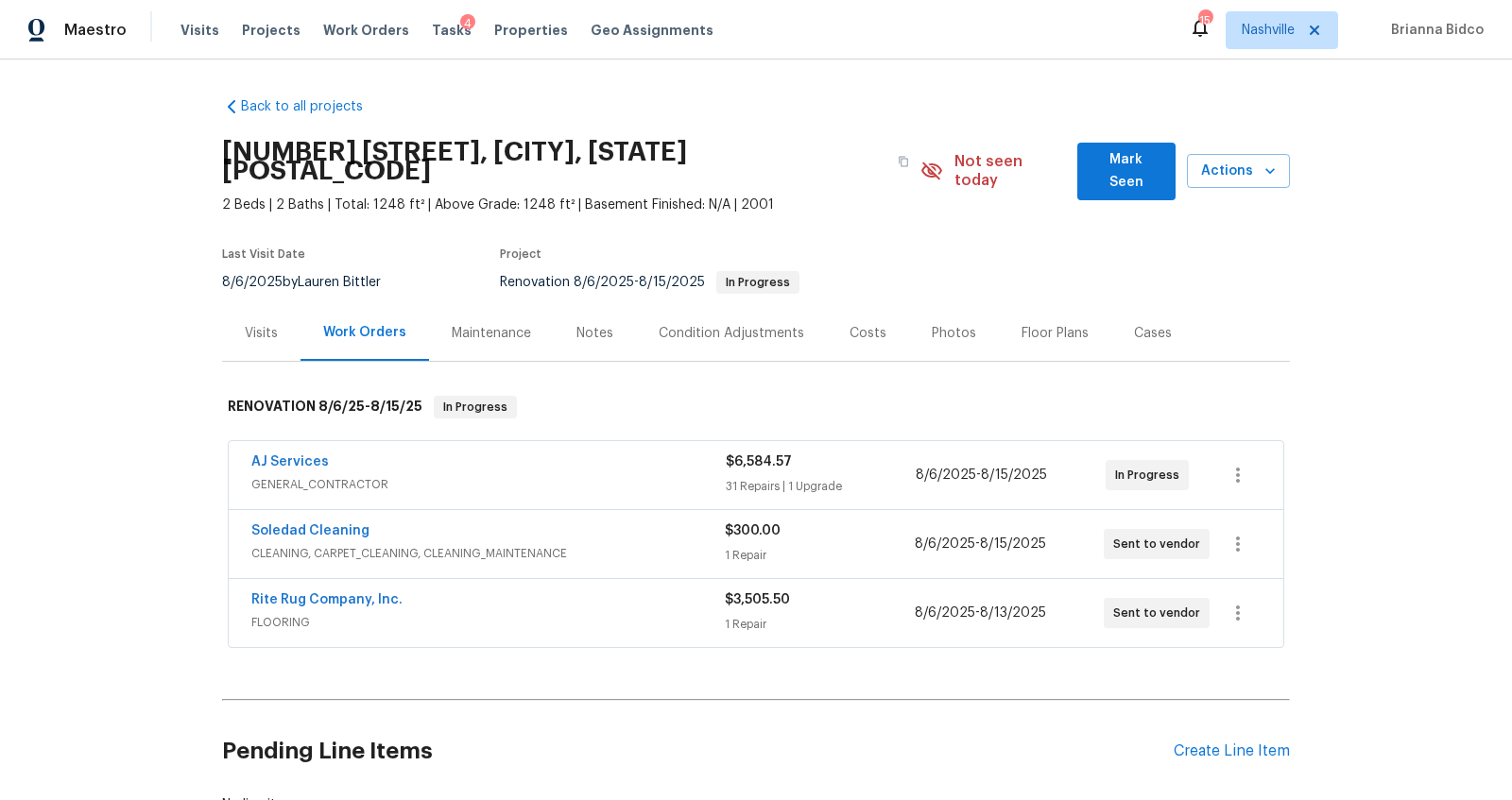 click on "Notes" at bounding box center [594, 333] 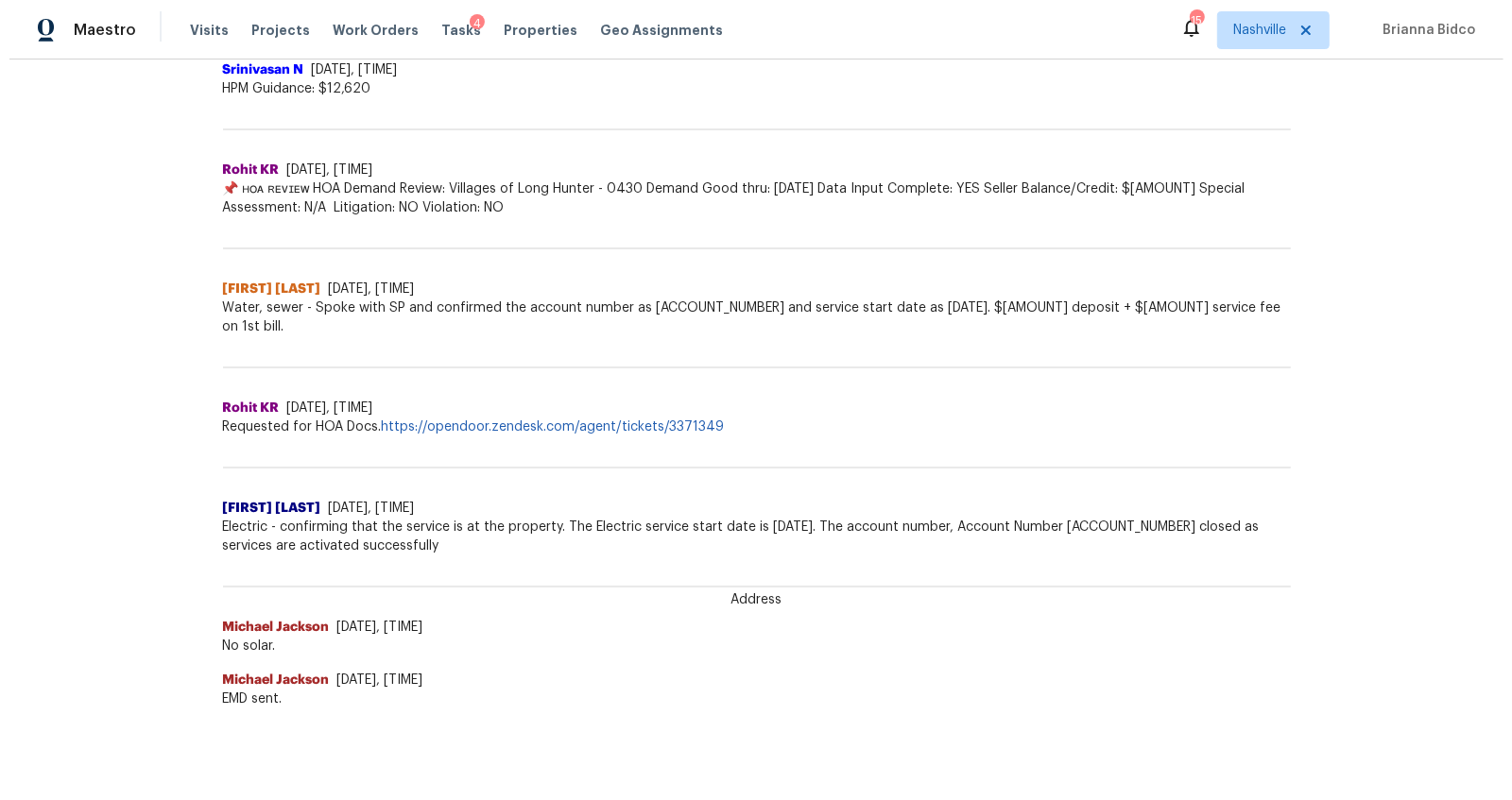 scroll, scrollTop: 0, scrollLeft: 0, axis: both 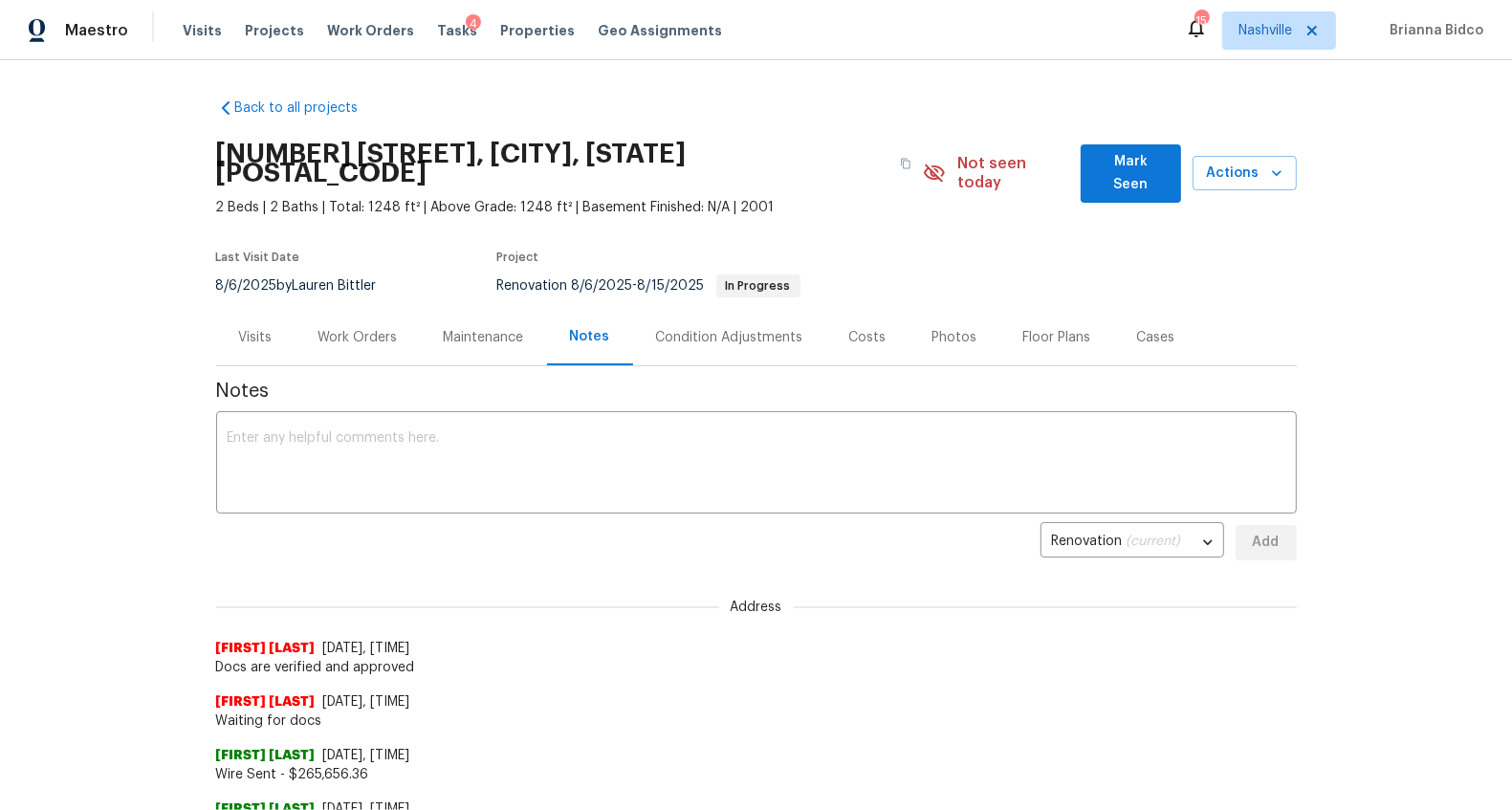 click on "Work Orders" at bounding box center [358, 338] 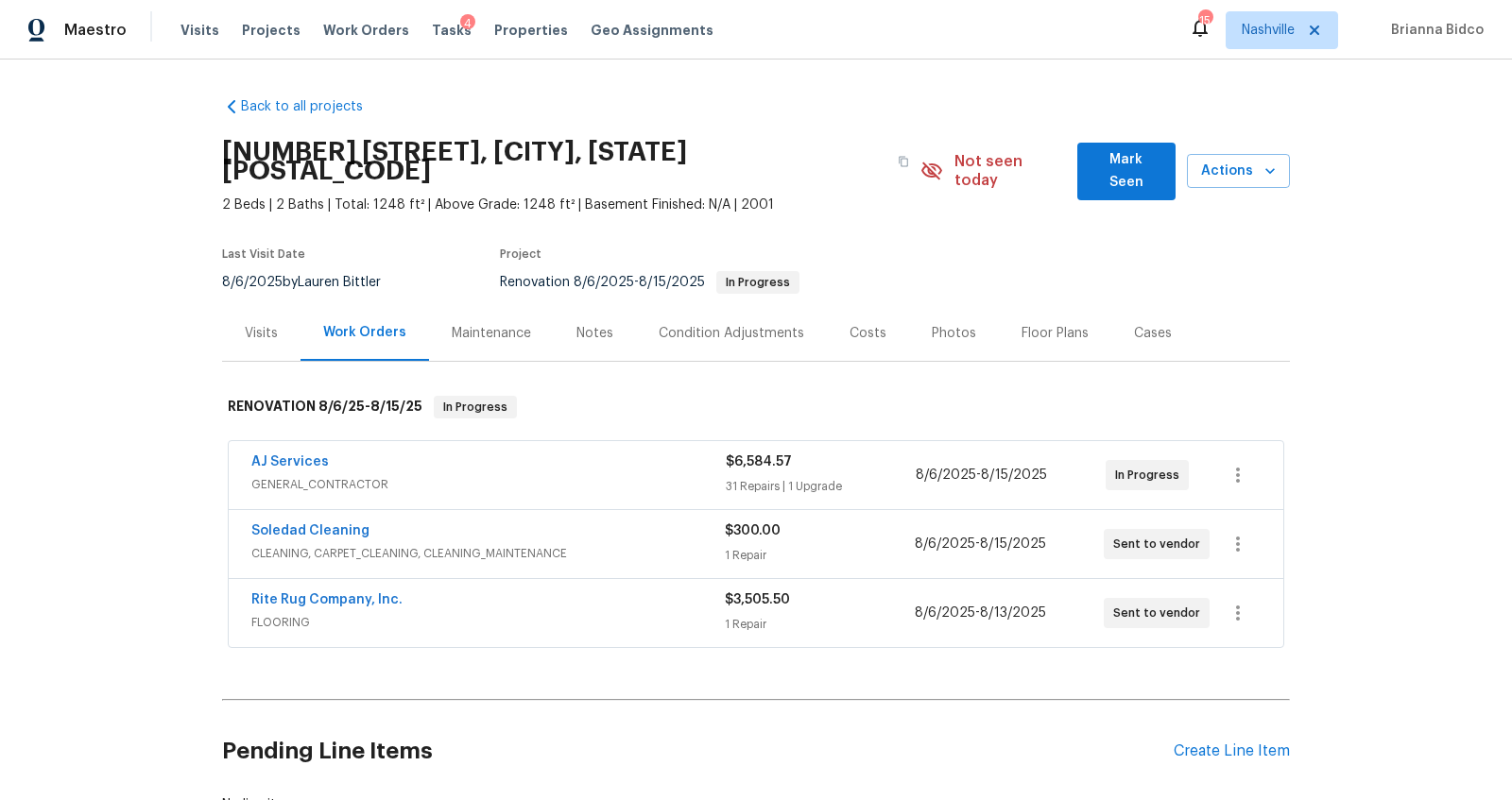 click on "AJ Services" at bounding box center (489, 464) 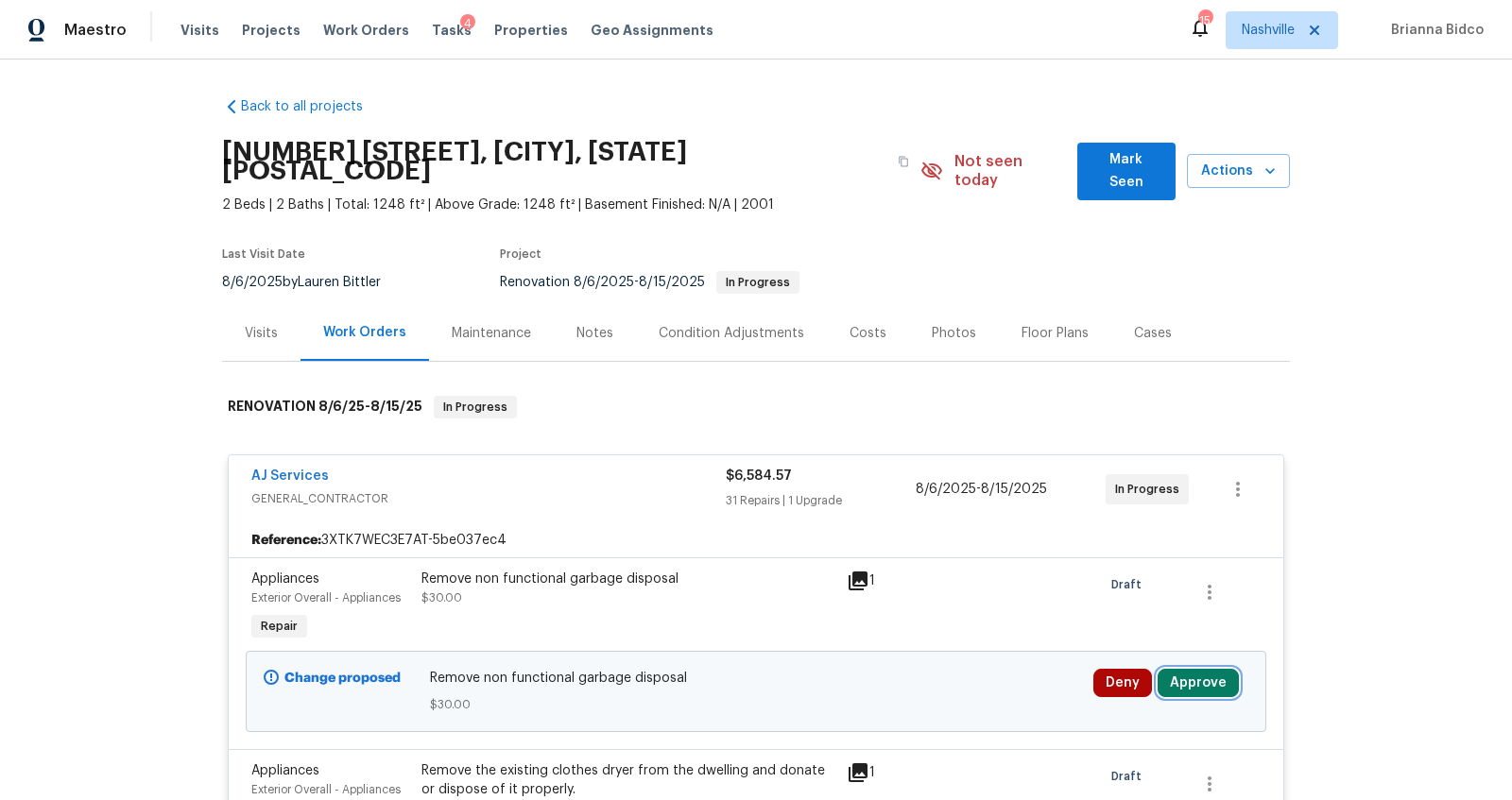 click on "Approve" at bounding box center (1198, 683) 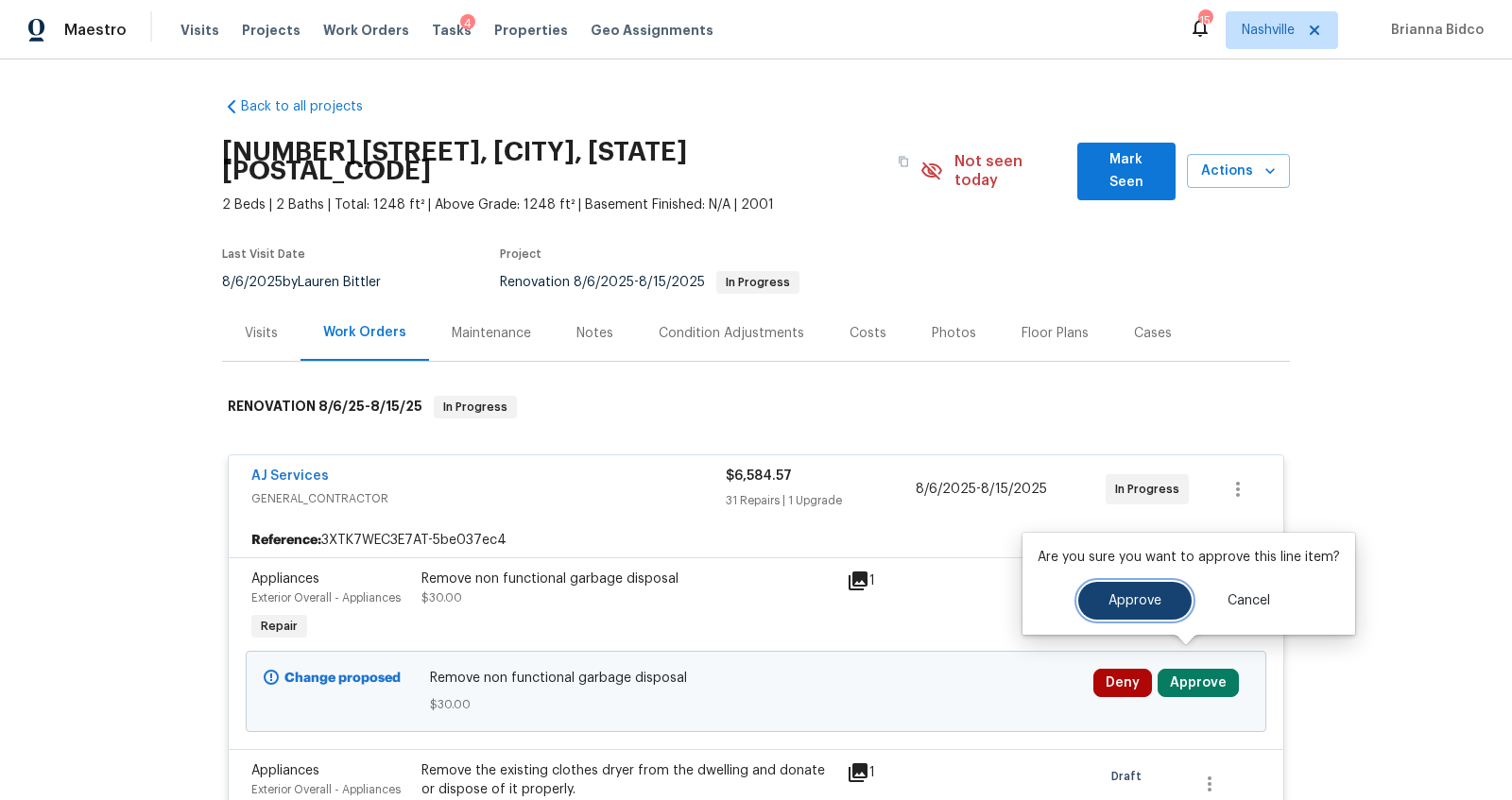 click on "Approve" at bounding box center (1135, 601) 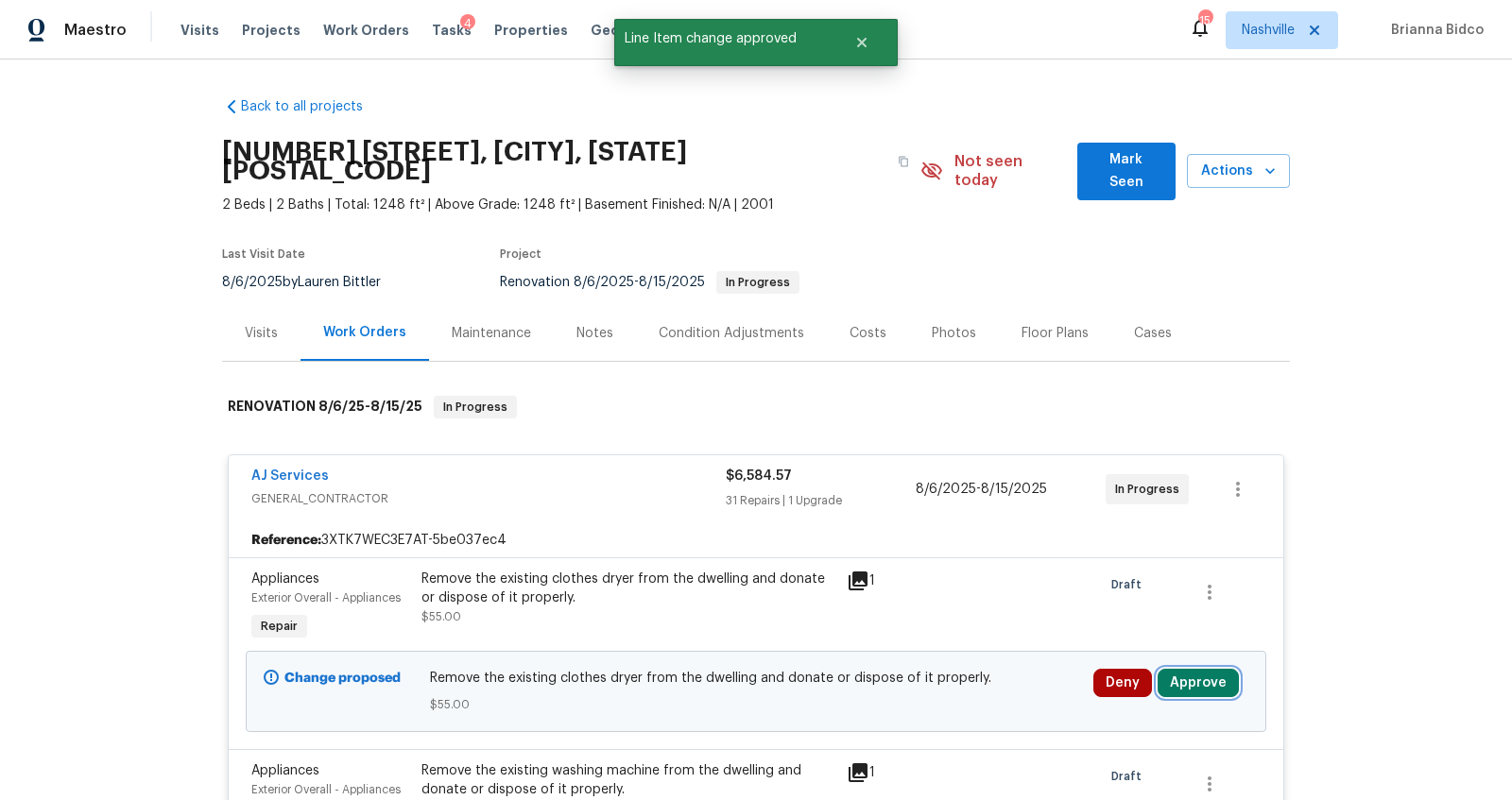 click on "Approve" at bounding box center [1198, 683] 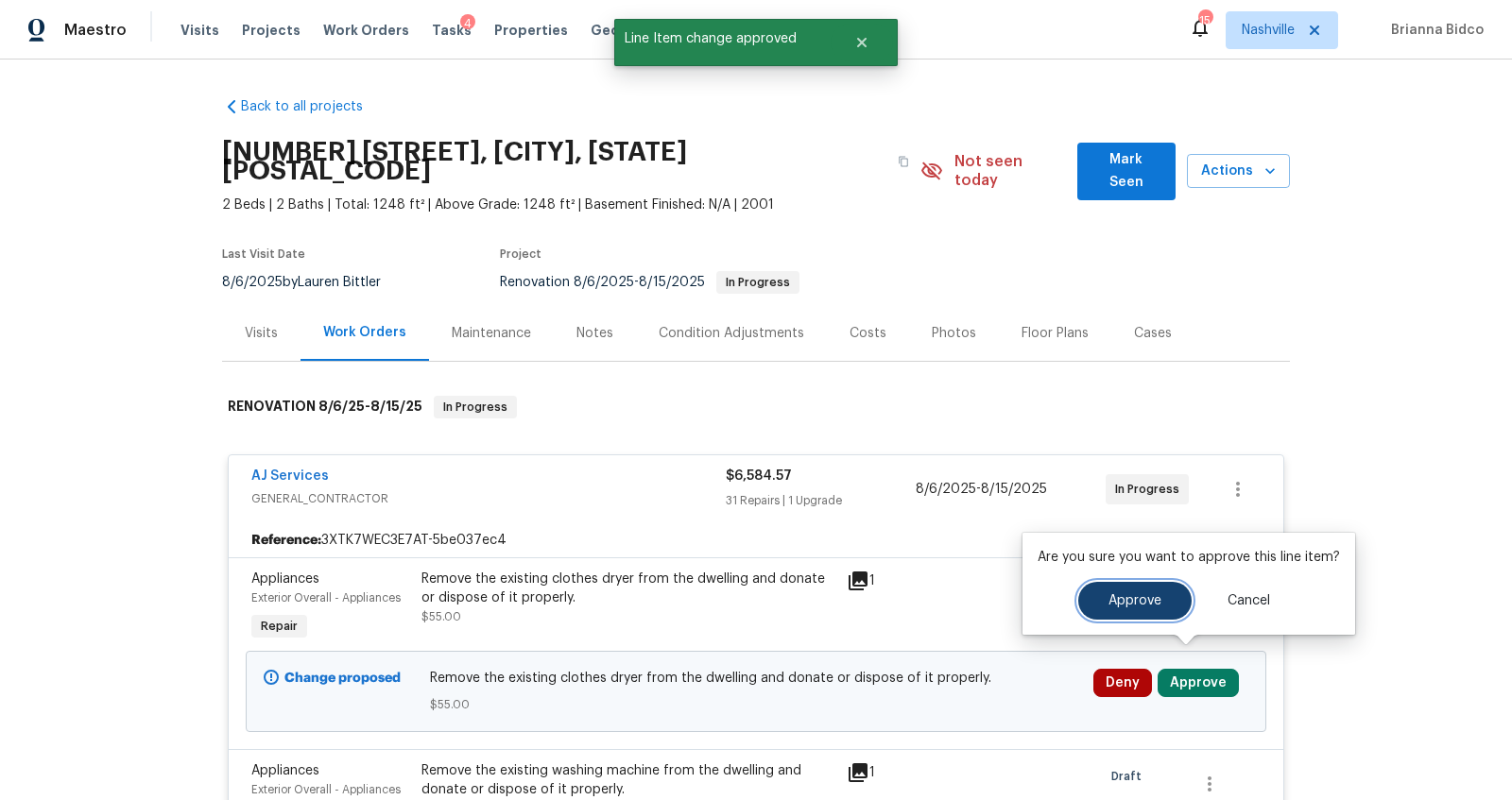 click on "Approve" at bounding box center [1135, 601] 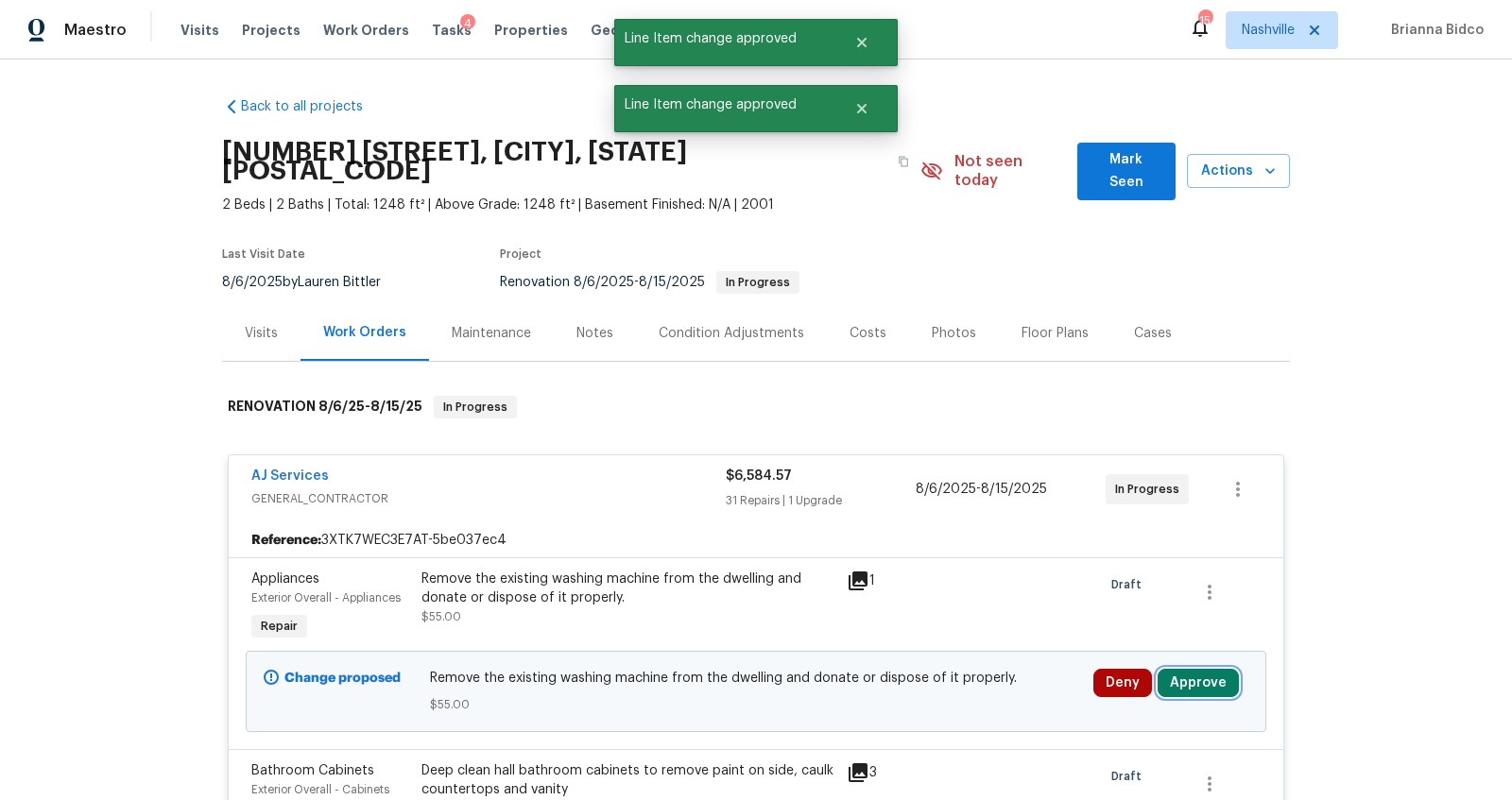 click on "Approve" at bounding box center (1198, 683) 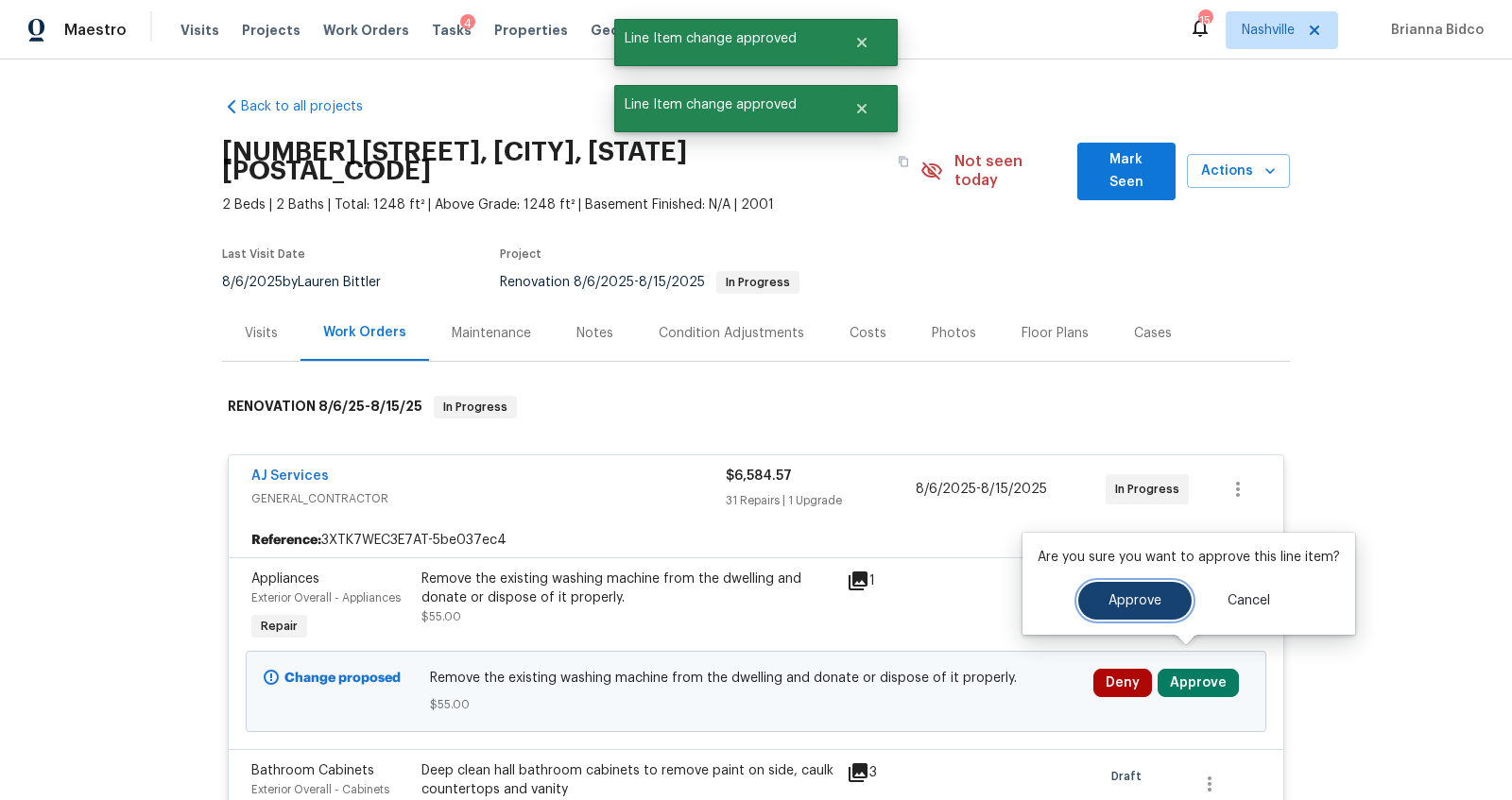 click on "Approve" at bounding box center (1135, 601) 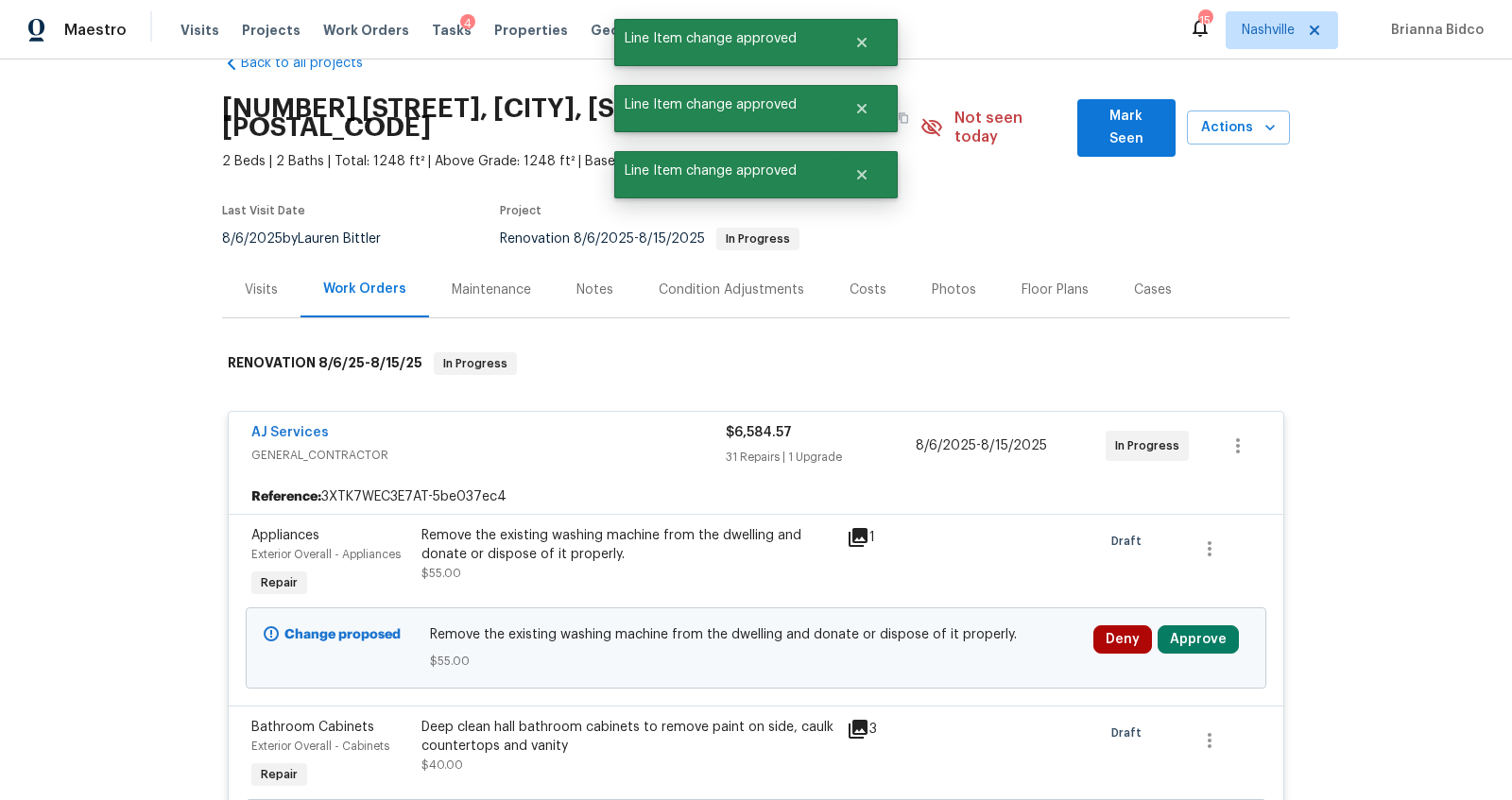 scroll, scrollTop: 161, scrollLeft: 0, axis: vertical 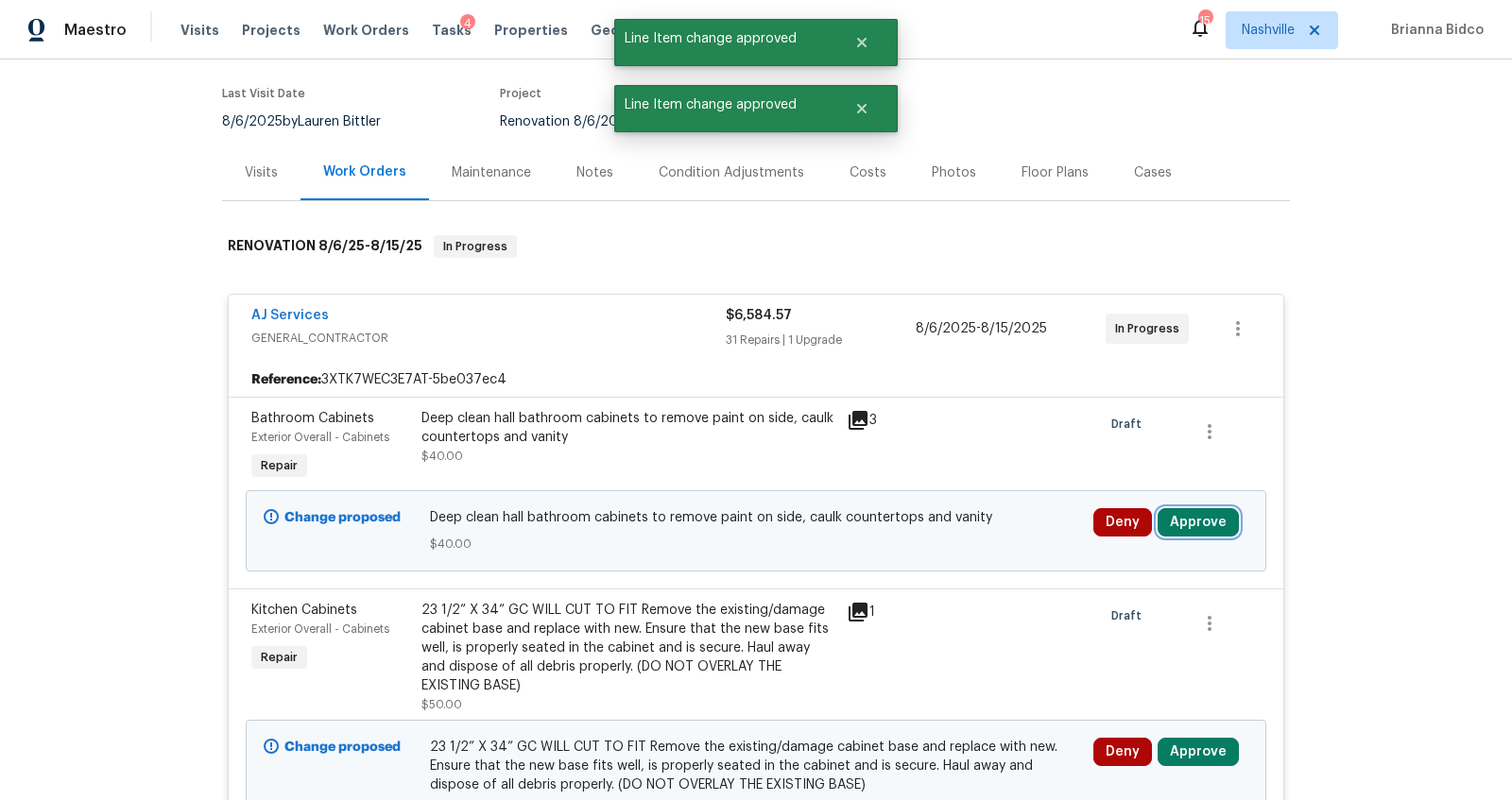click on "Approve" at bounding box center [1198, 522] 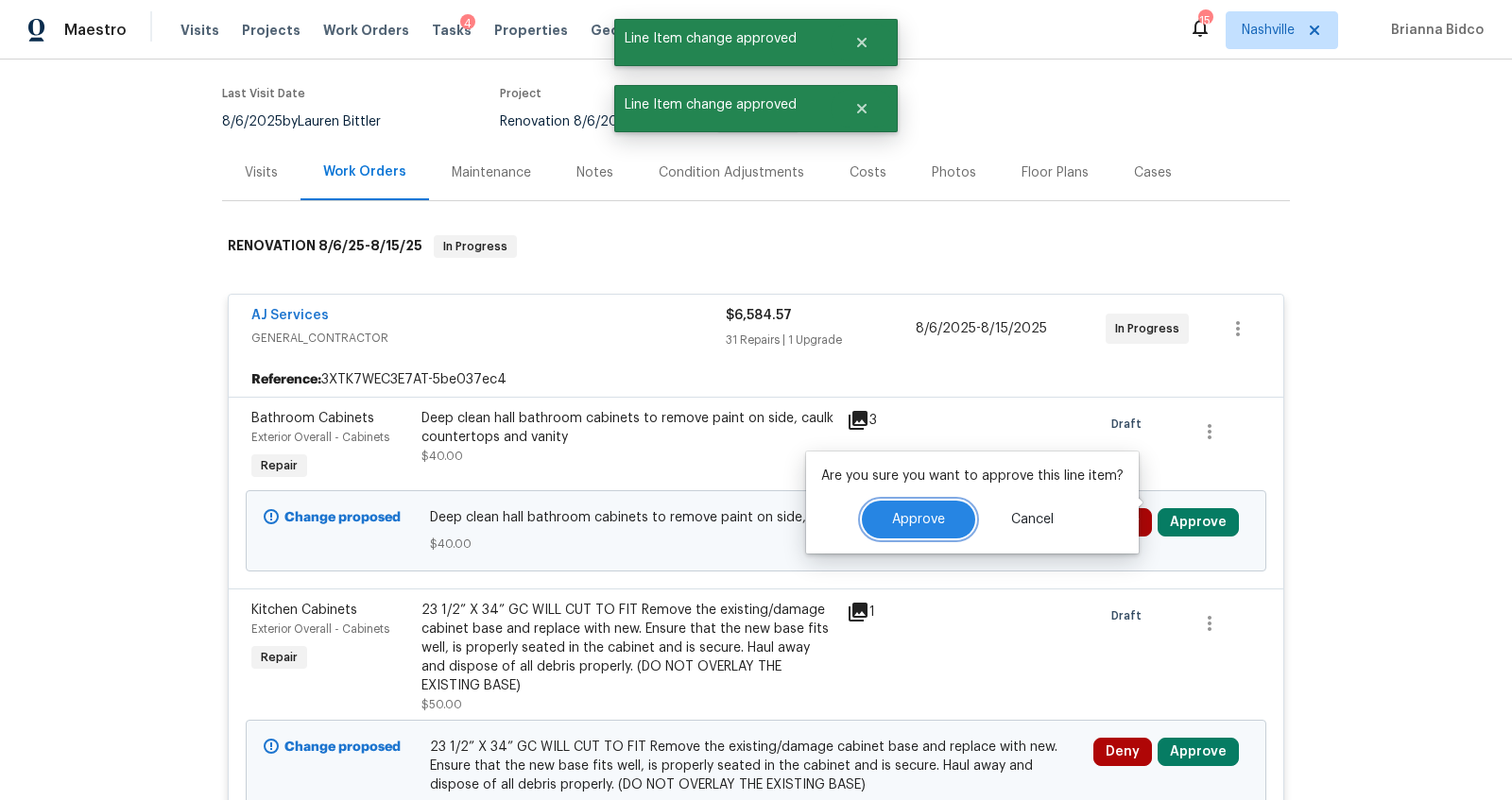 click on "Approve" at bounding box center (919, 519) 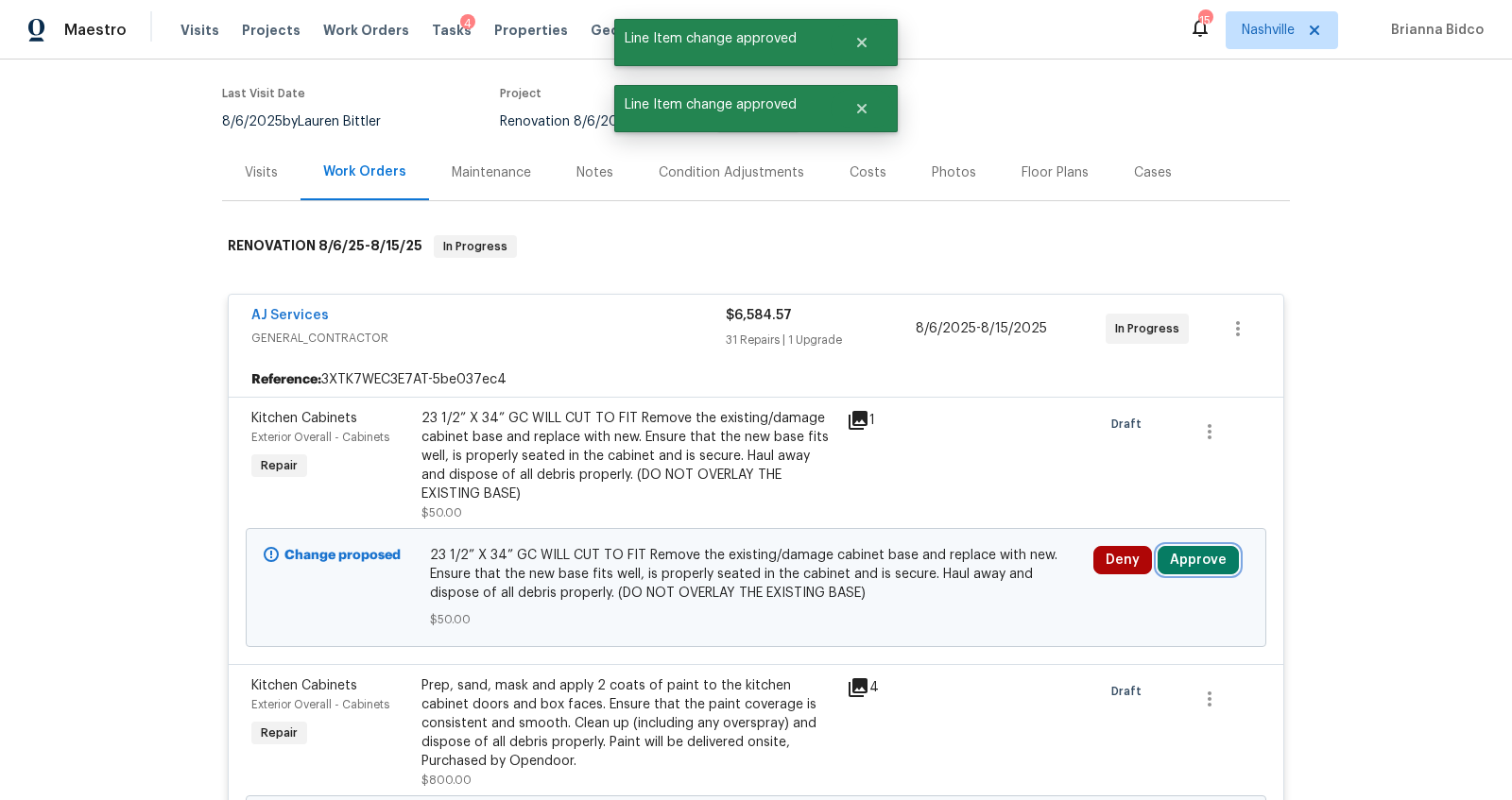 click on "Approve" at bounding box center (1198, 560) 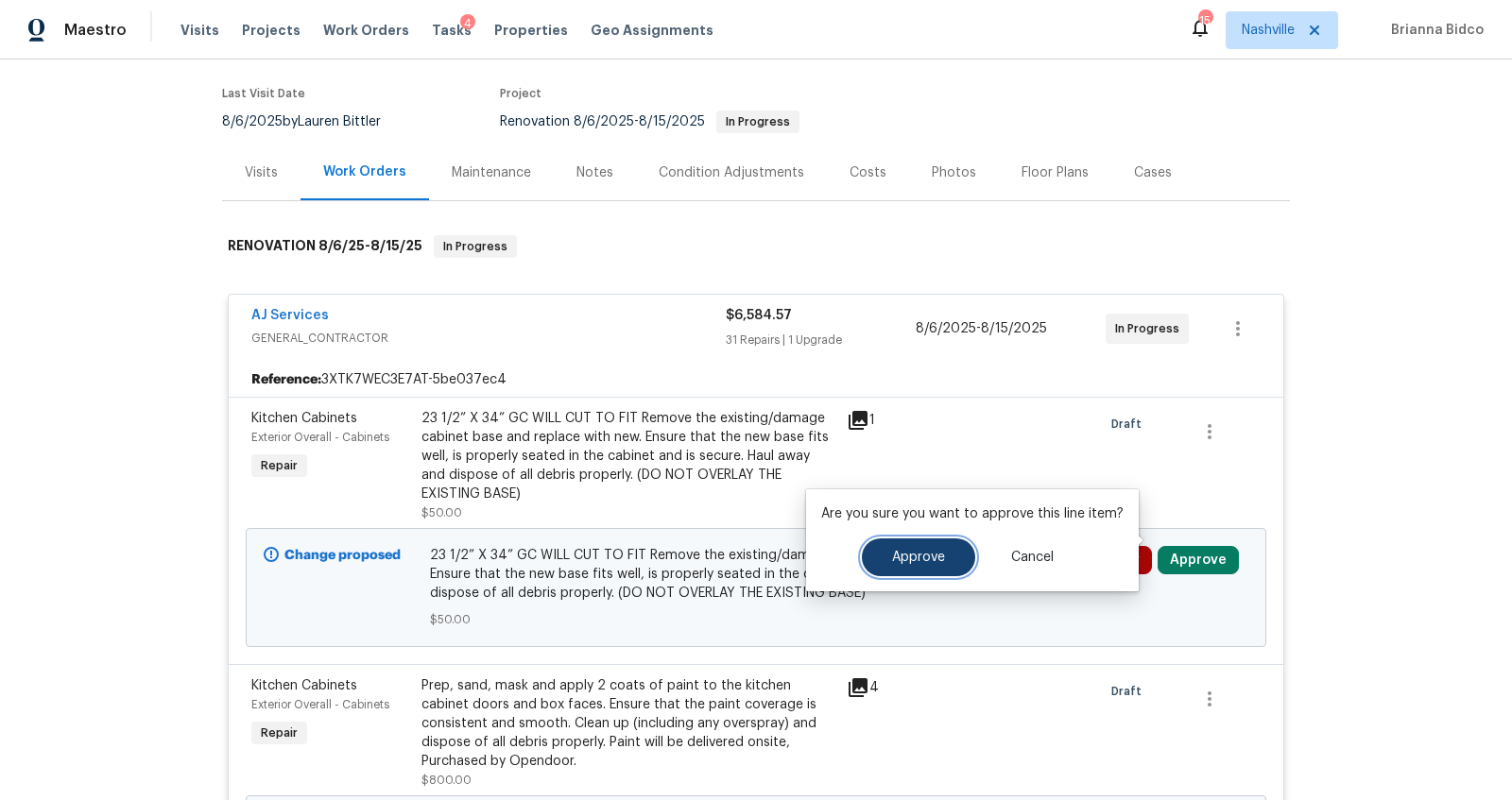 click on "Approve" at bounding box center [919, 557] 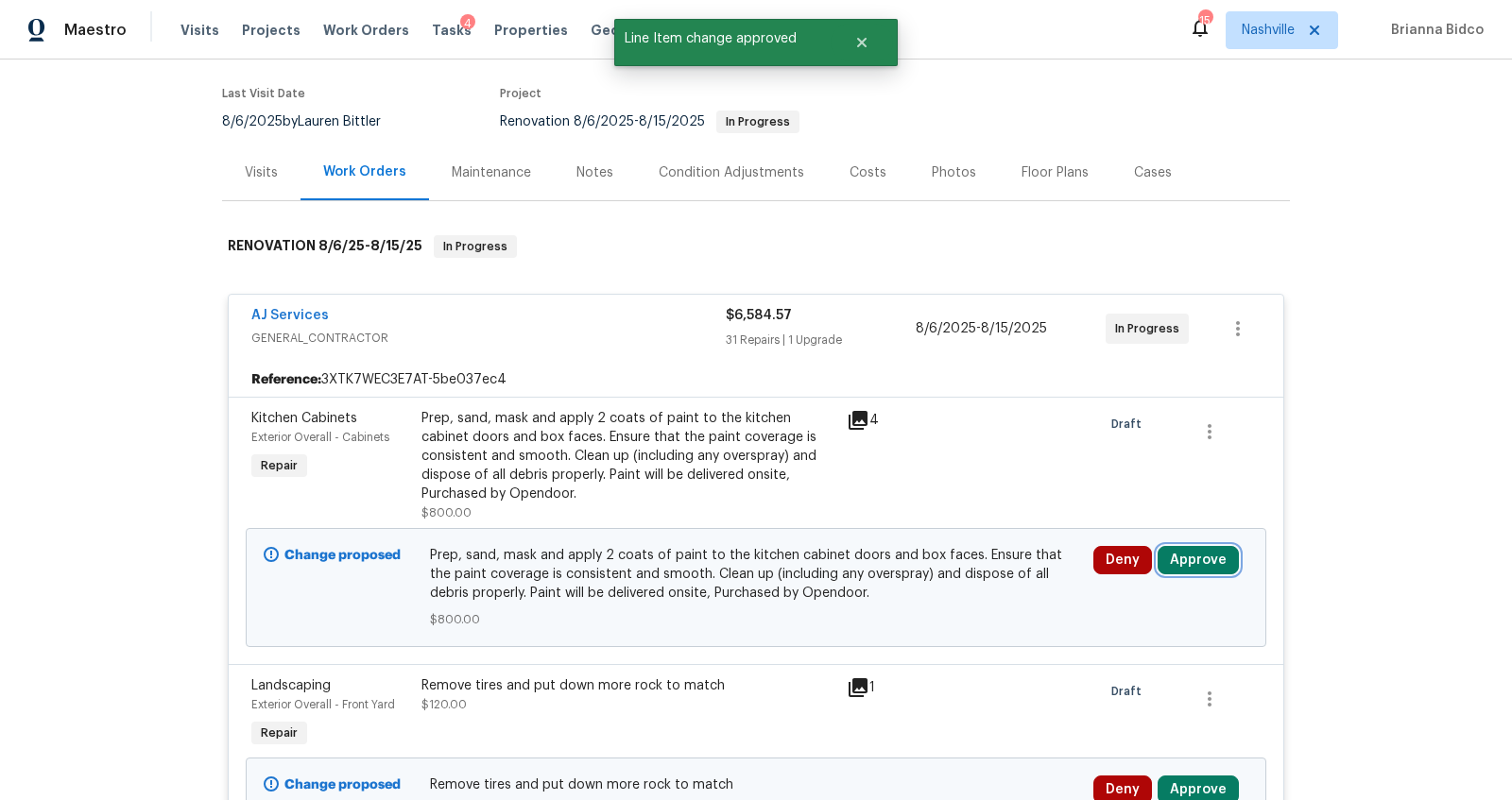 click on "Approve" at bounding box center [1198, 560] 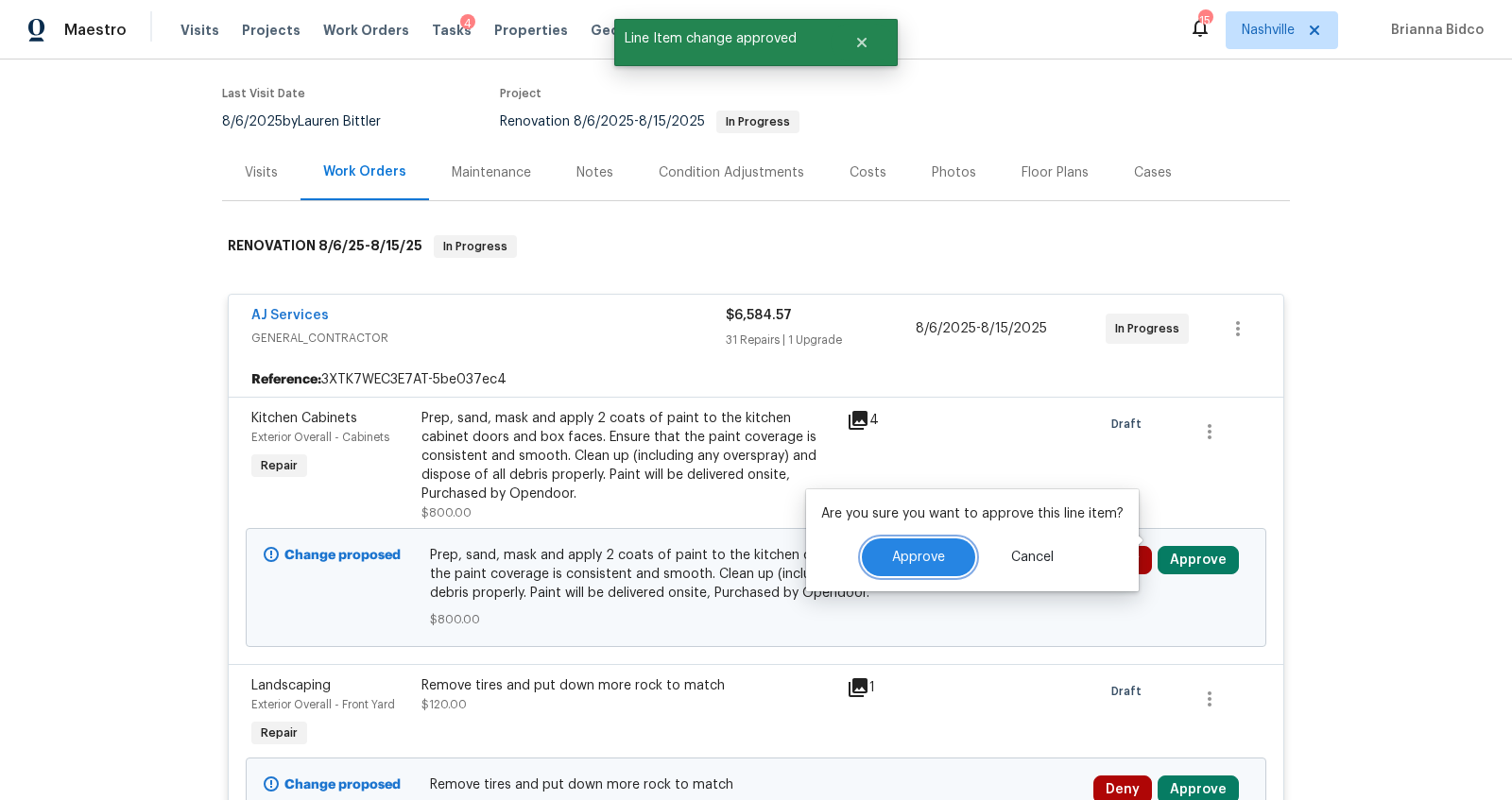 click on "Approve" at bounding box center [919, 557] 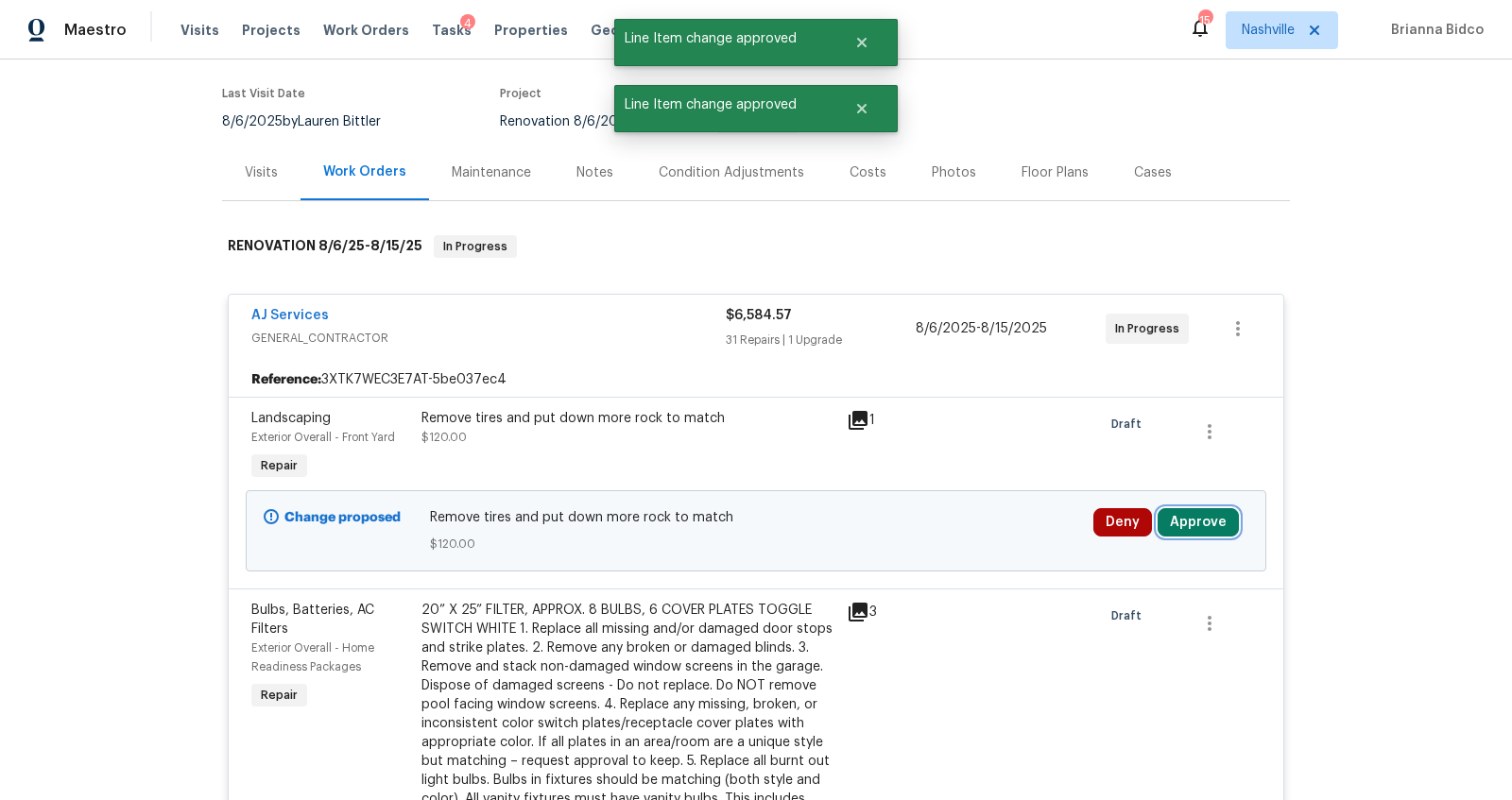 click on "Approve" at bounding box center (1198, 522) 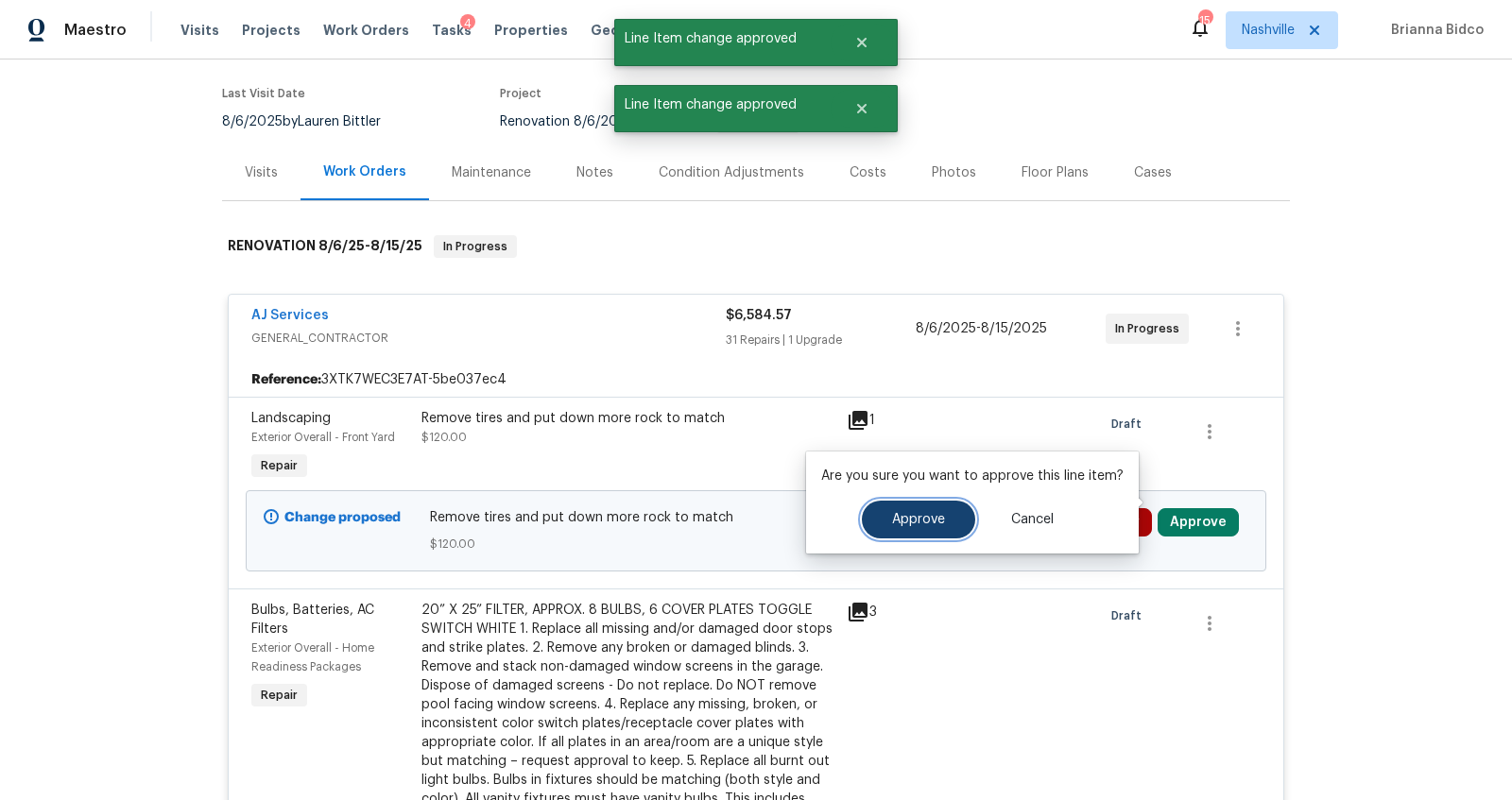 click on "Approve" at bounding box center (919, 519) 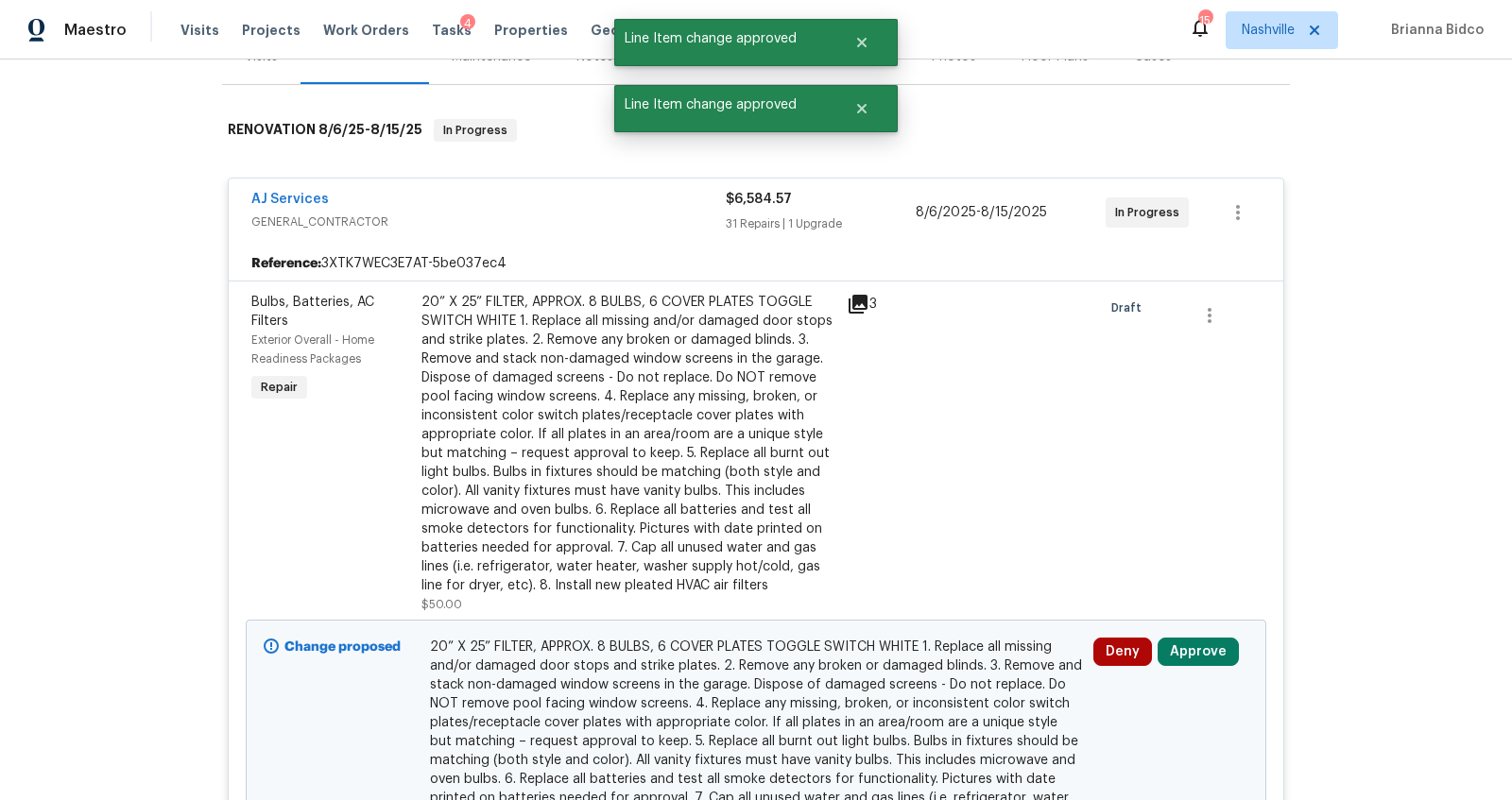 scroll, scrollTop: 631, scrollLeft: 0, axis: vertical 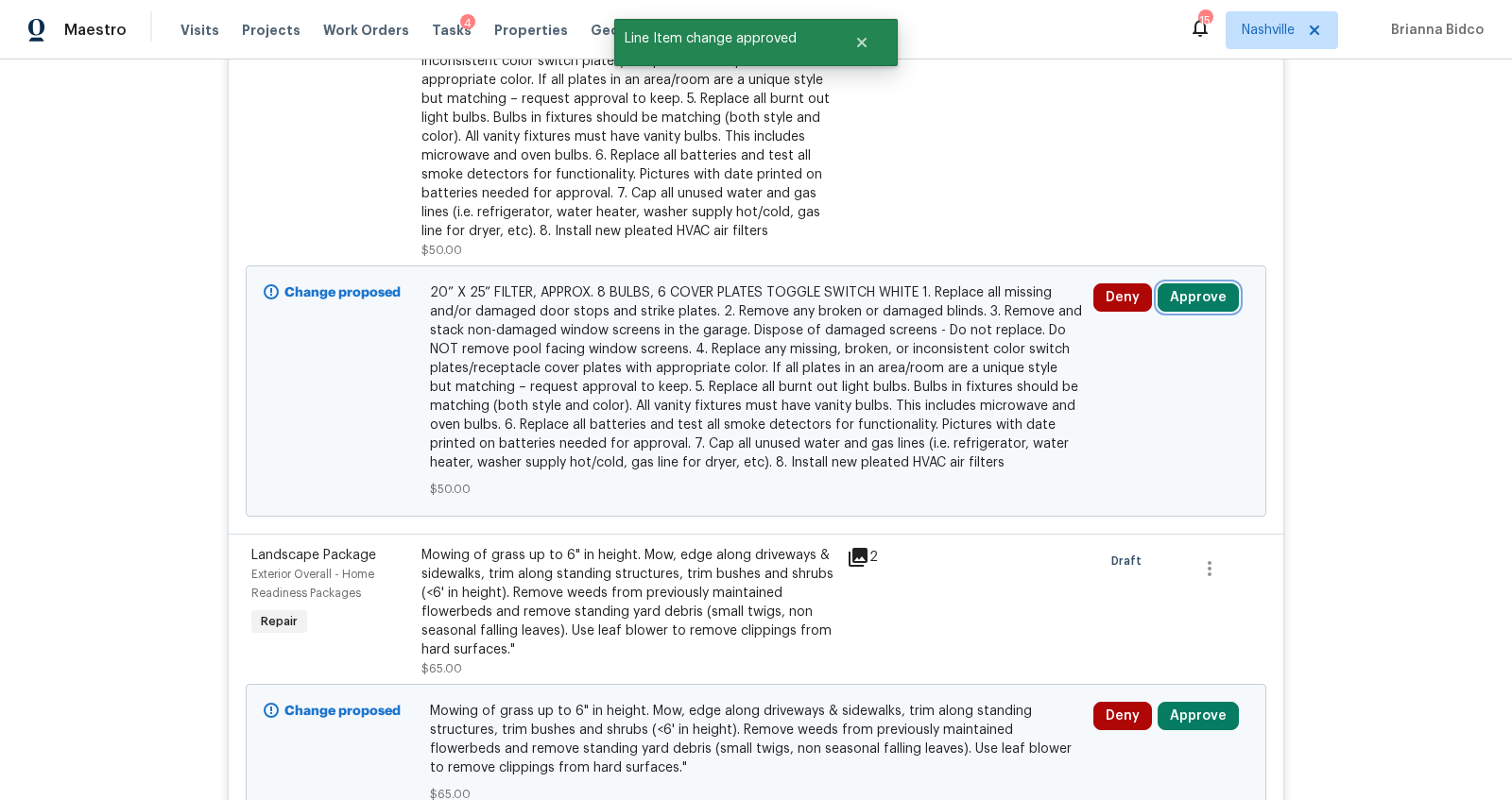 click on "Approve" at bounding box center [1198, 298] 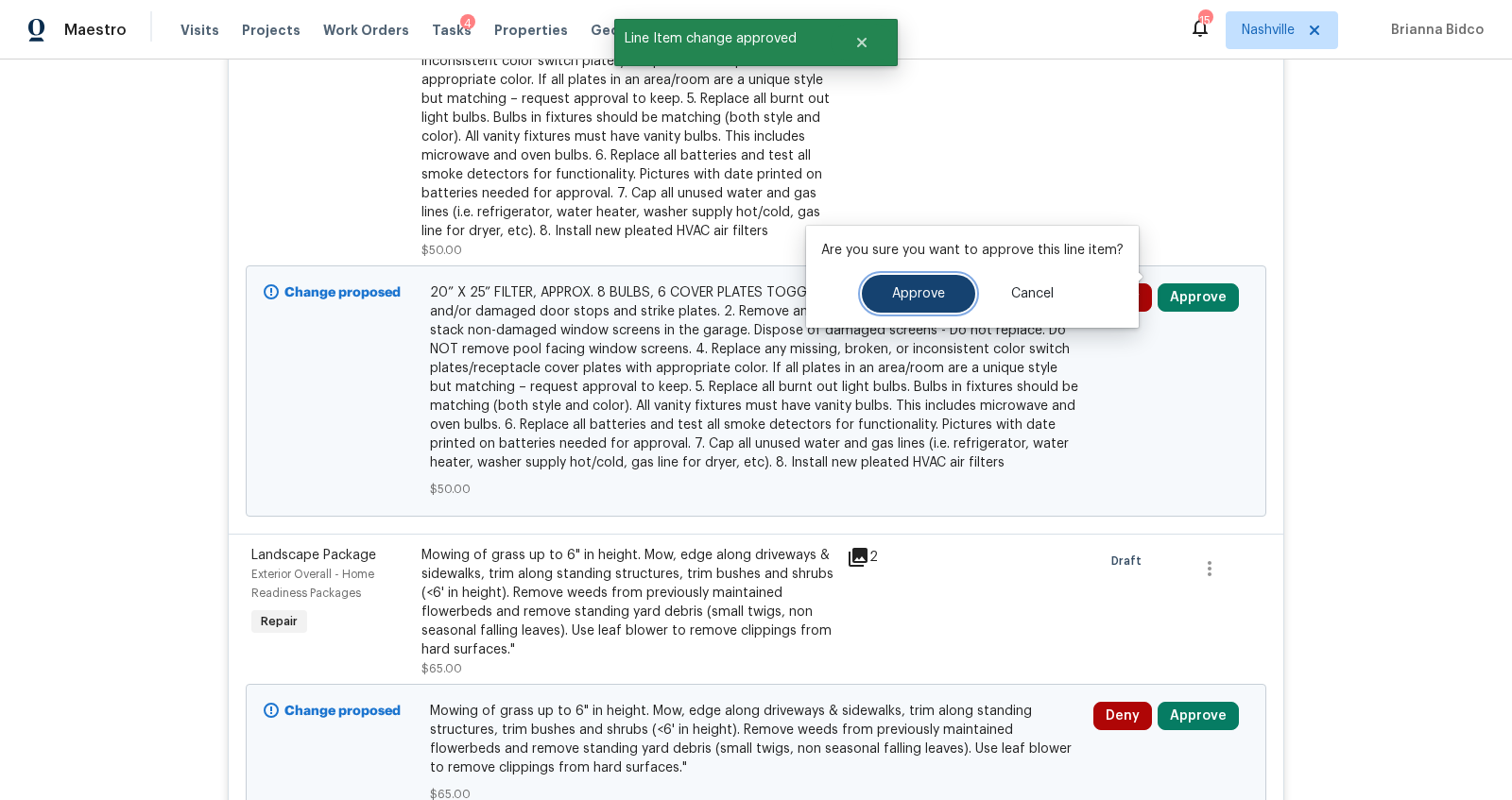 click on "Approve" at bounding box center [919, 294] 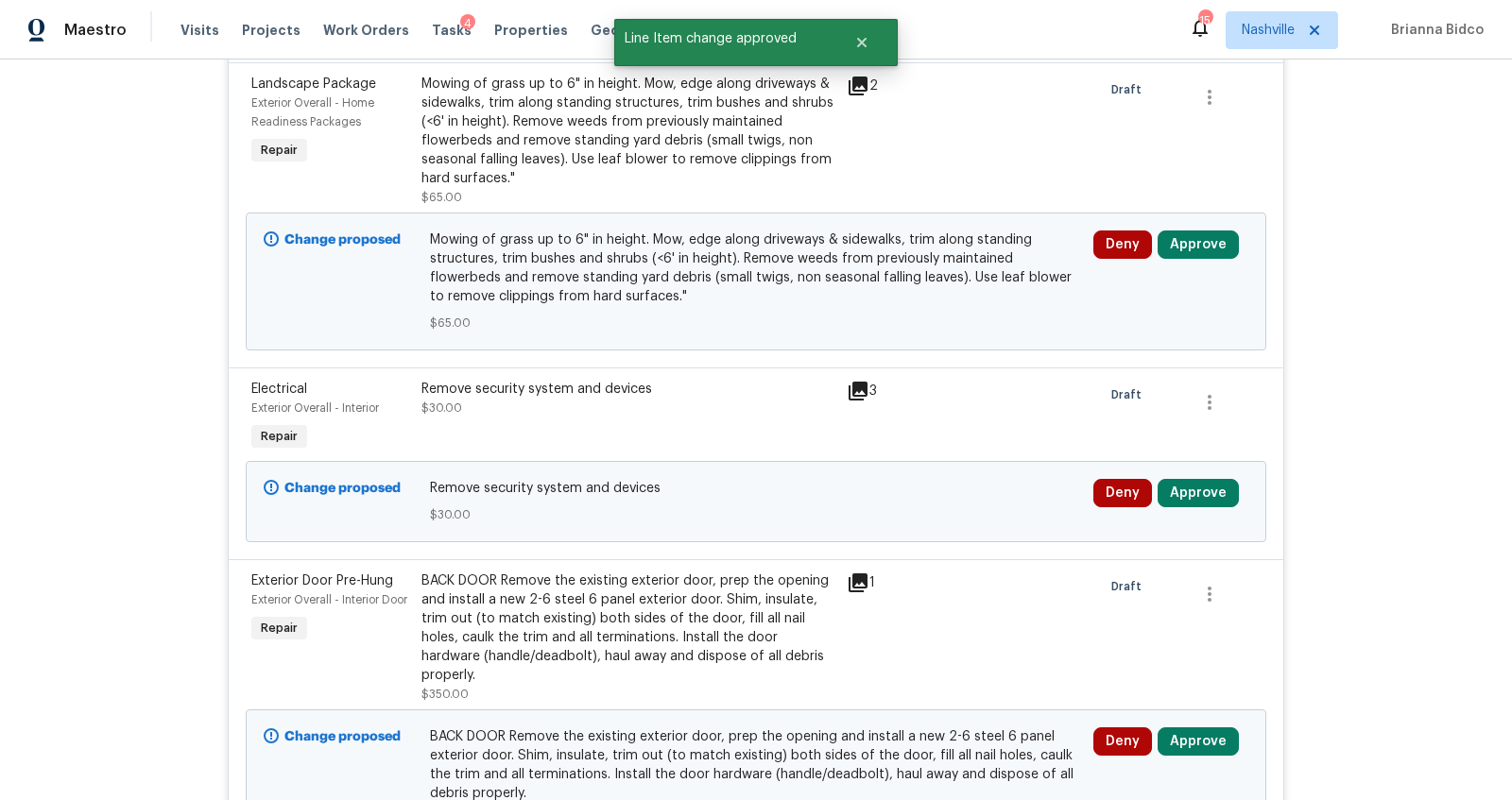 scroll, scrollTop: 410, scrollLeft: 0, axis: vertical 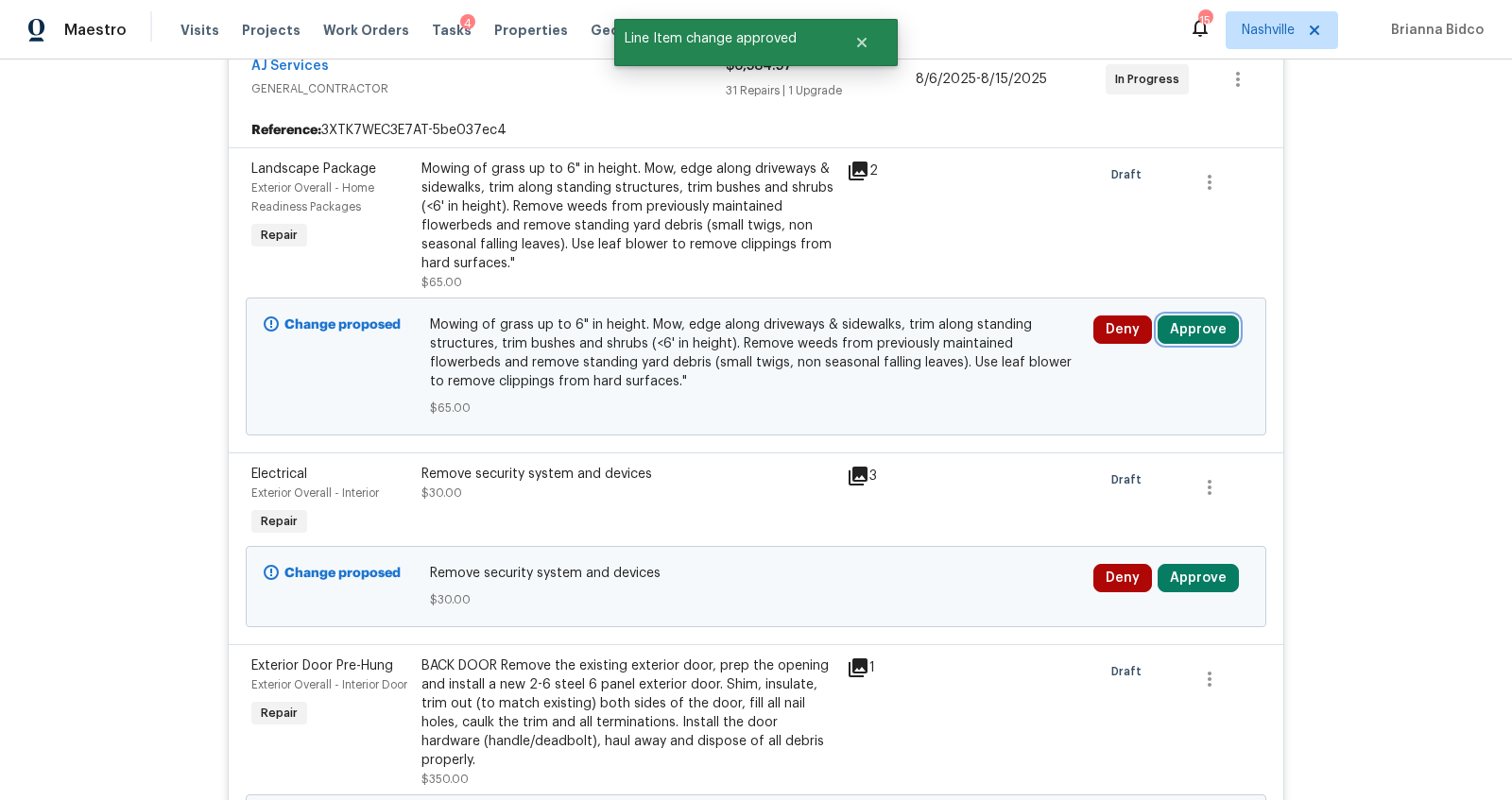 click on "Approve" at bounding box center [1198, 330] 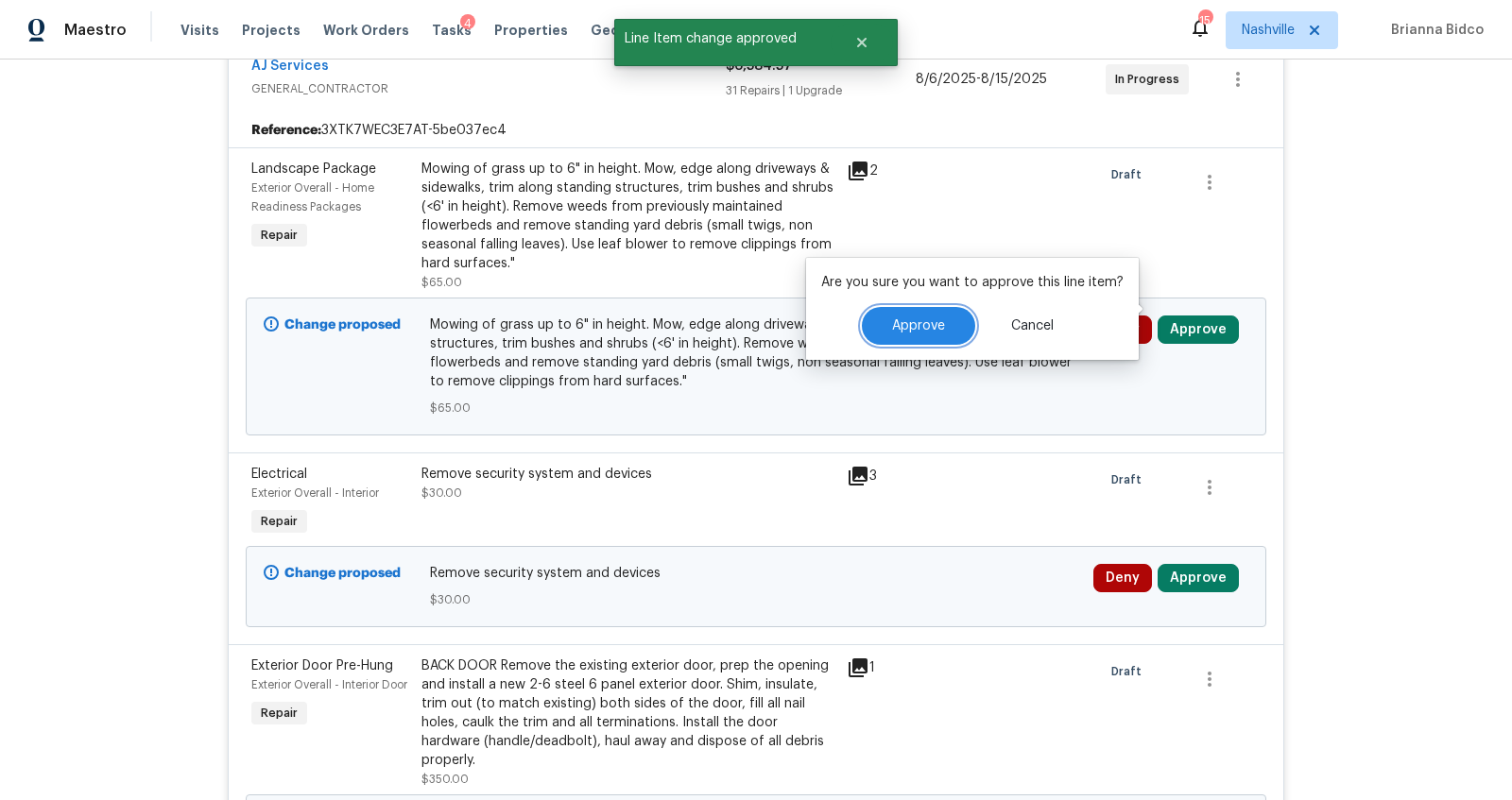 click on "Approve" at bounding box center (919, 326) 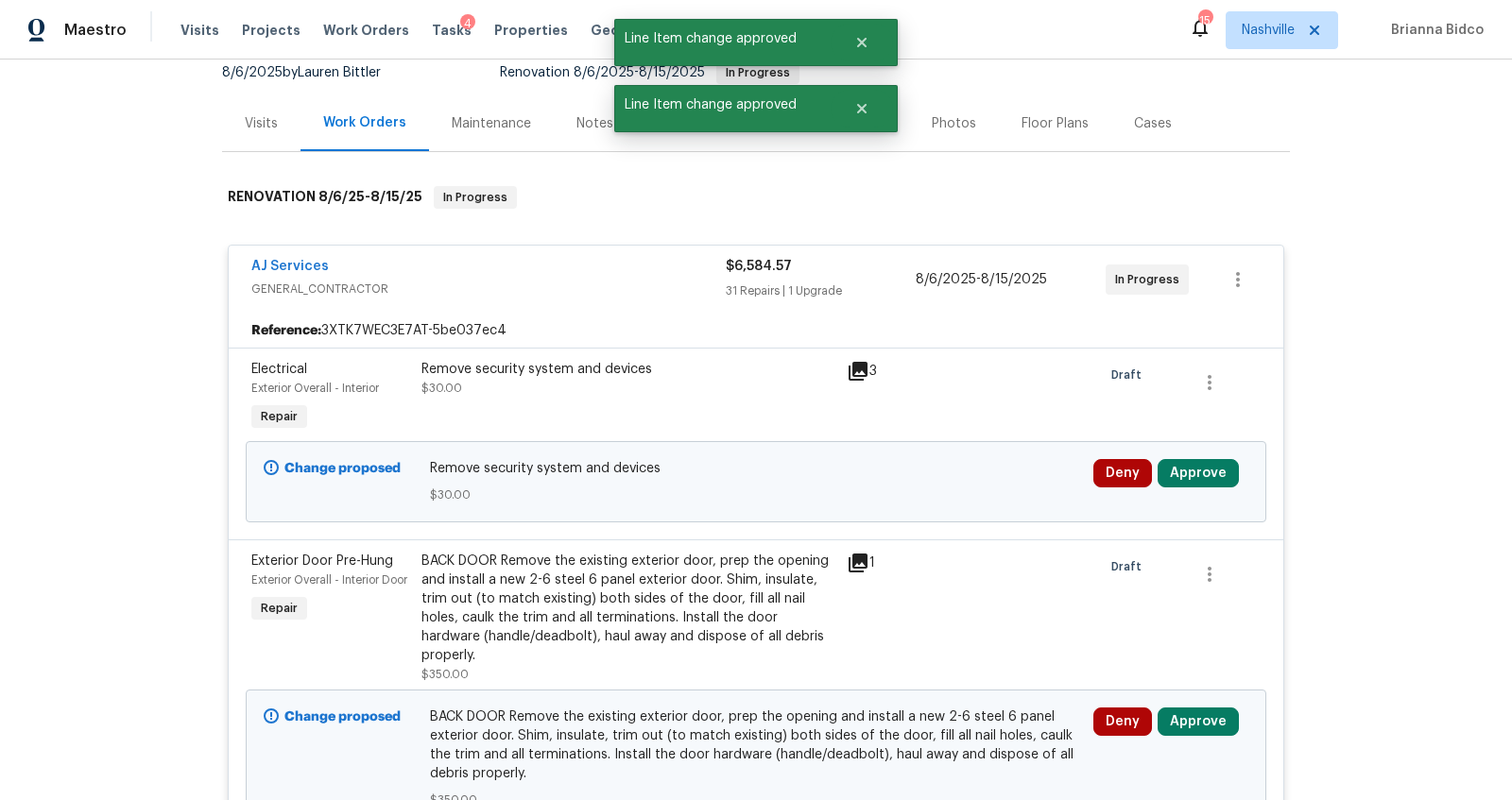 scroll, scrollTop: 410, scrollLeft: 0, axis: vertical 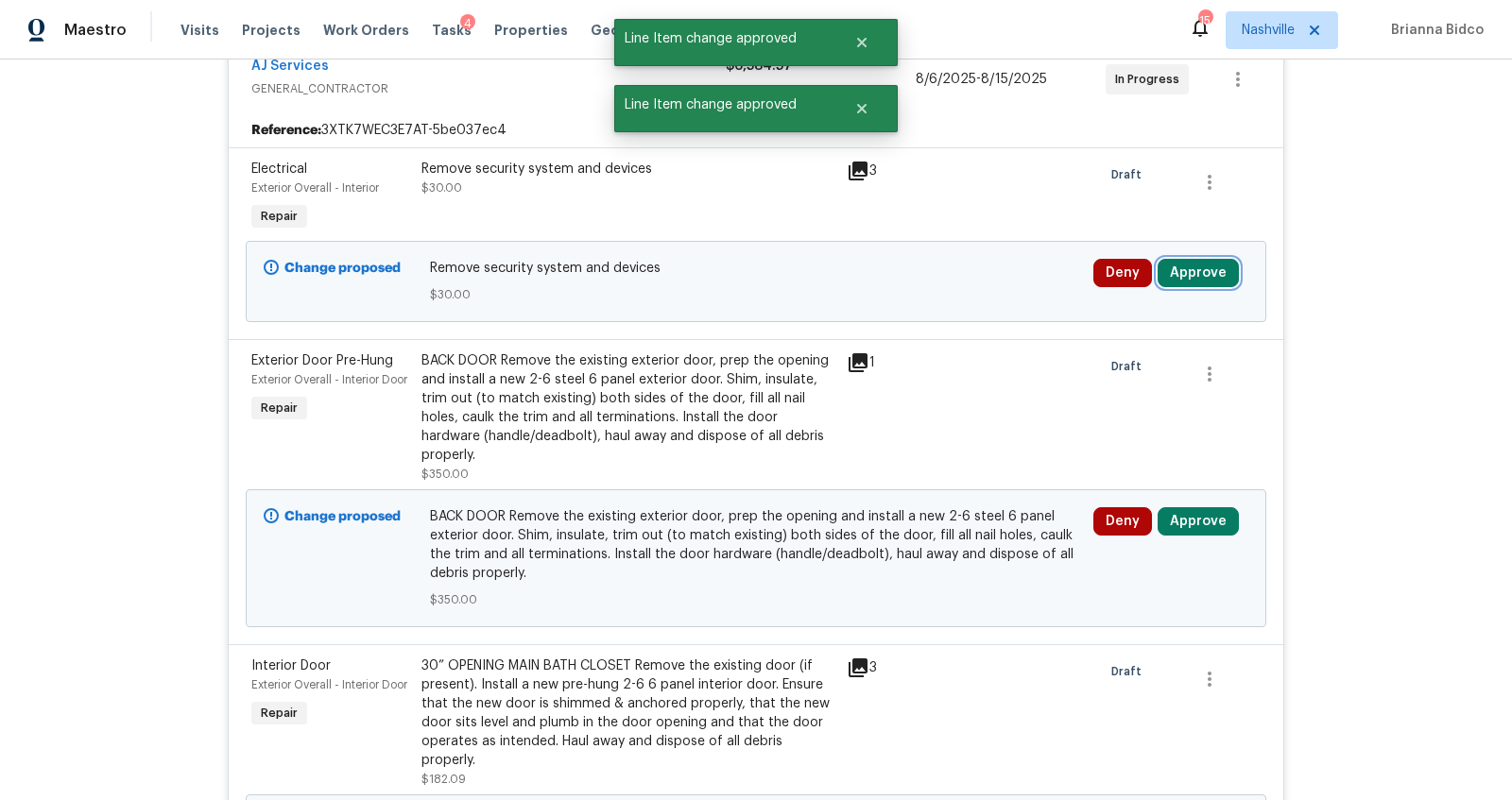 click on "Approve" at bounding box center [1198, 273] 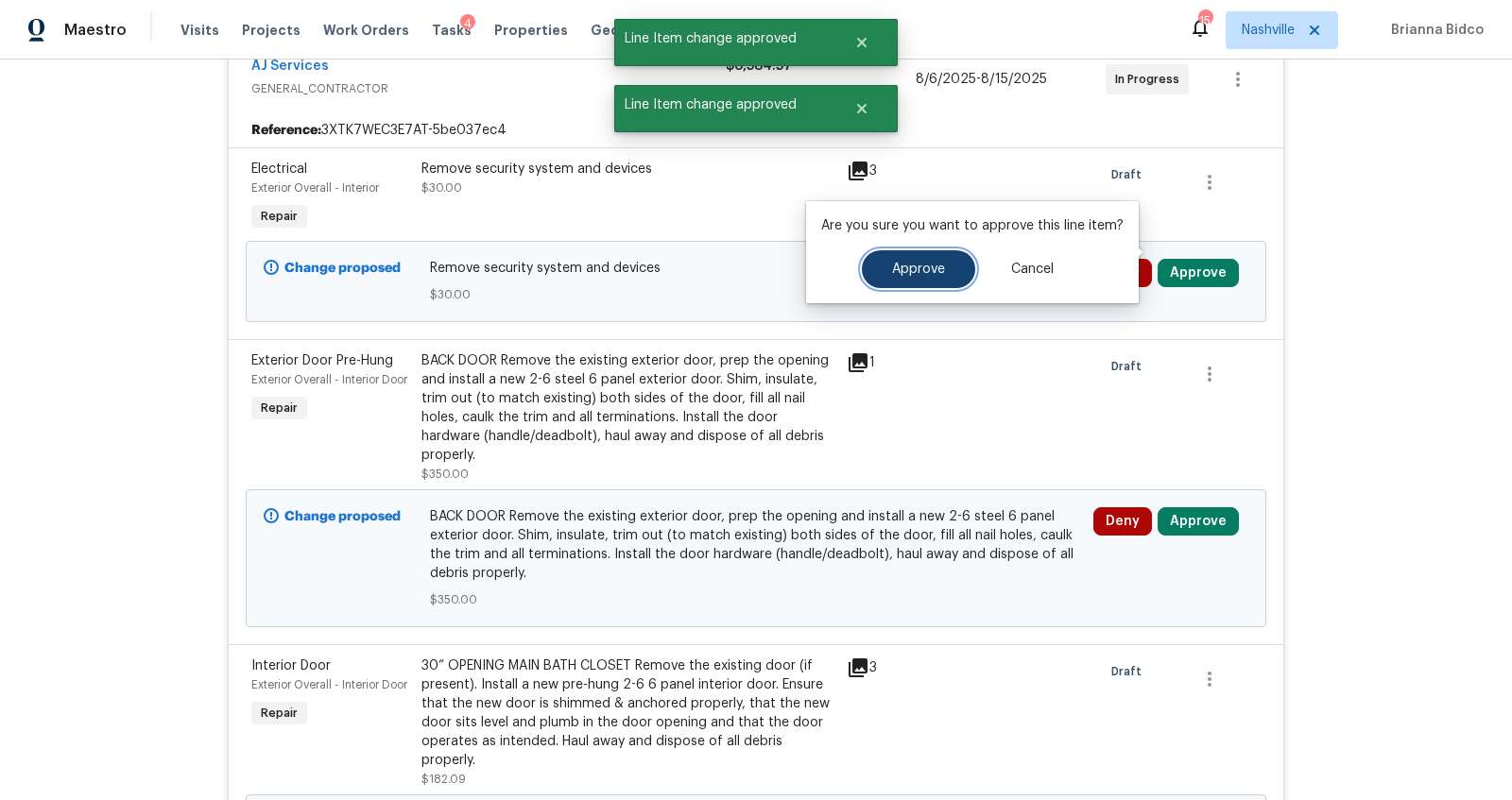 click on "Approve" at bounding box center [919, 269] 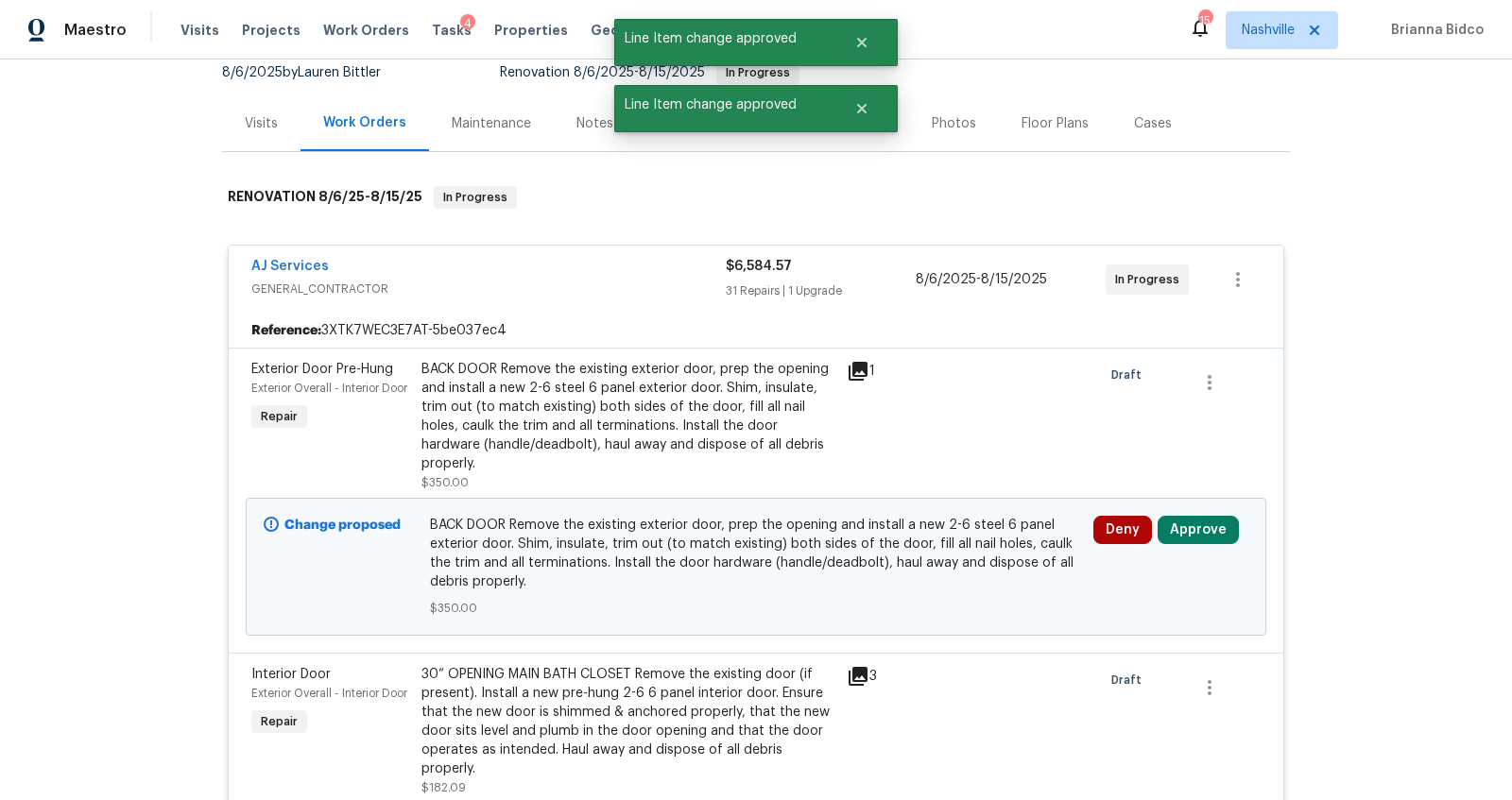 scroll, scrollTop: 410, scrollLeft: 0, axis: vertical 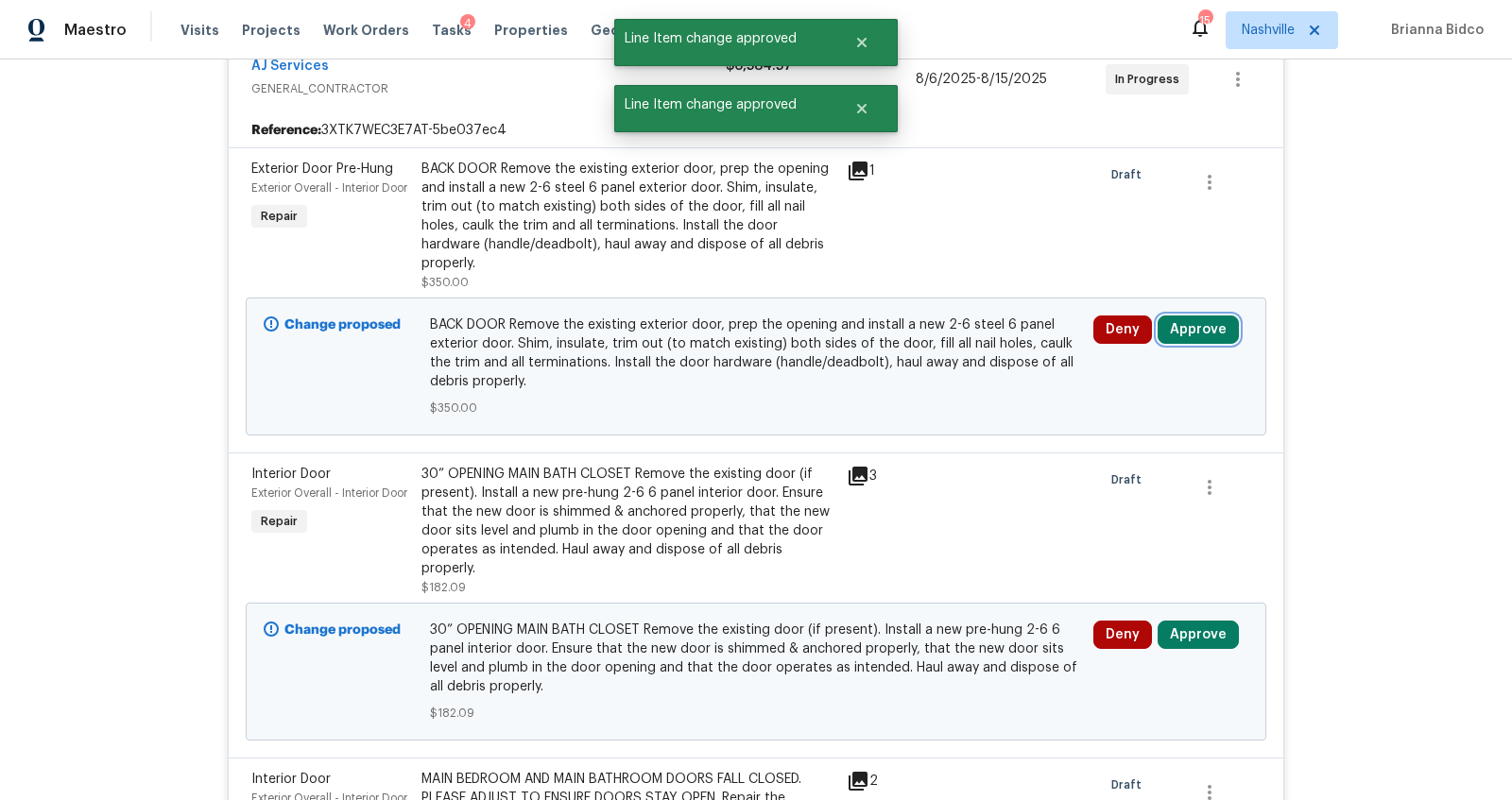 click on "Approve" at bounding box center [1198, 330] 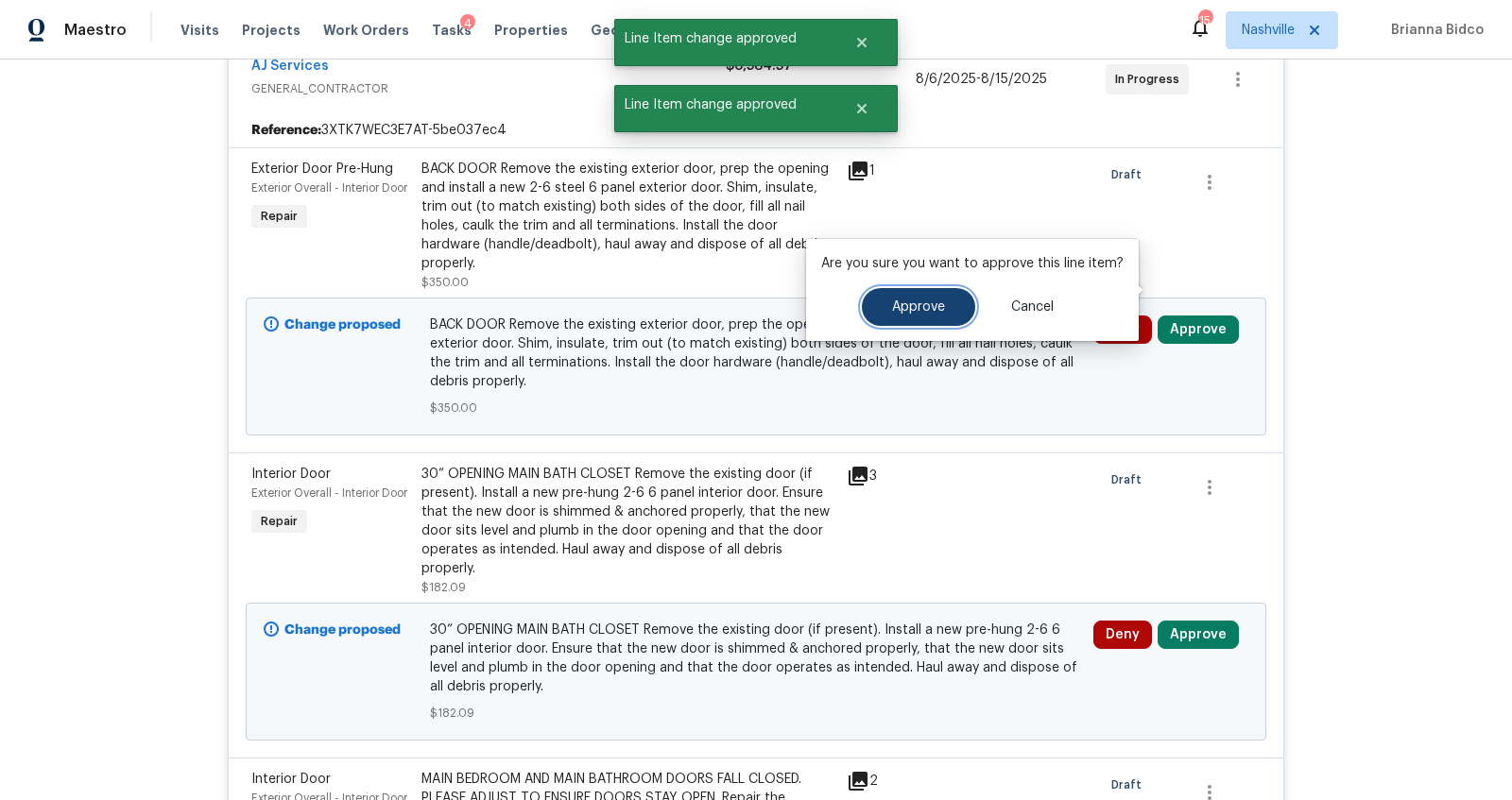 click on "Approve" at bounding box center (919, 307) 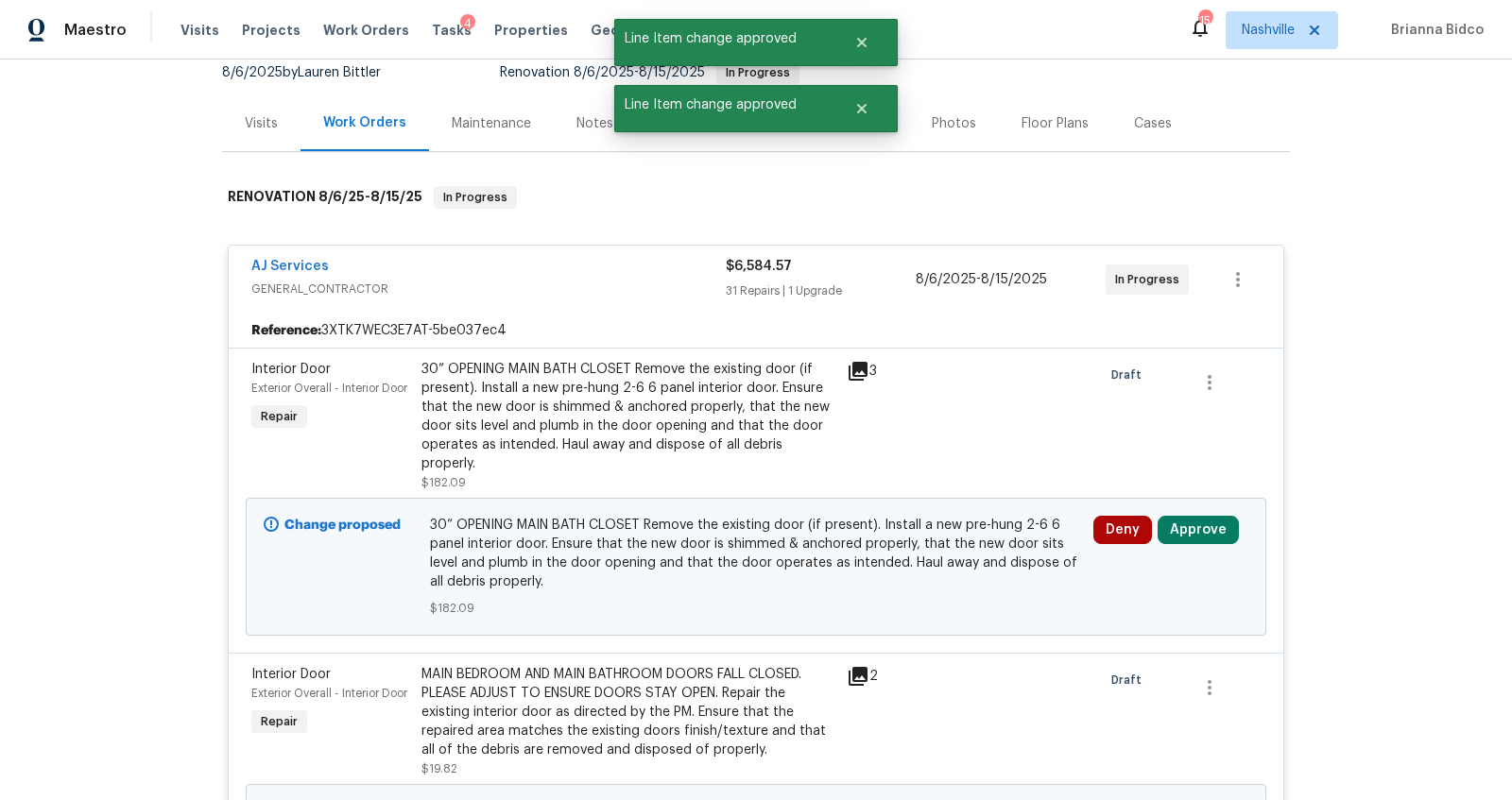 scroll, scrollTop: 410, scrollLeft: 0, axis: vertical 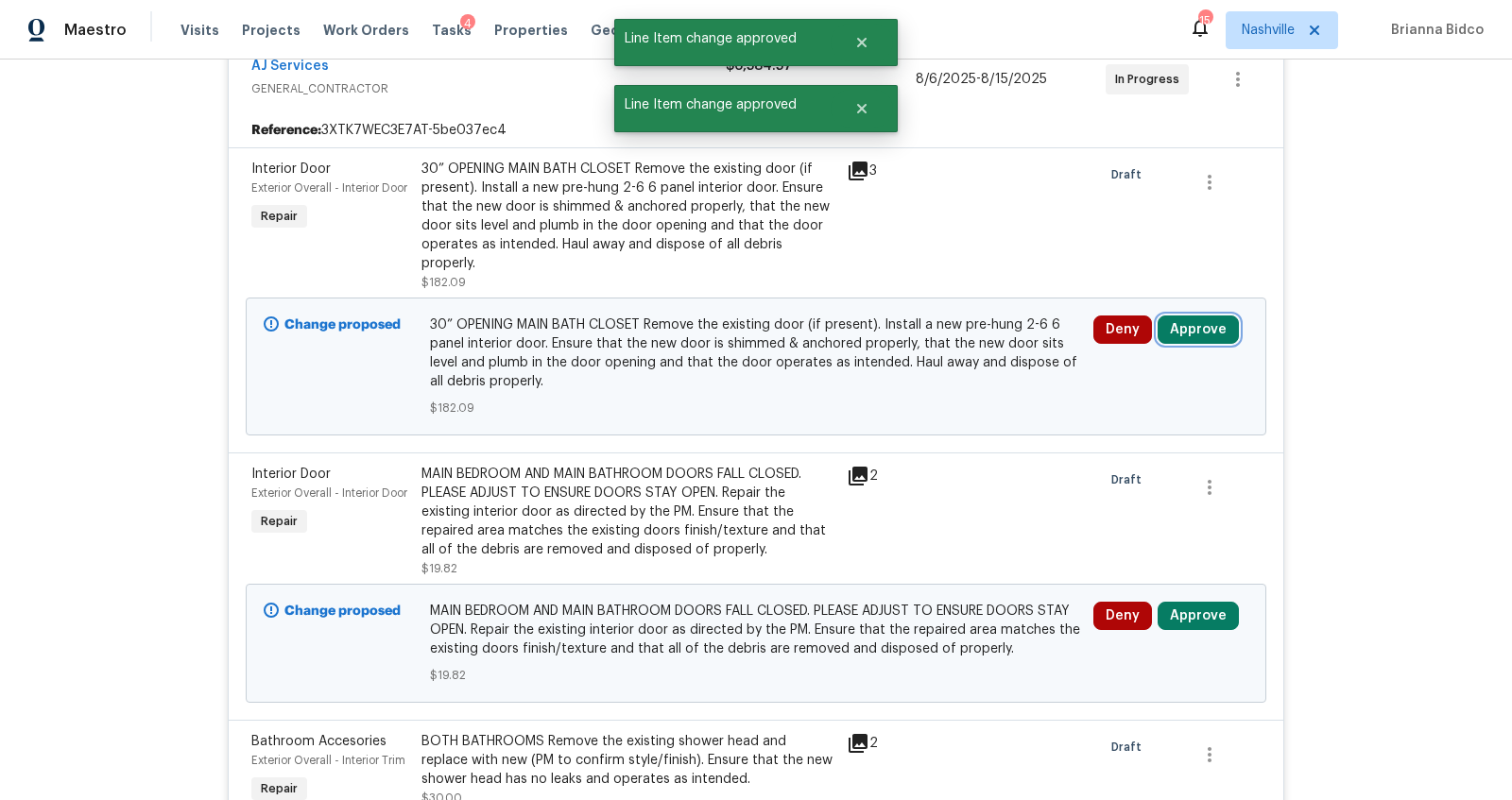 click on "Approve" at bounding box center [1198, 330] 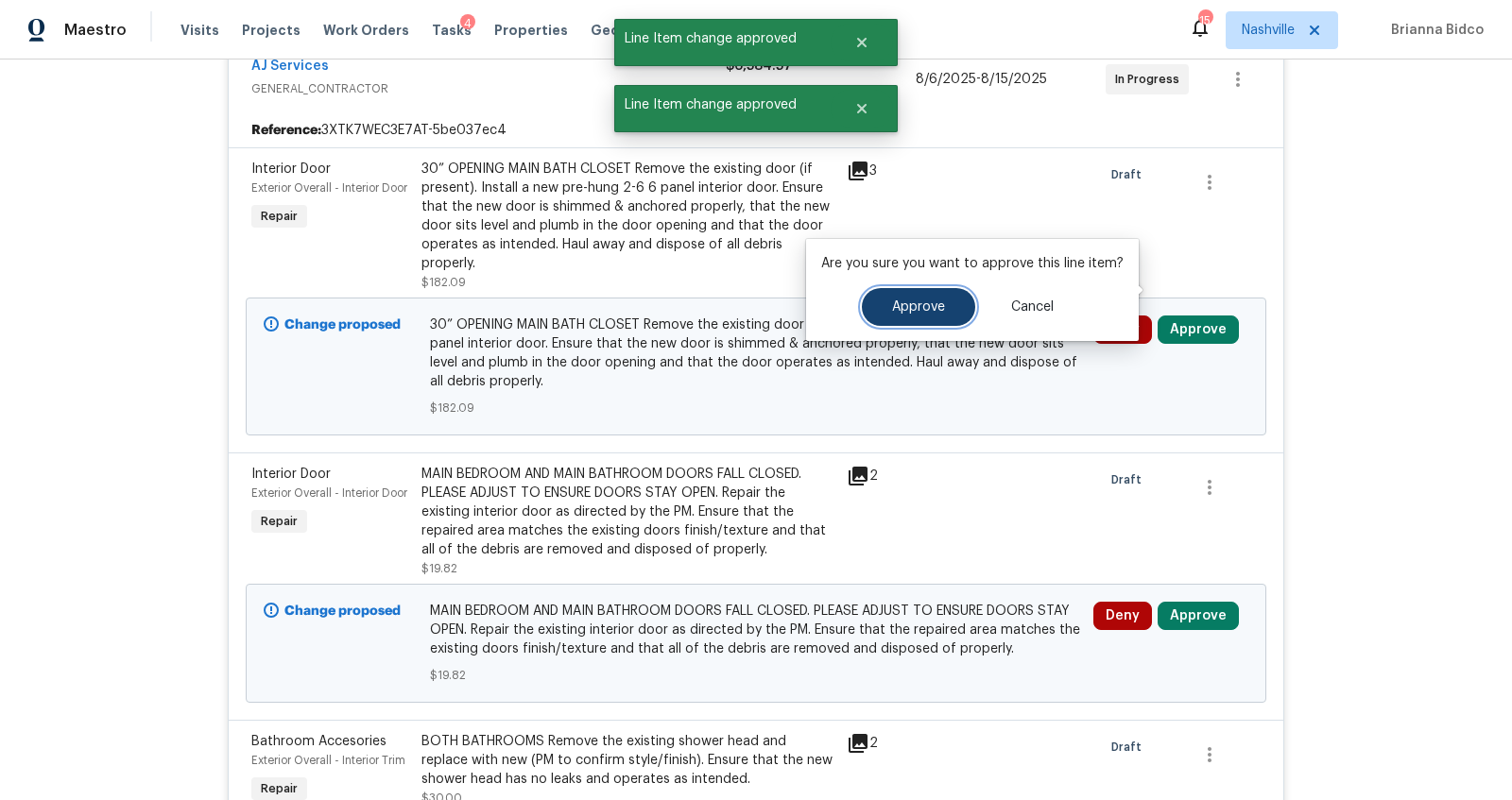 click on "Approve" at bounding box center [919, 307] 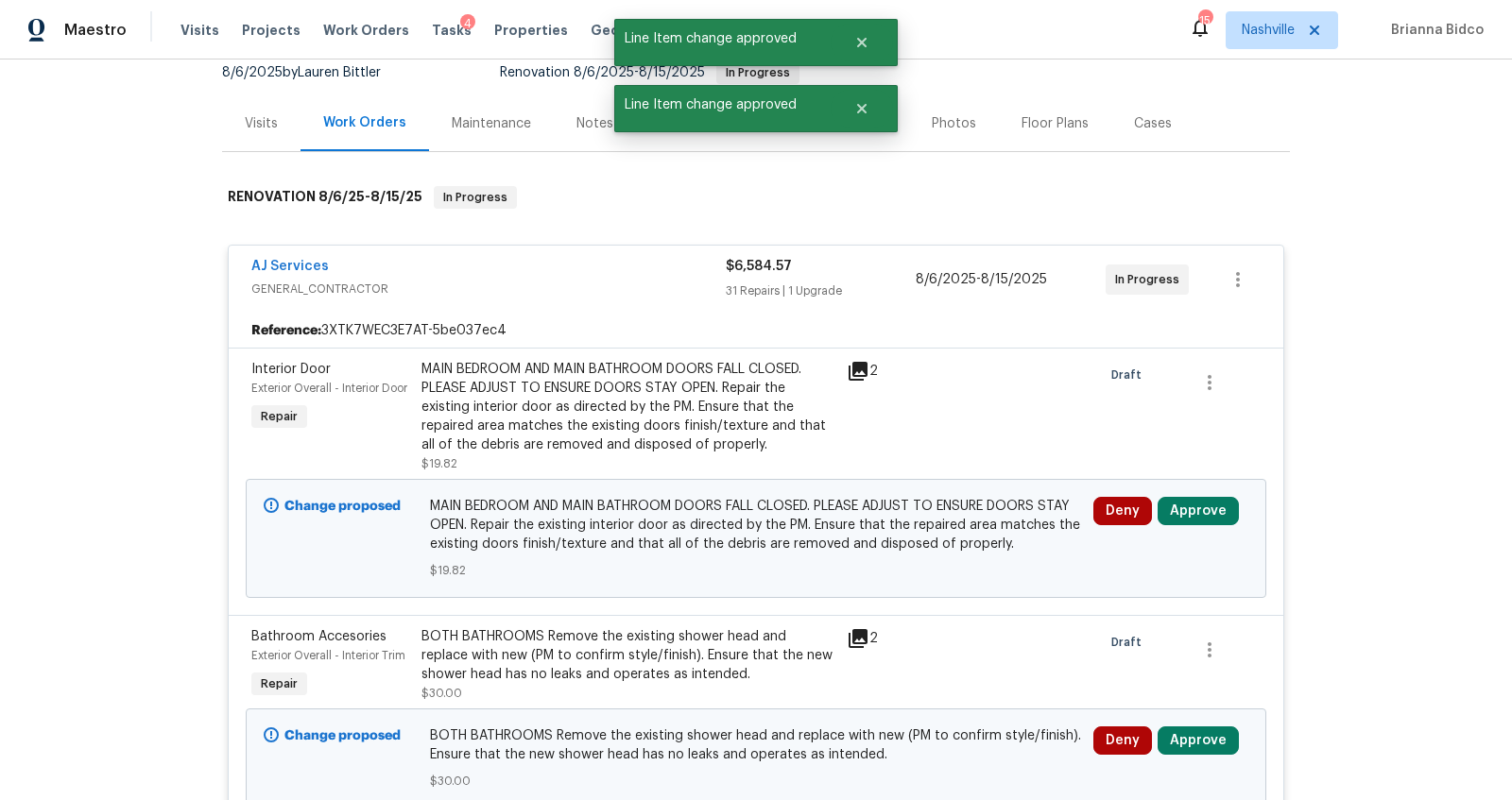 scroll, scrollTop: 410, scrollLeft: 0, axis: vertical 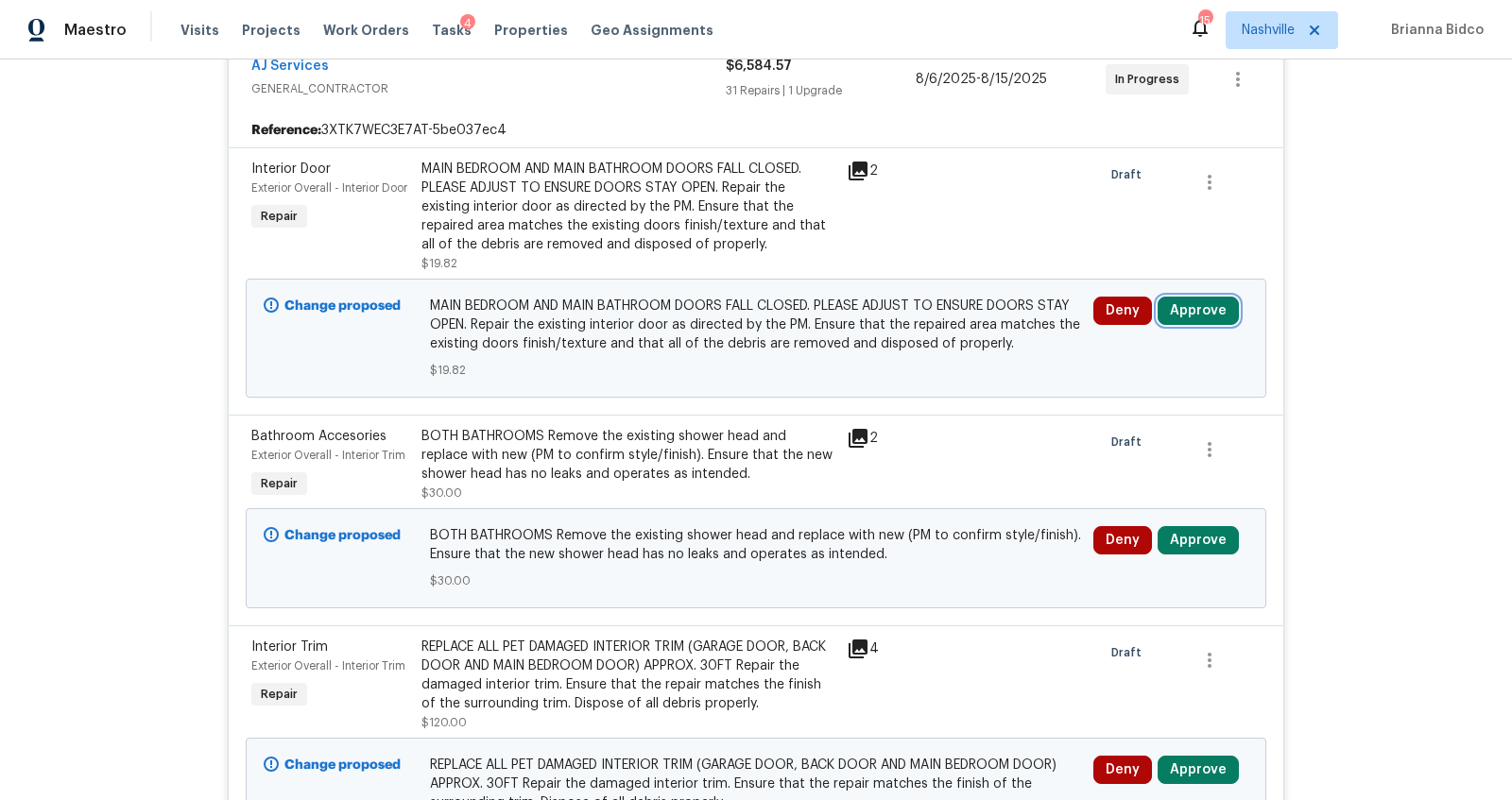 click on "Approve" at bounding box center [1198, 311] 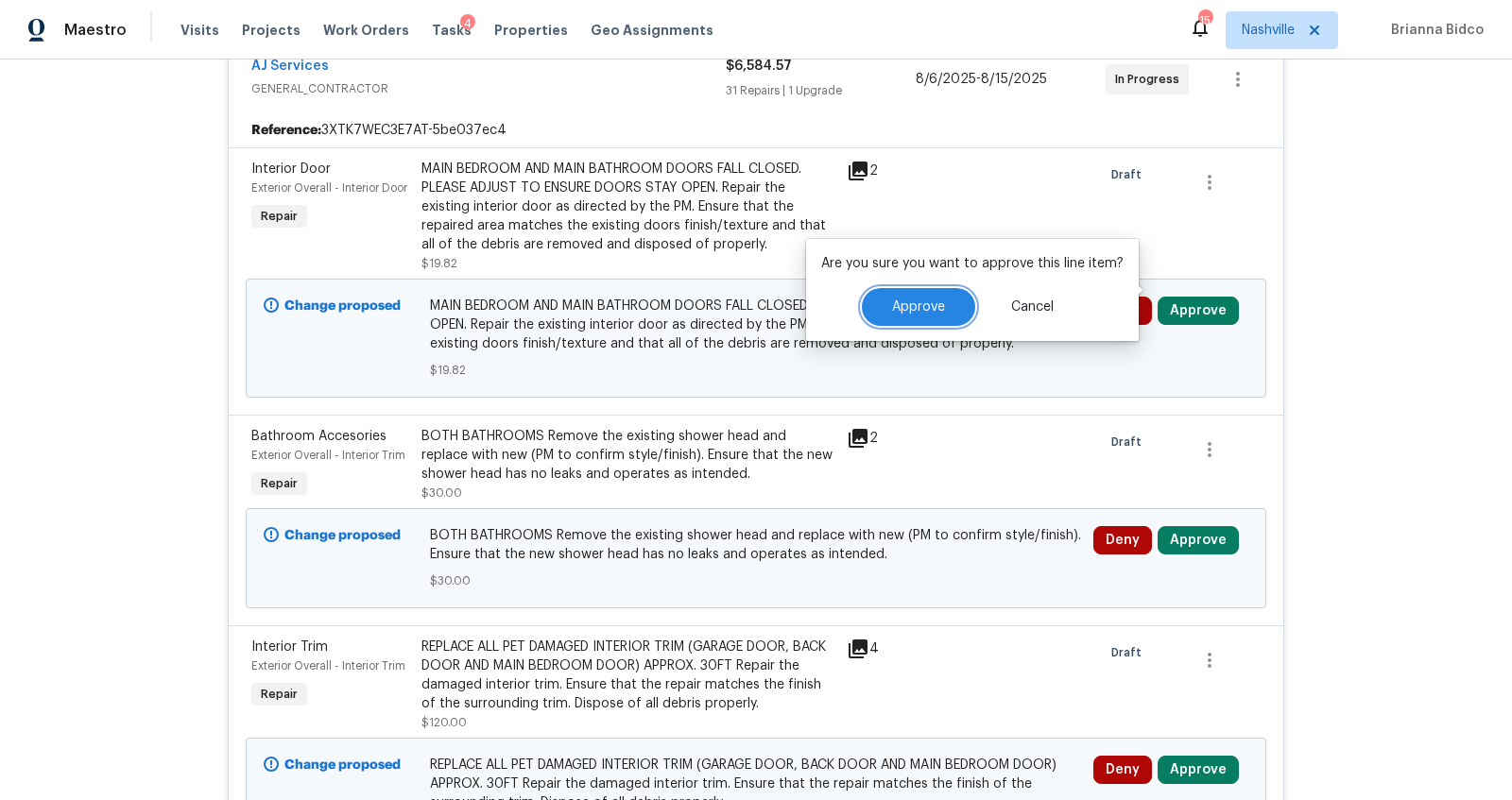 click on "Approve" at bounding box center (919, 307) 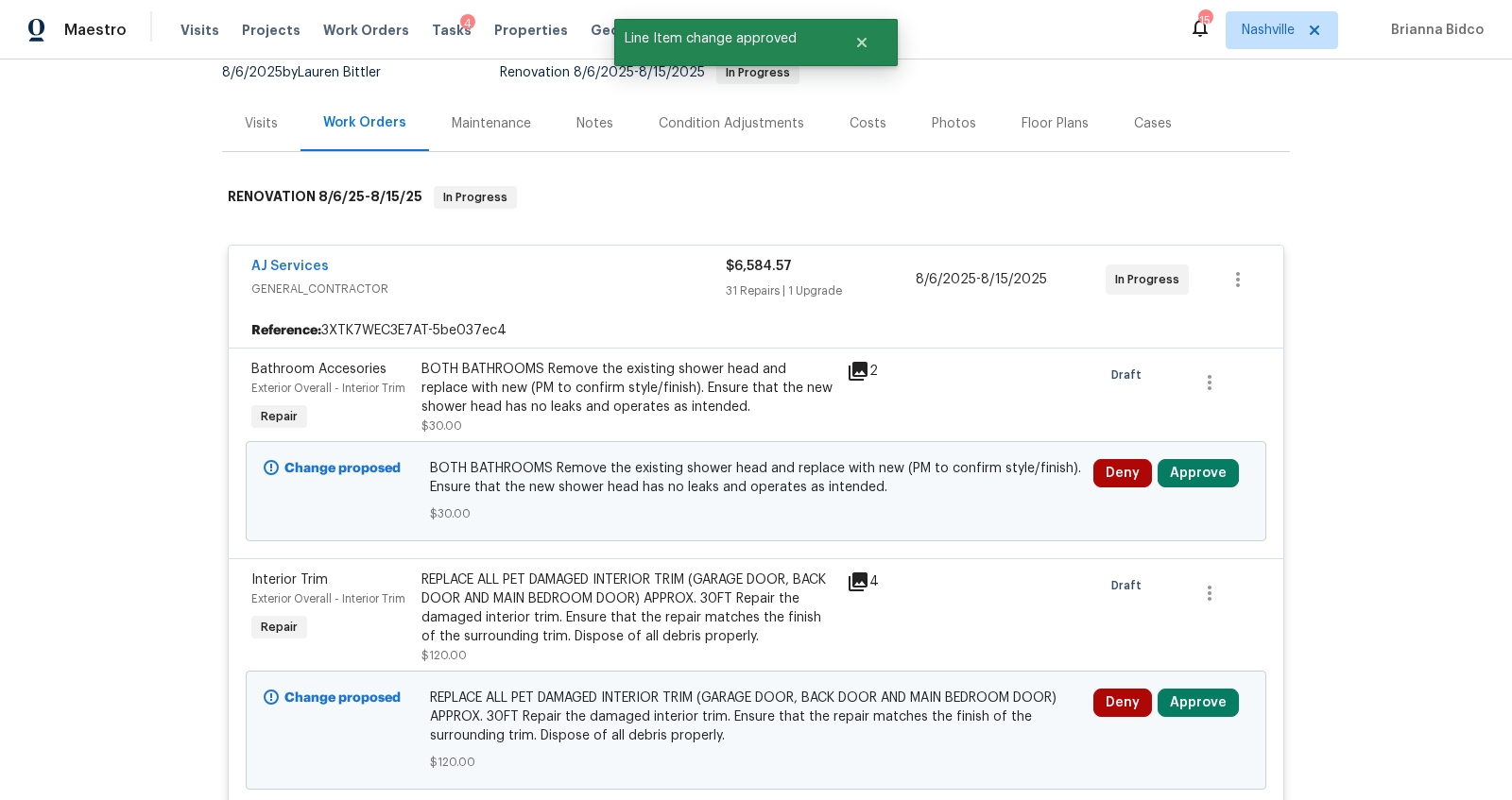 scroll, scrollTop: 410, scrollLeft: 0, axis: vertical 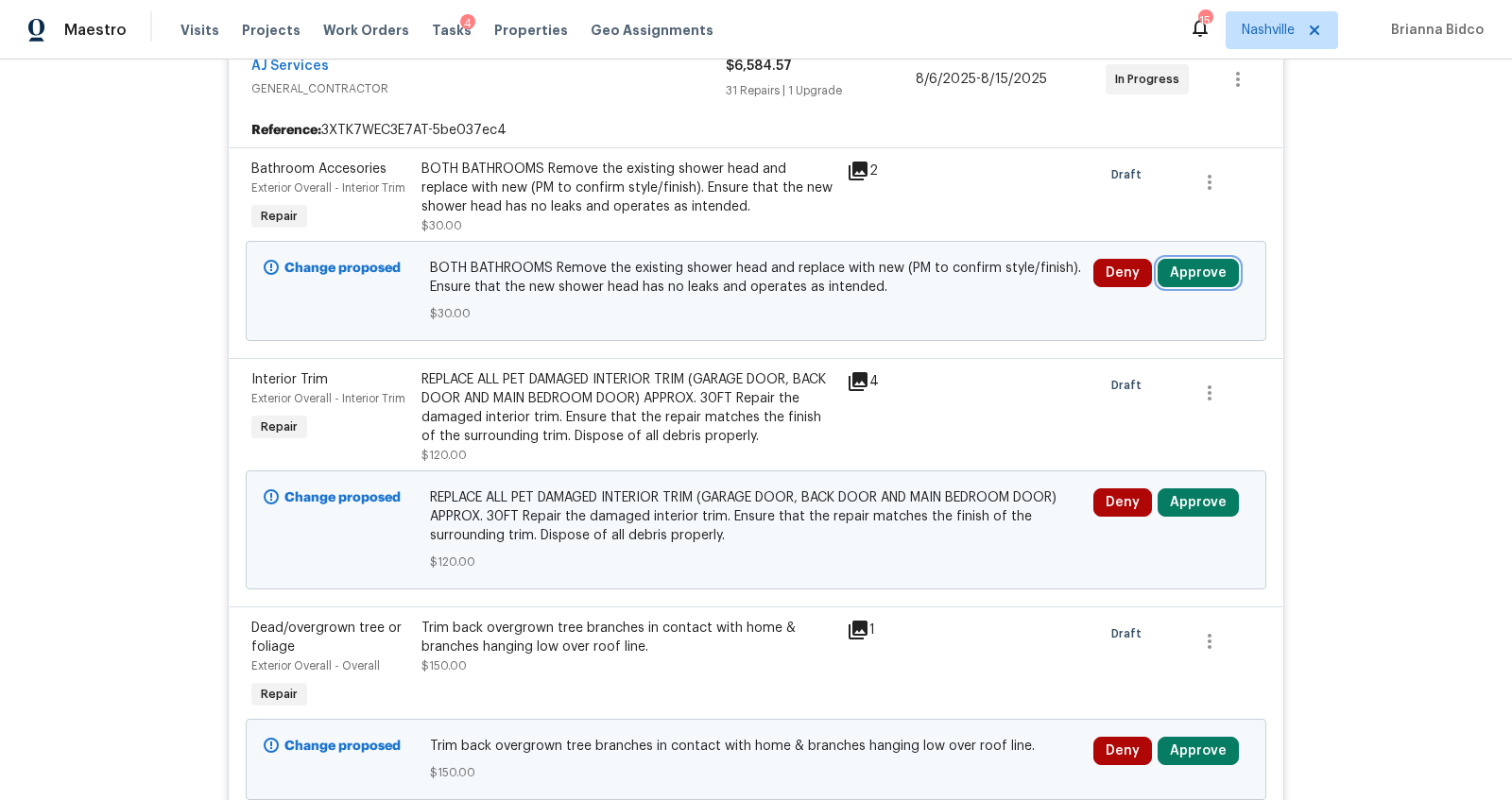 click on "Approve" at bounding box center (1198, 273) 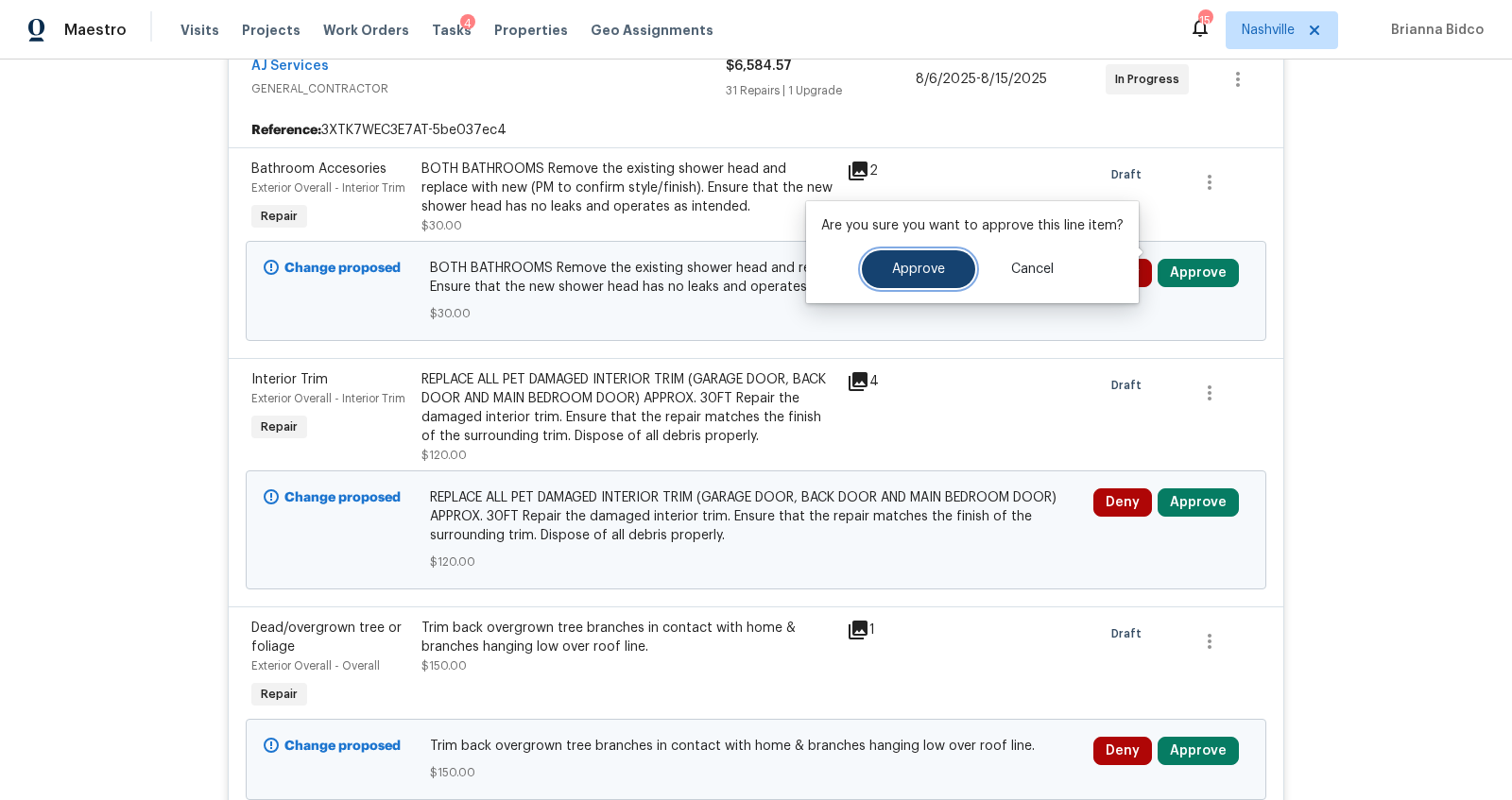 click on "Approve" at bounding box center [919, 269] 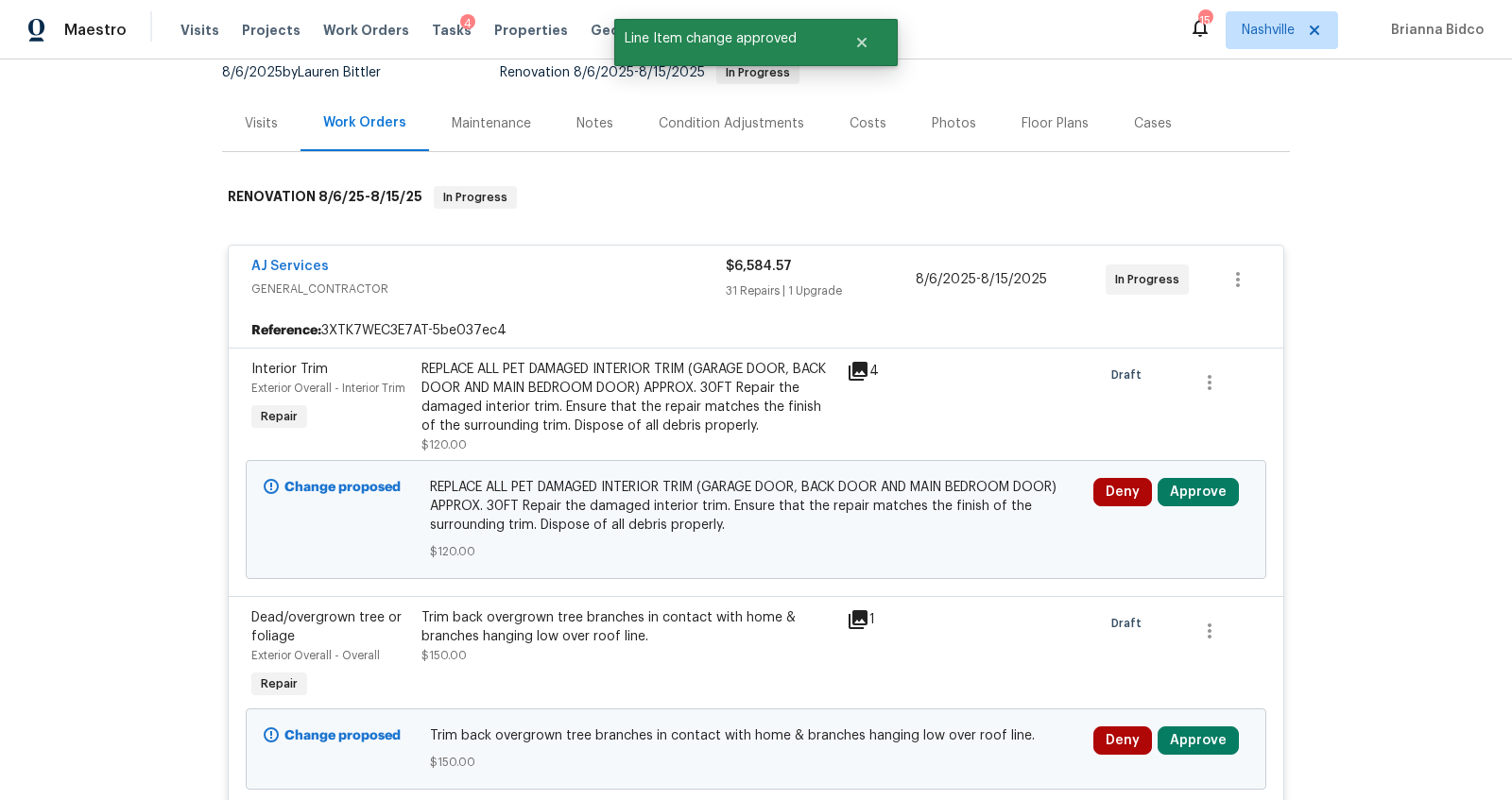 scroll, scrollTop: 410, scrollLeft: 0, axis: vertical 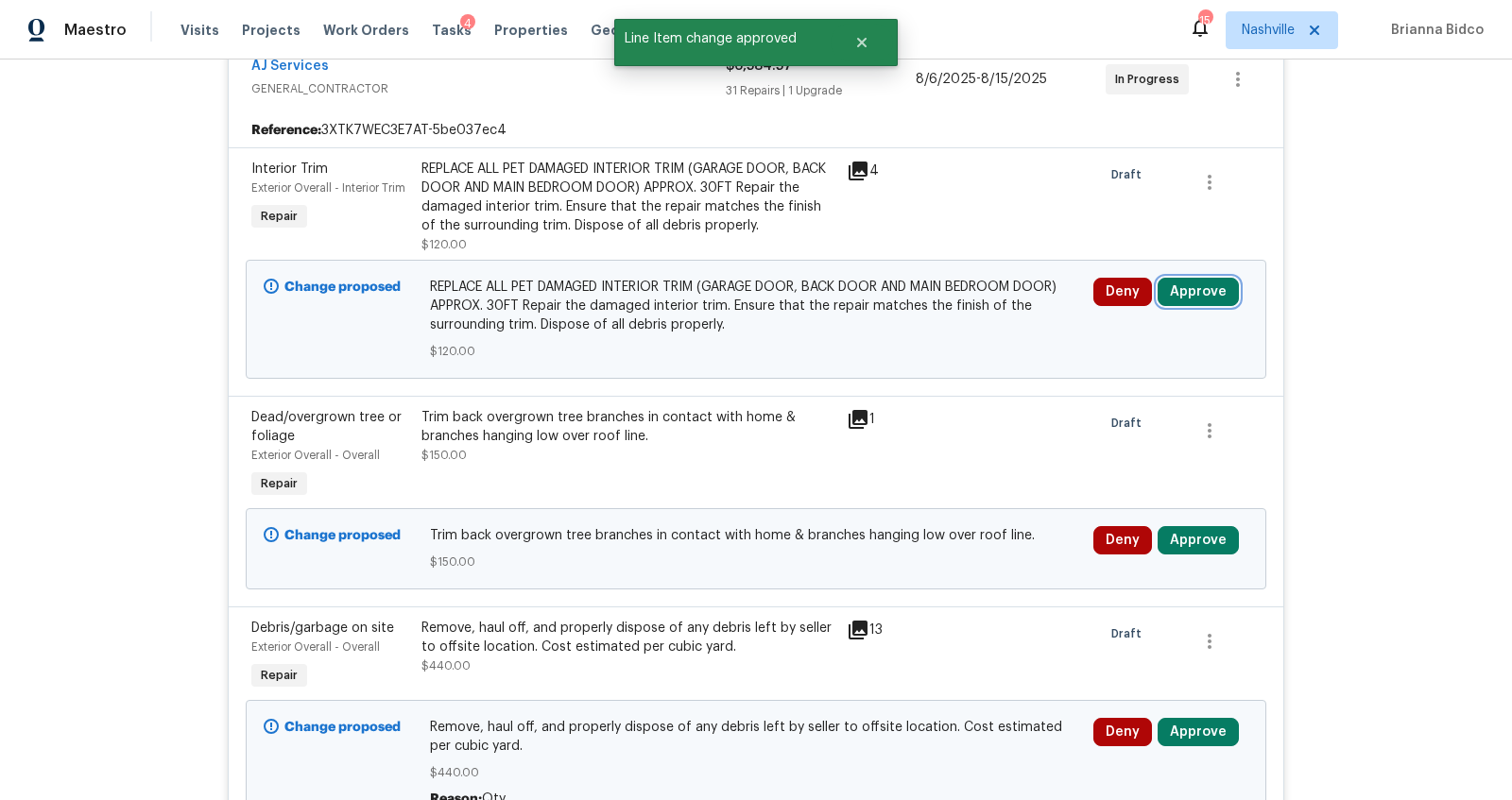 click on "Approve" at bounding box center [1198, 292] 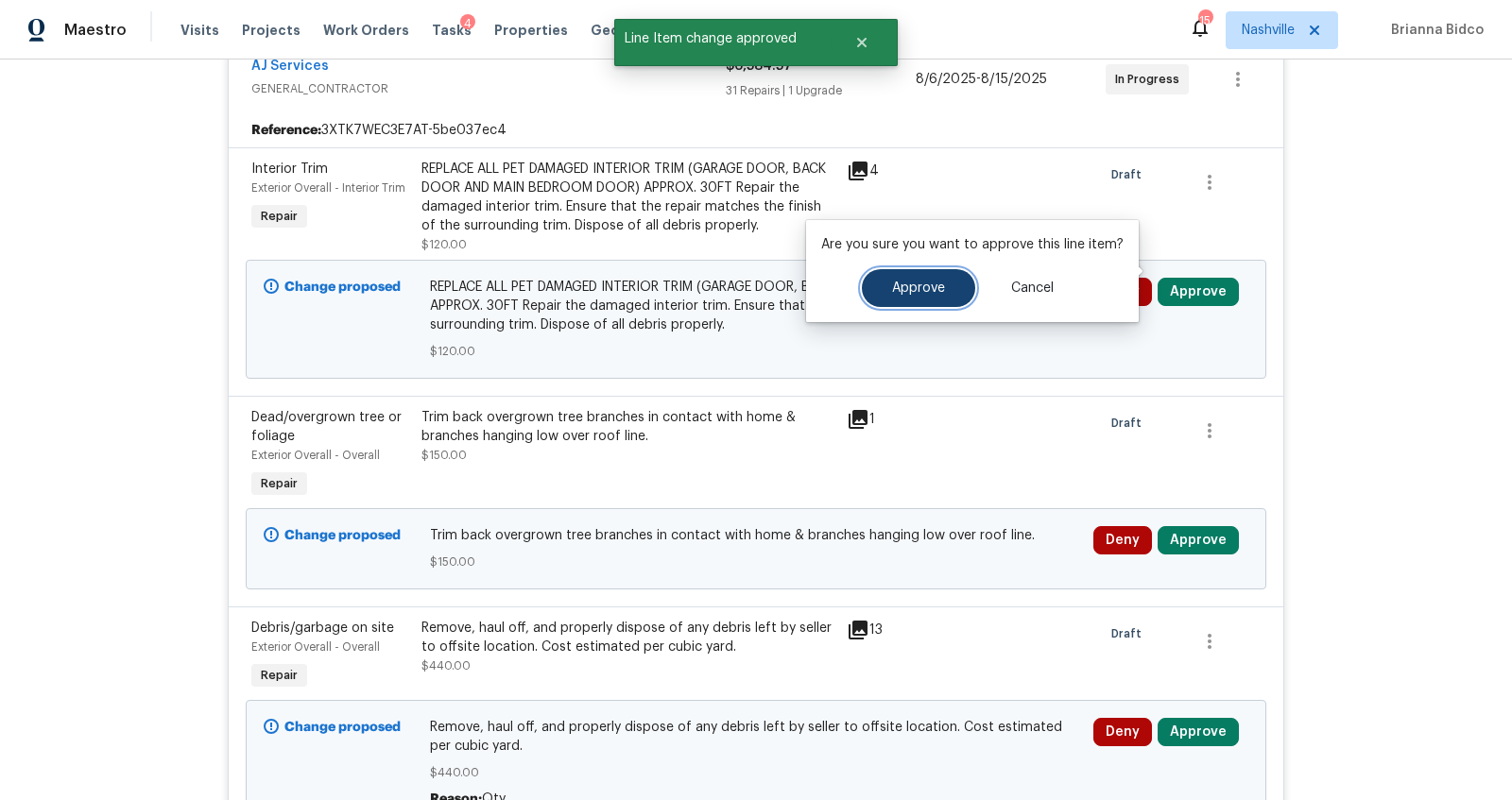 click on "Approve" at bounding box center [919, 288] 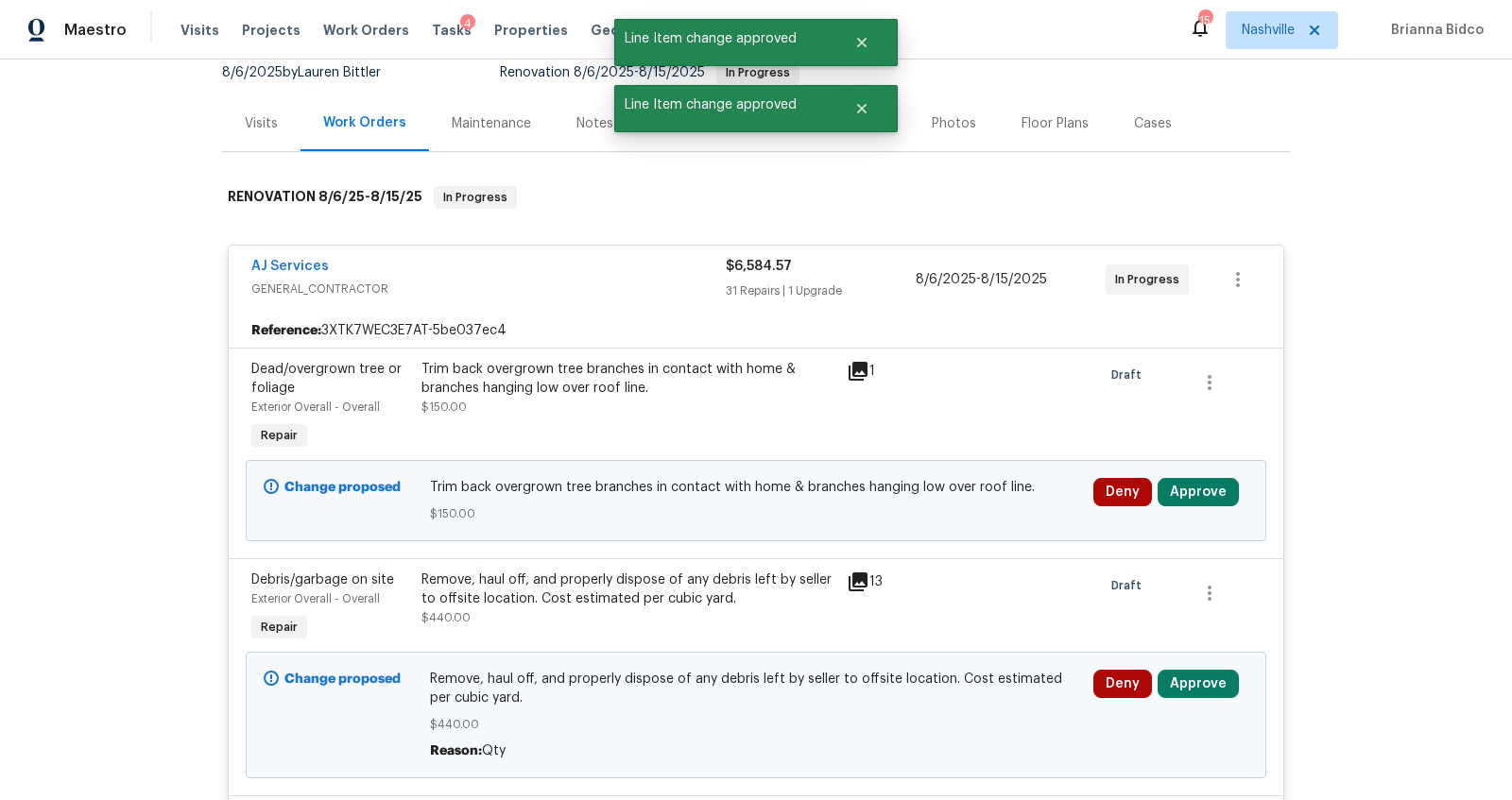 scroll, scrollTop: 410, scrollLeft: 0, axis: vertical 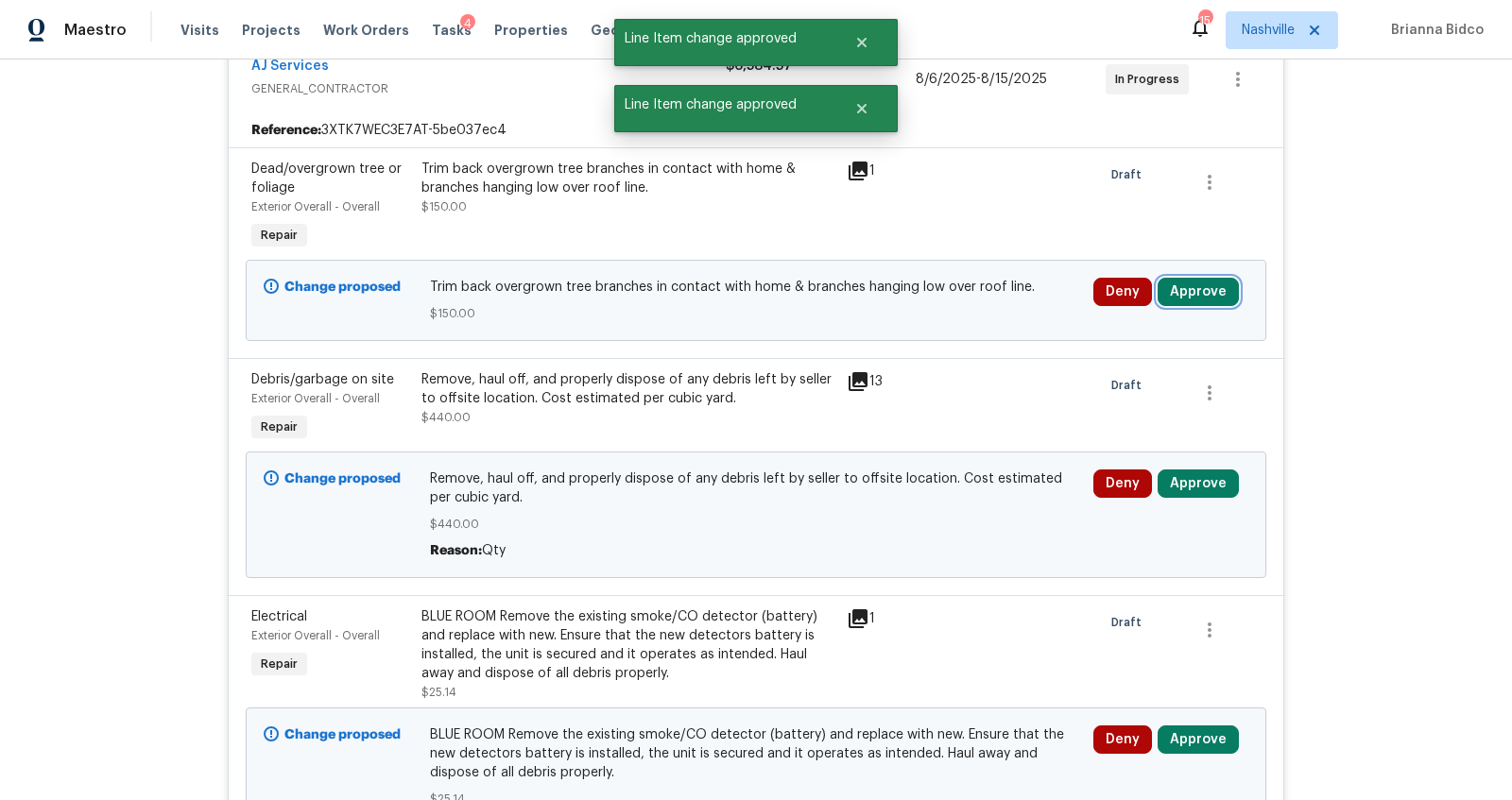 click on "Approve" at bounding box center (1198, 292) 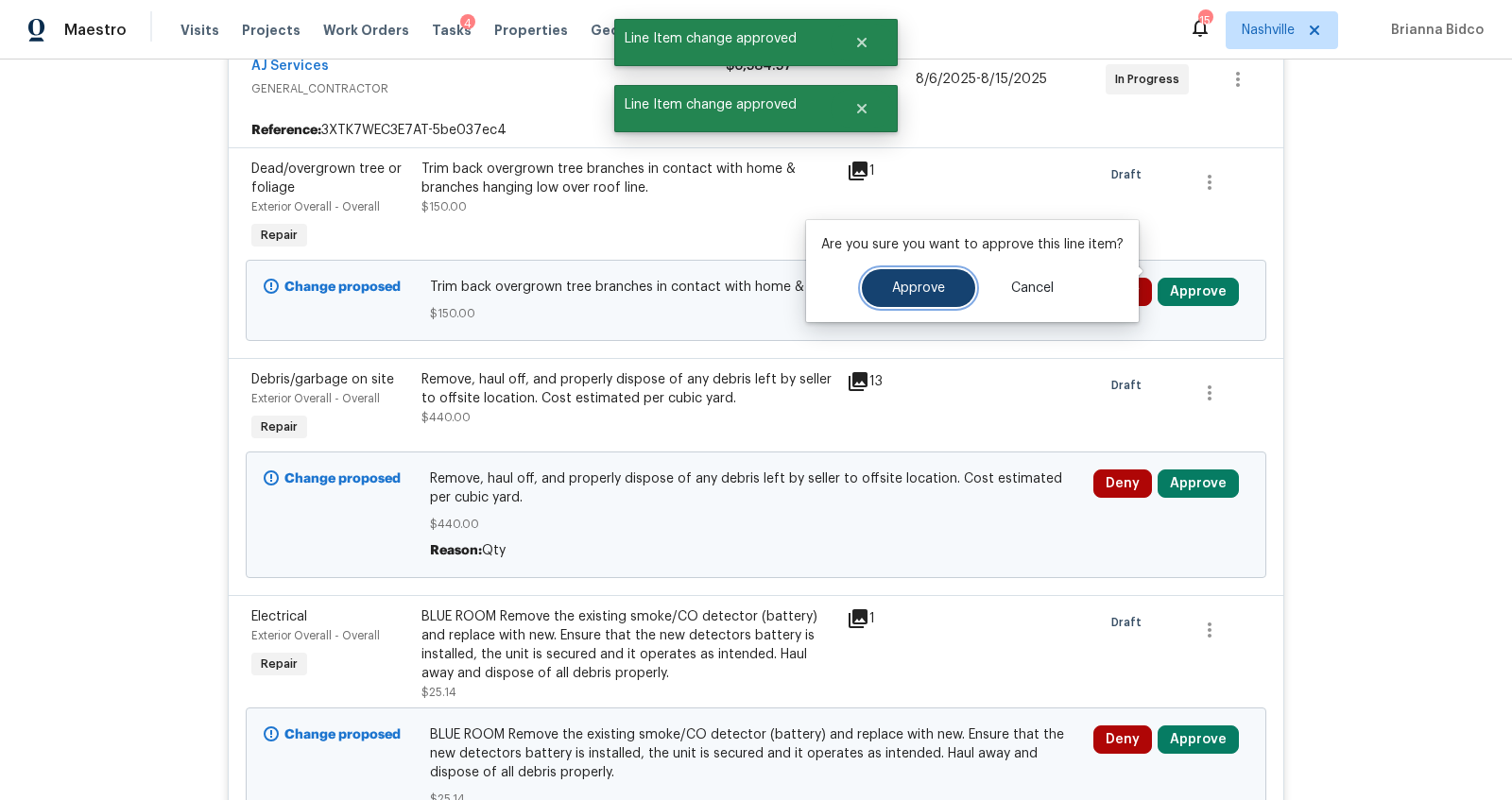 click on "Approve" at bounding box center (919, 288) 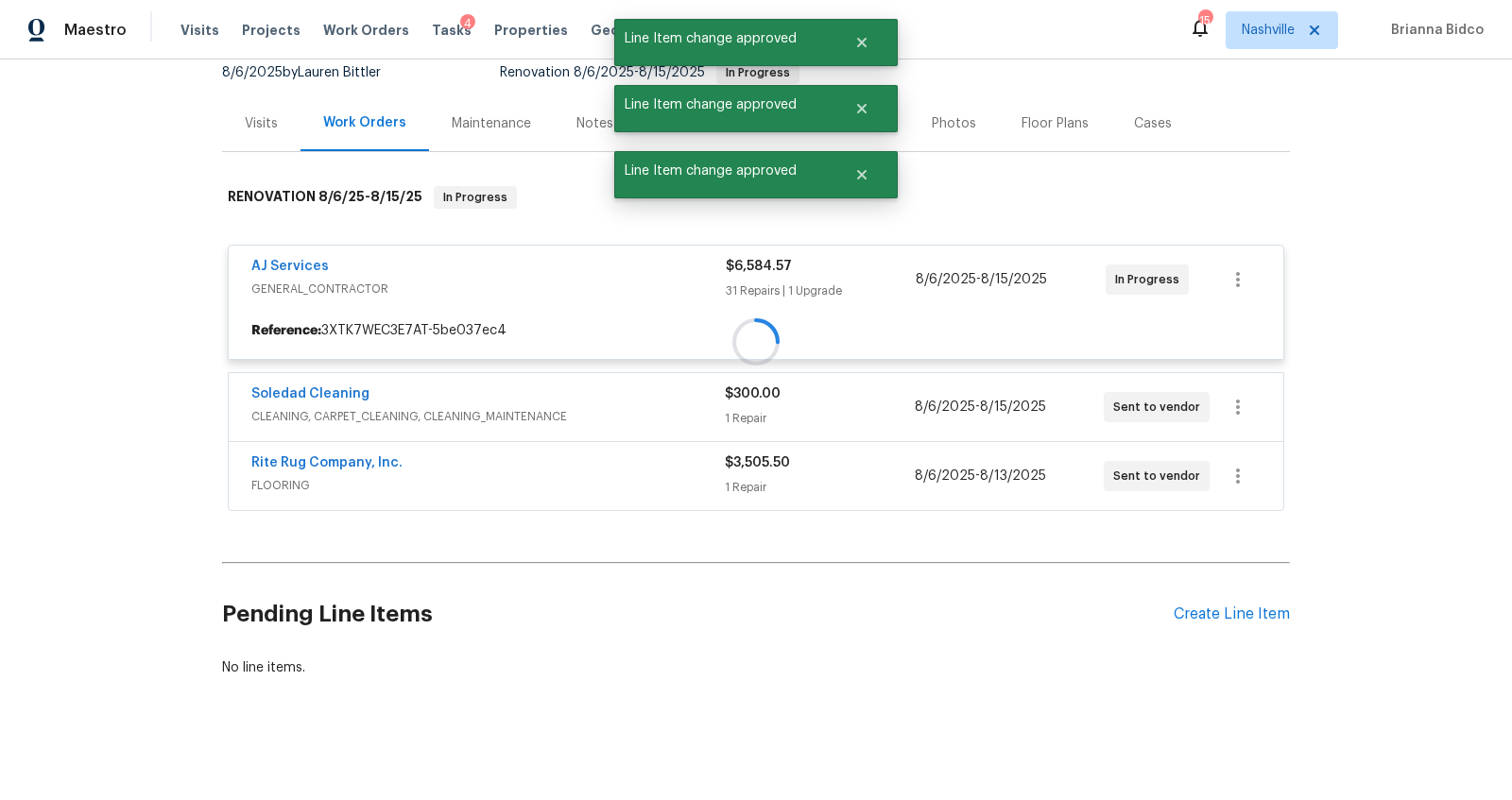 scroll, scrollTop: 410, scrollLeft: 0, axis: vertical 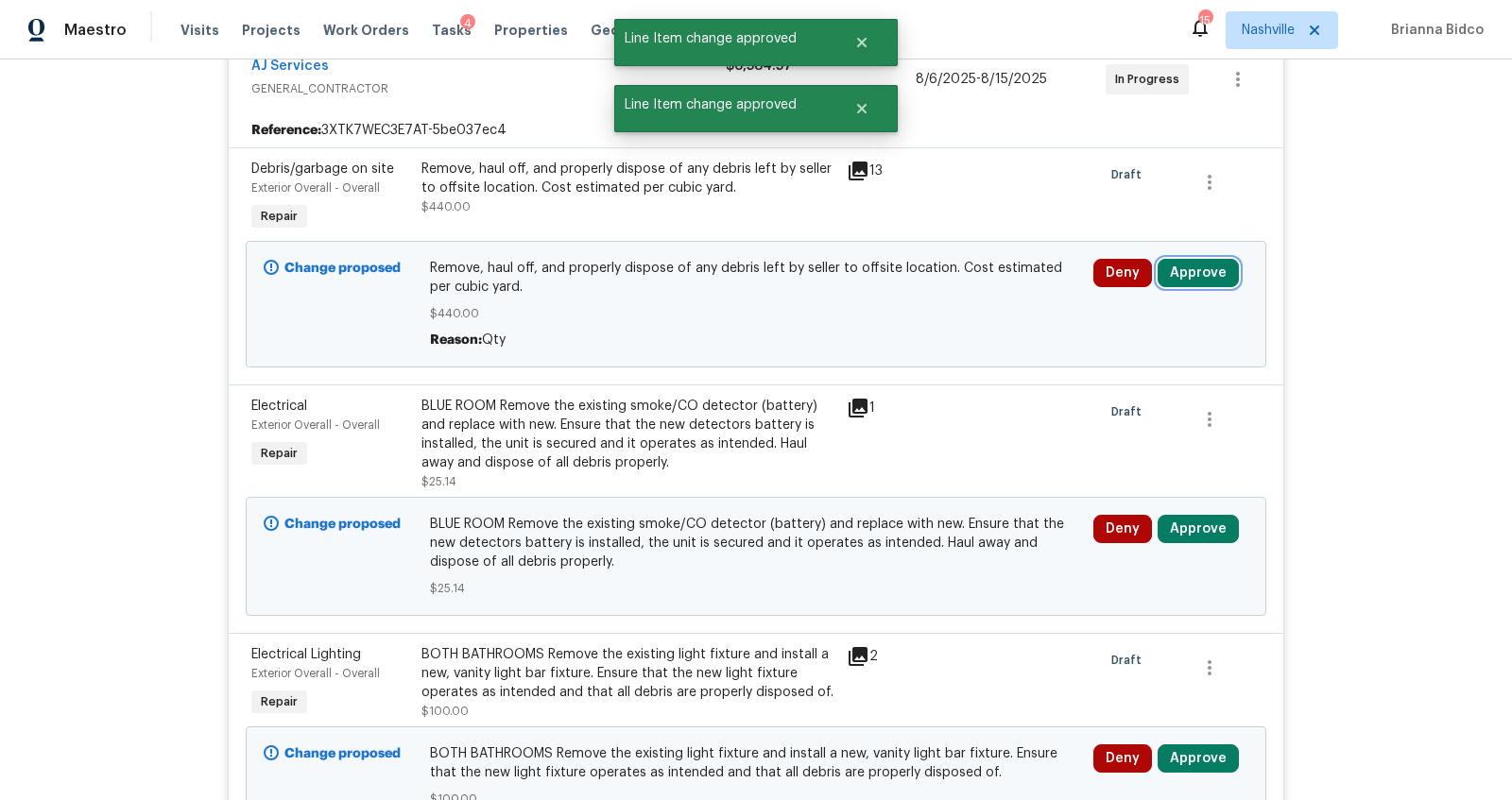 click on "Approve" at bounding box center (1198, 273) 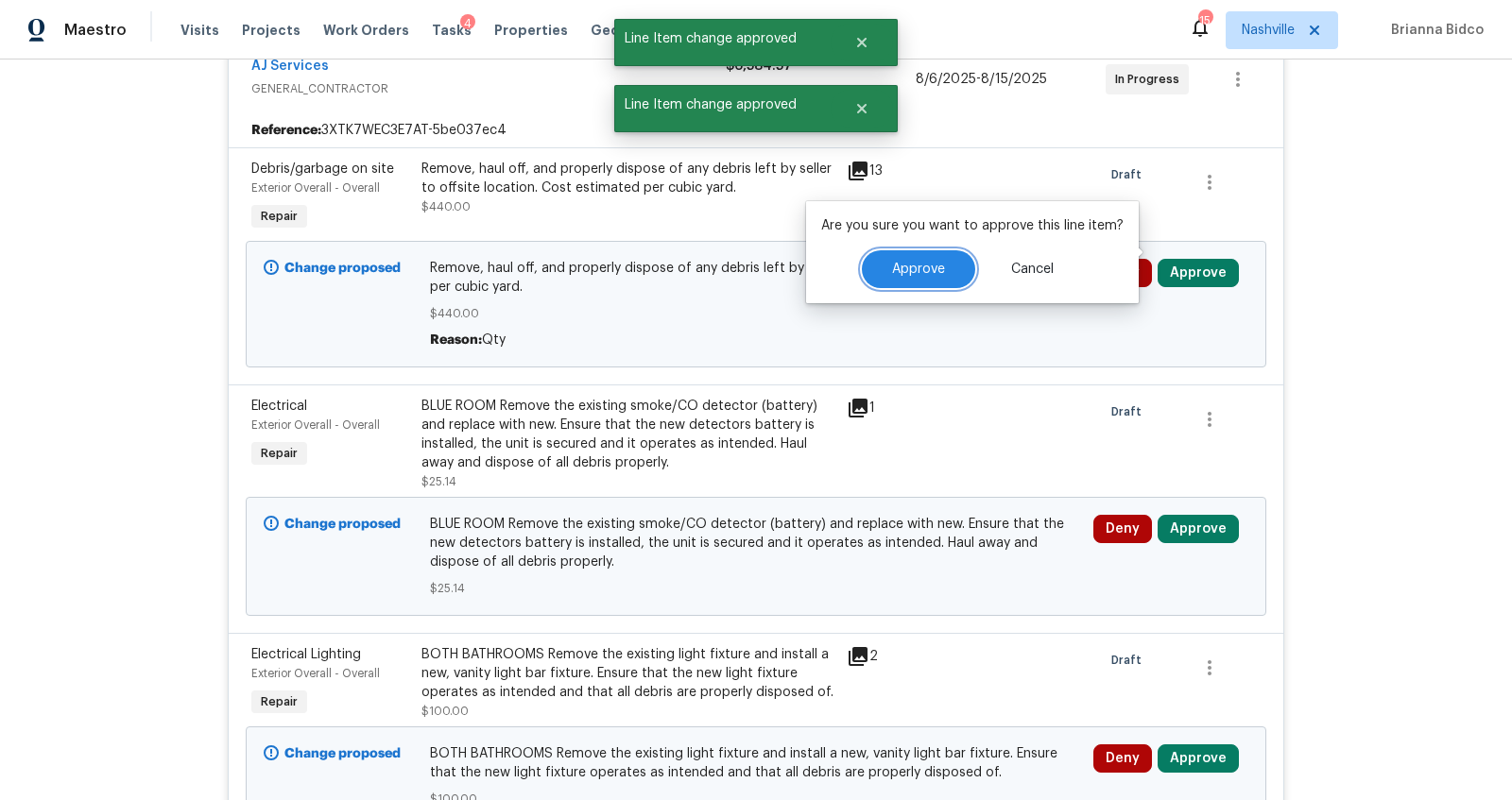 click on "Approve" at bounding box center (919, 269) 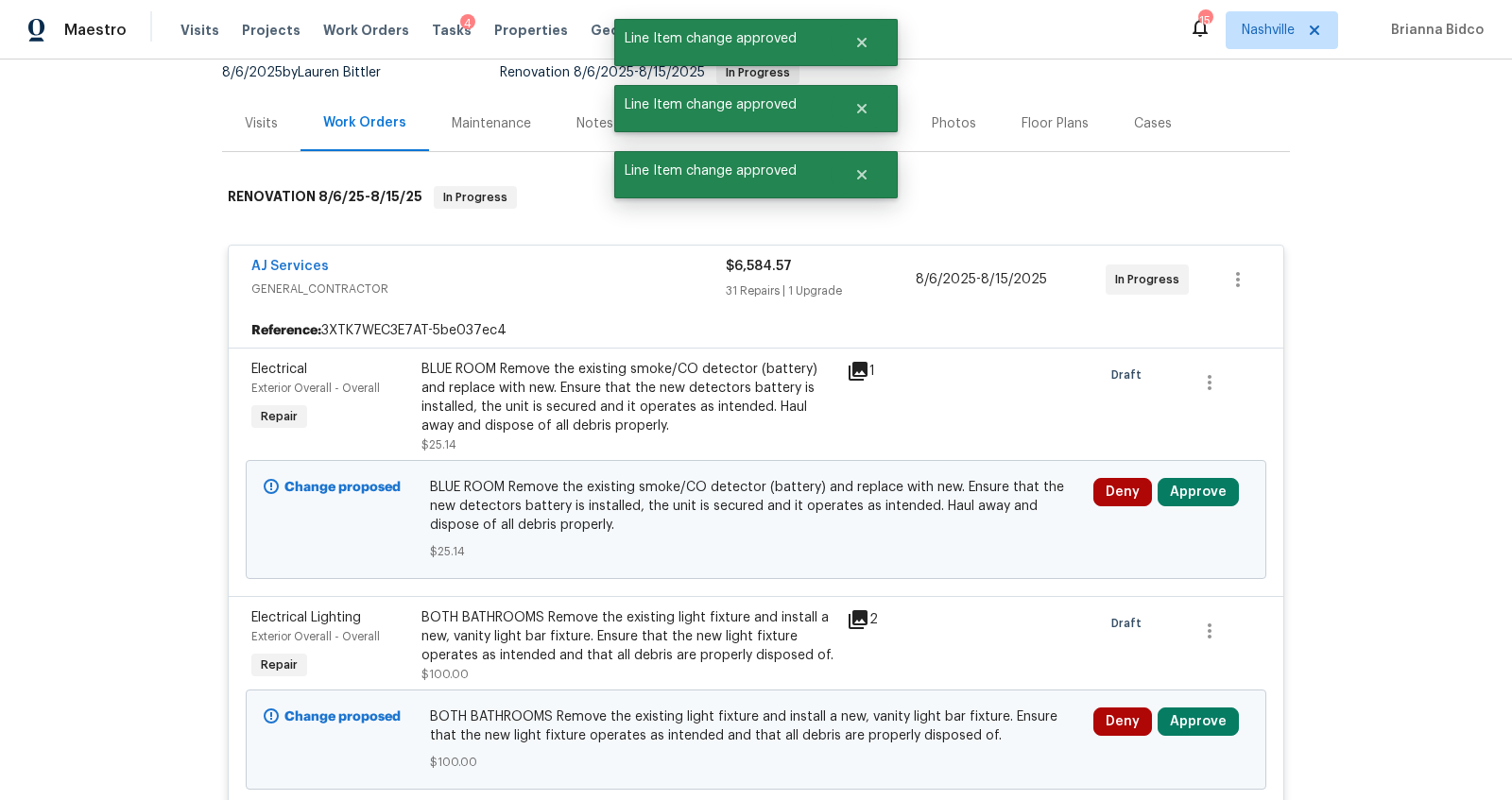 scroll, scrollTop: 410, scrollLeft: 0, axis: vertical 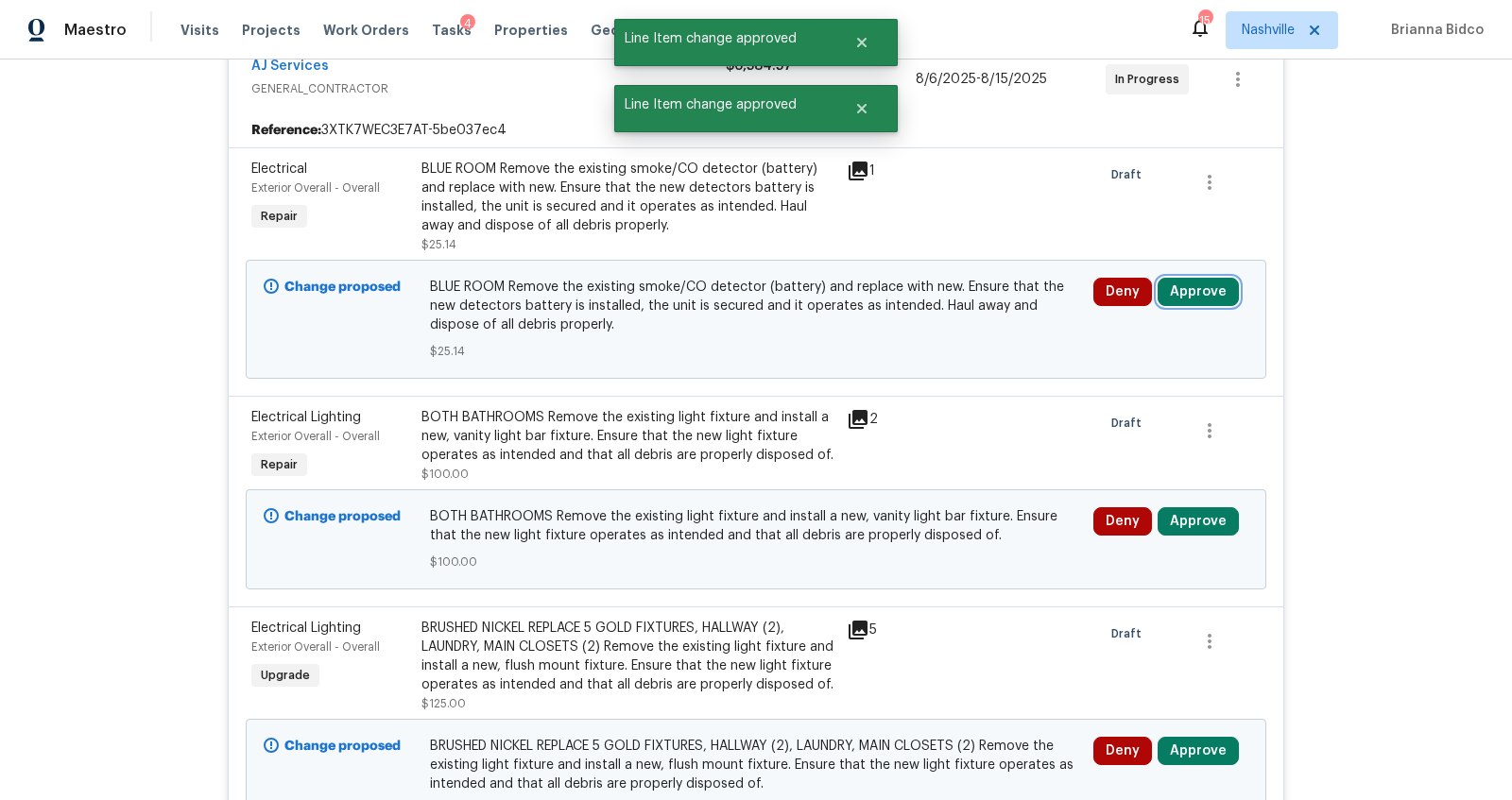 click on "Approve" at bounding box center (1198, 292) 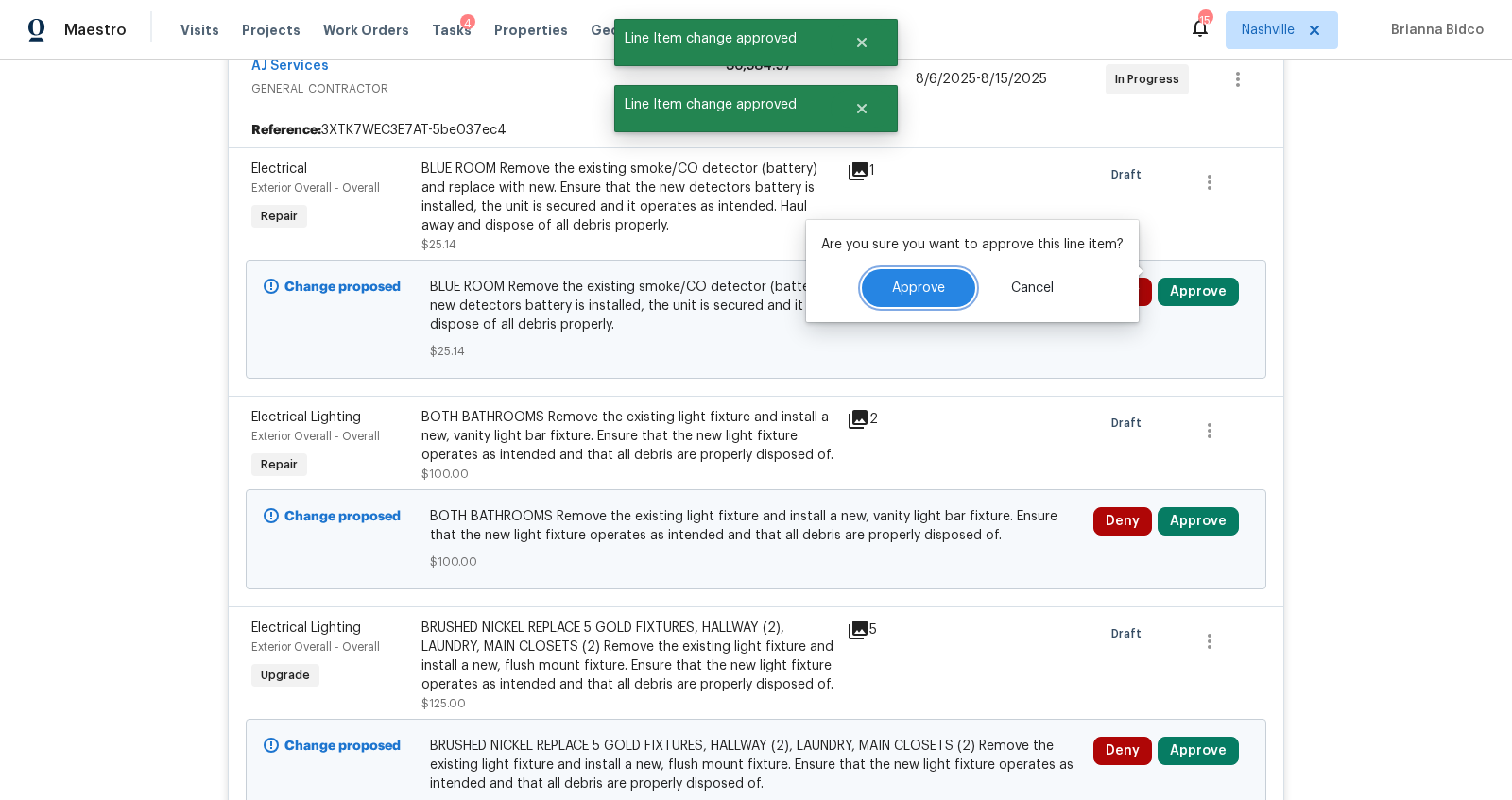 click on "Approve" at bounding box center (919, 288) 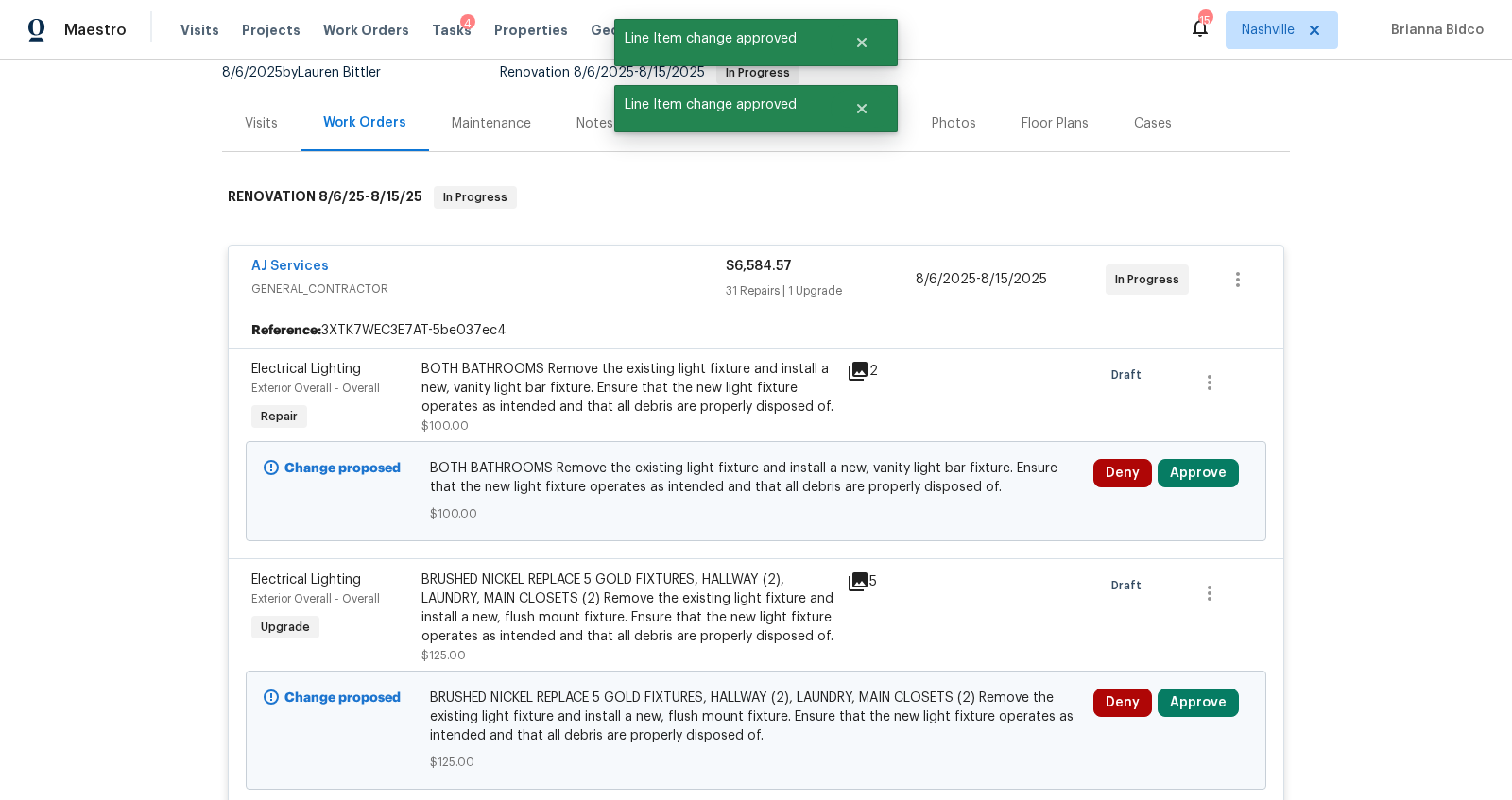 scroll, scrollTop: 410, scrollLeft: 0, axis: vertical 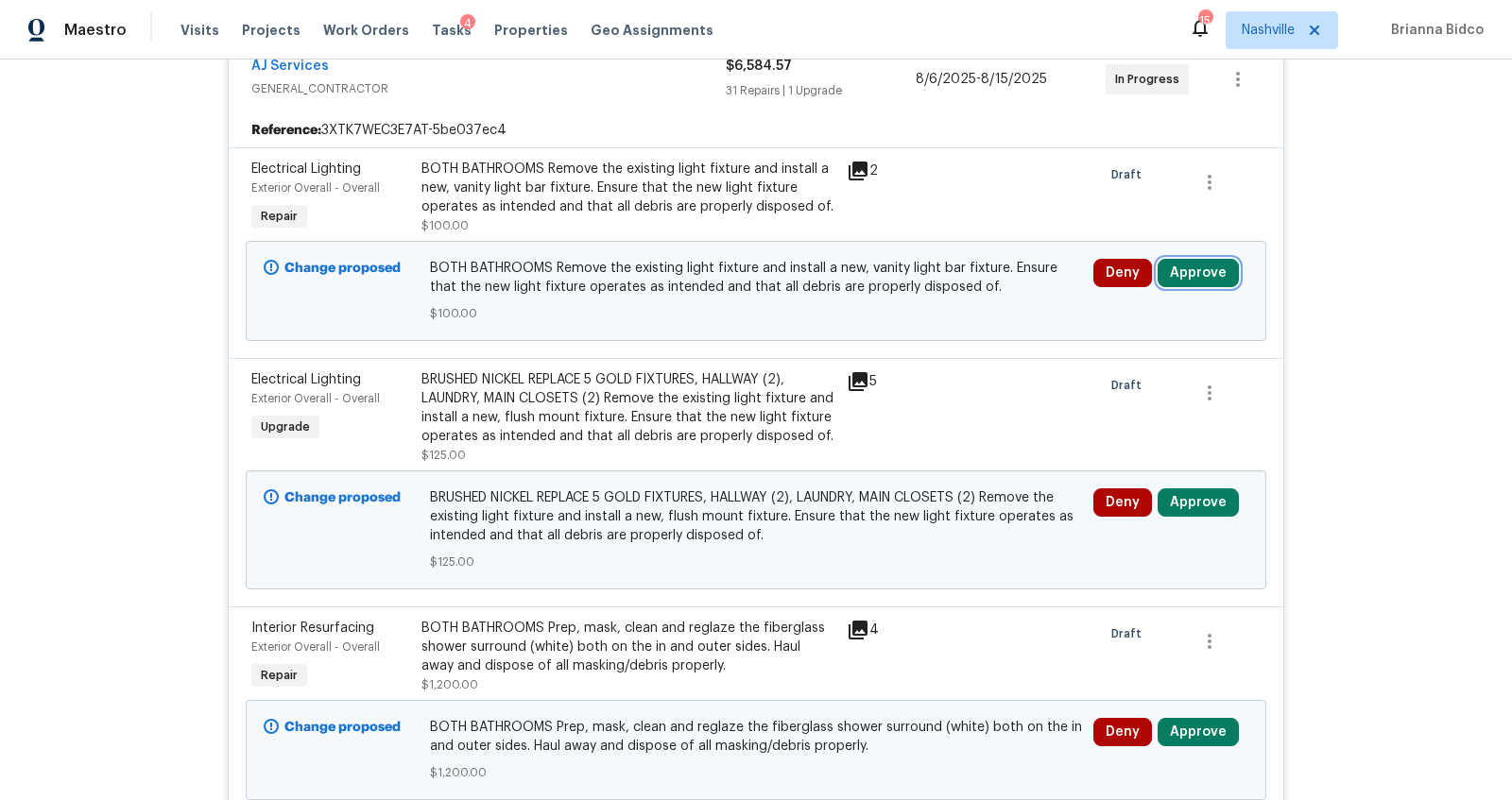 click on "Approve" at bounding box center [1198, 273] 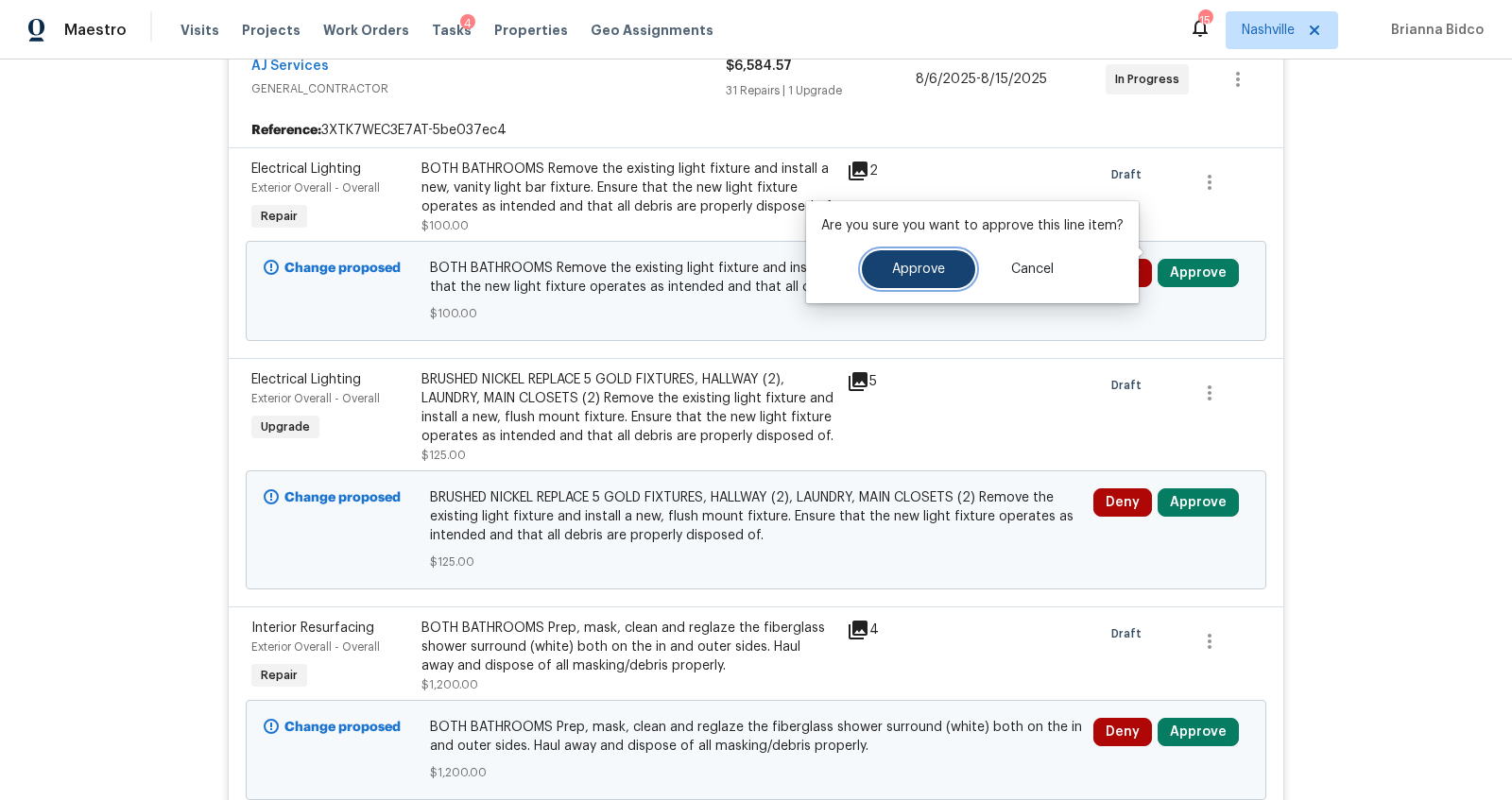 click on "Approve" at bounding box center (919, 269) 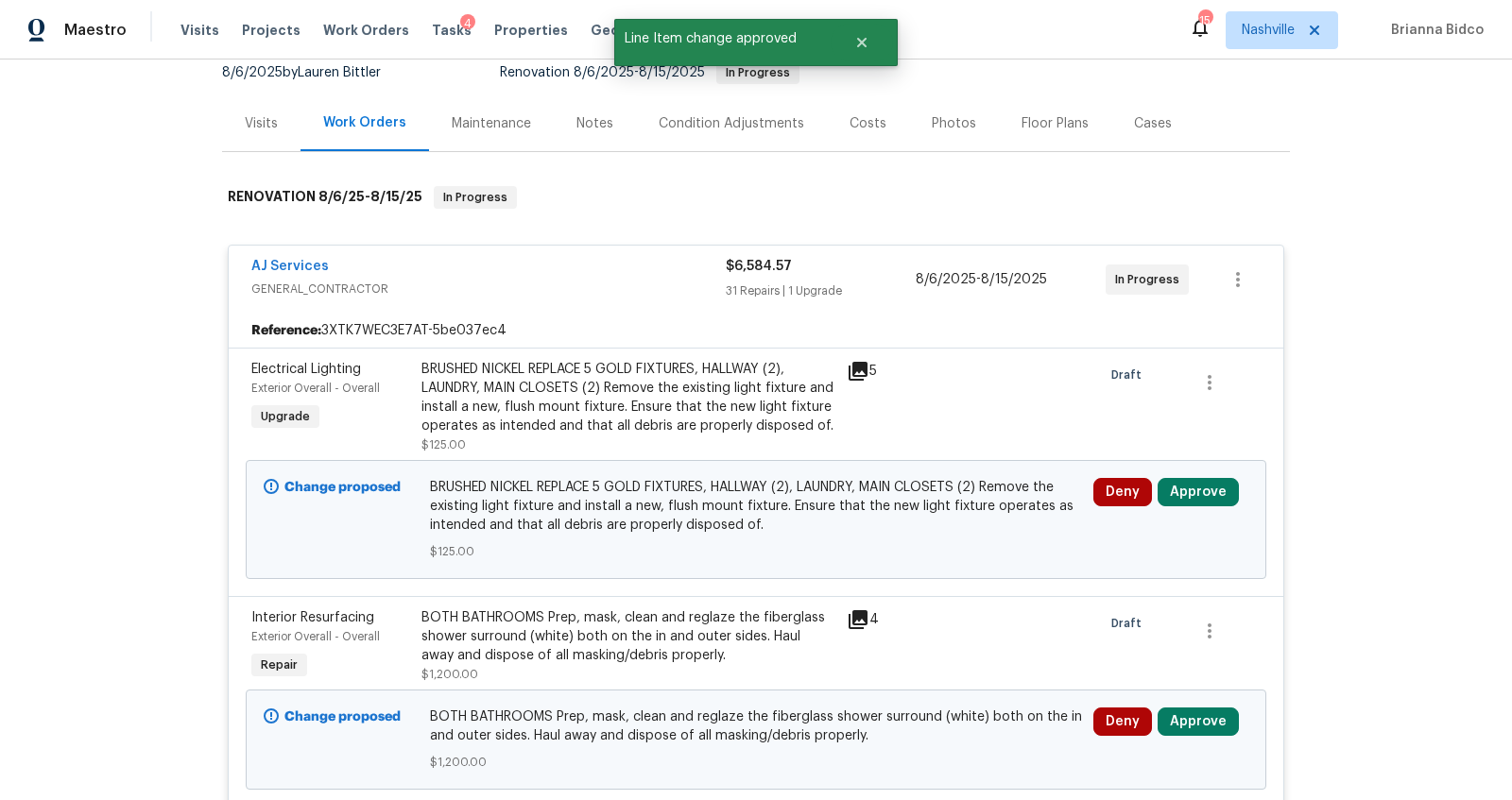 scroll, scrollTop: 410, scrollLeft: 0, axis: vertical 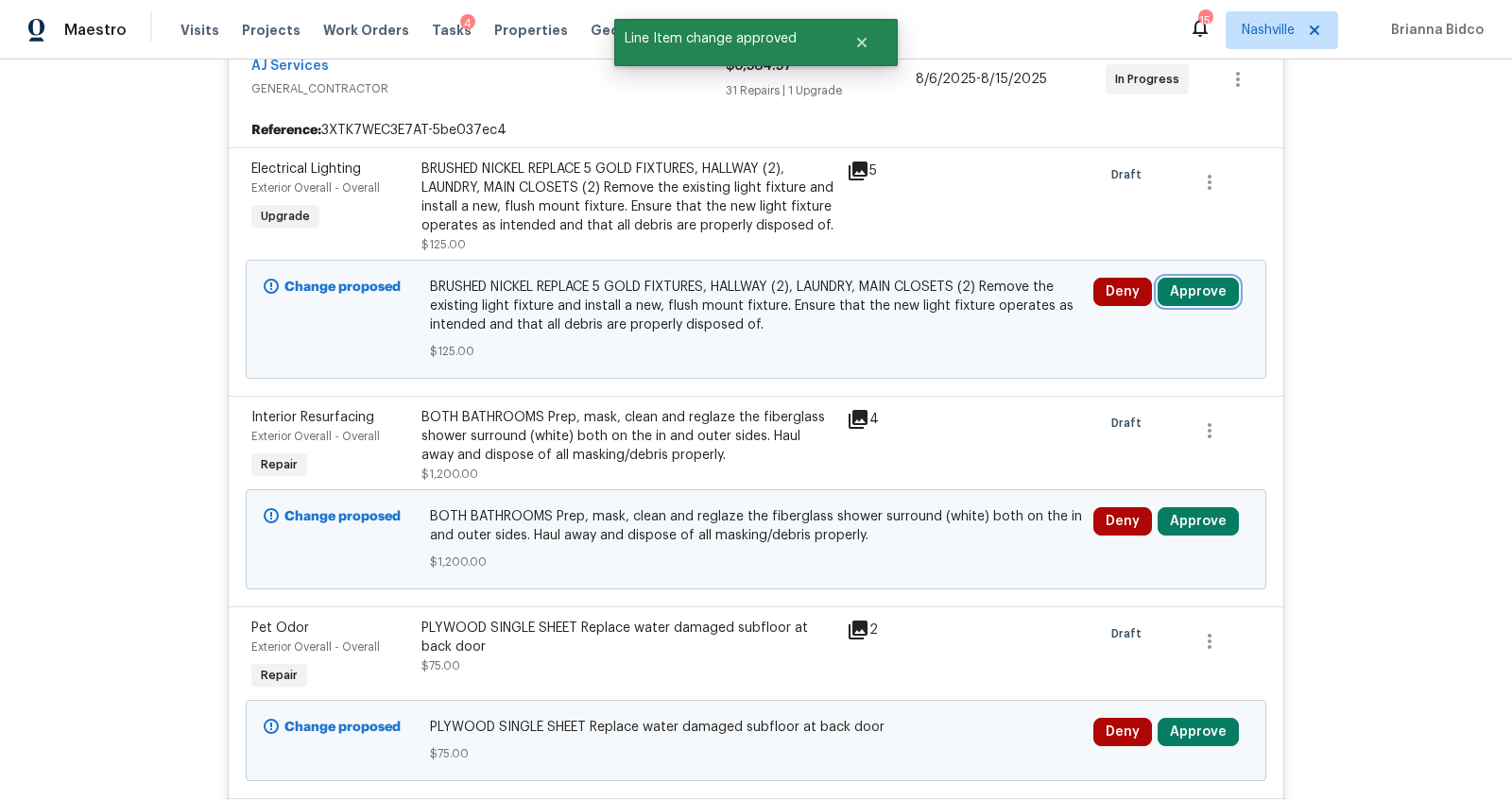 click on "Approve" at bounding box center (1198, 292) 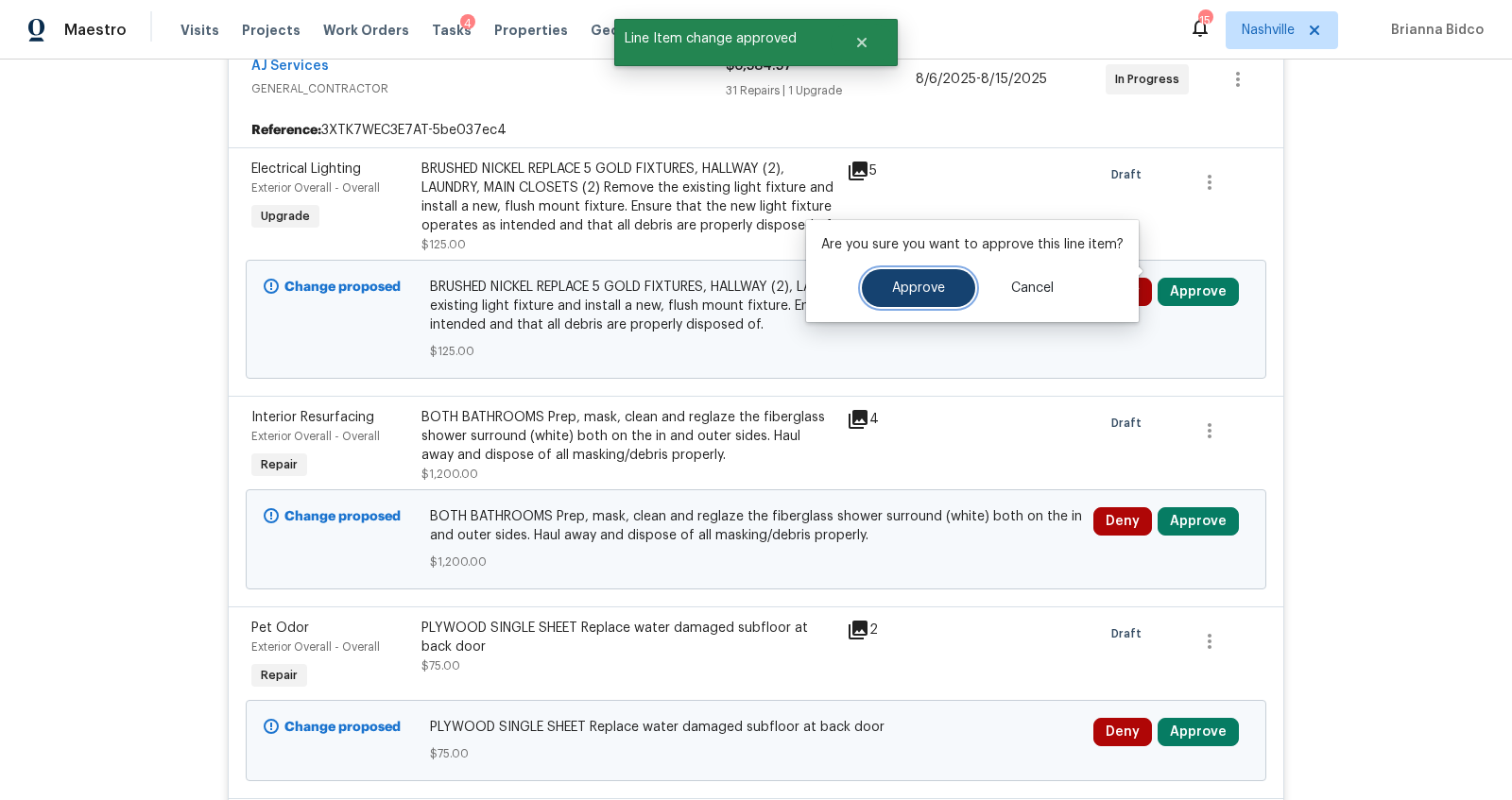 click on "Approve" at bounding box center (919, 288) 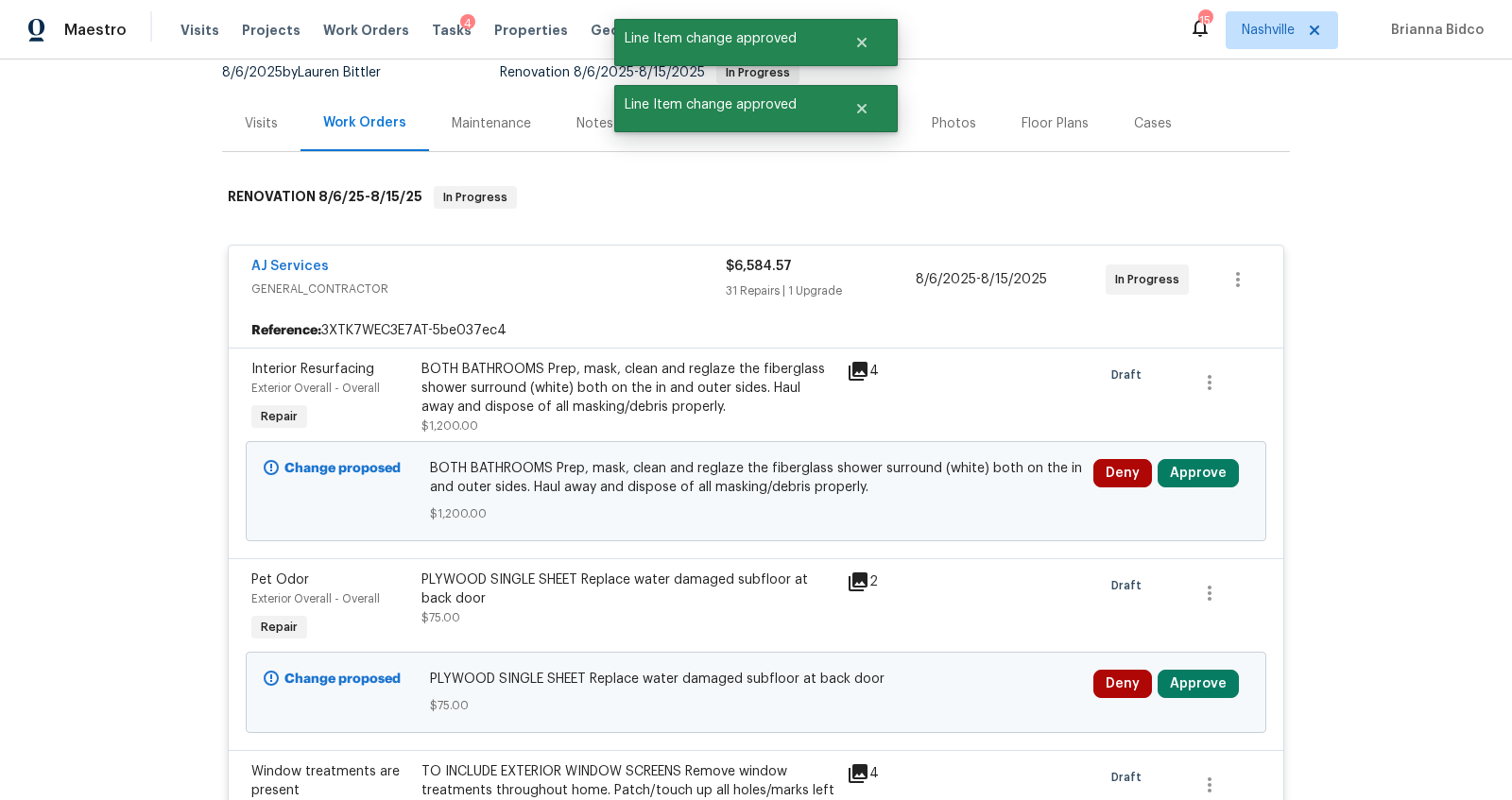 scroll, scrollTop: 410, scrollLeft: 0, axis: vertical 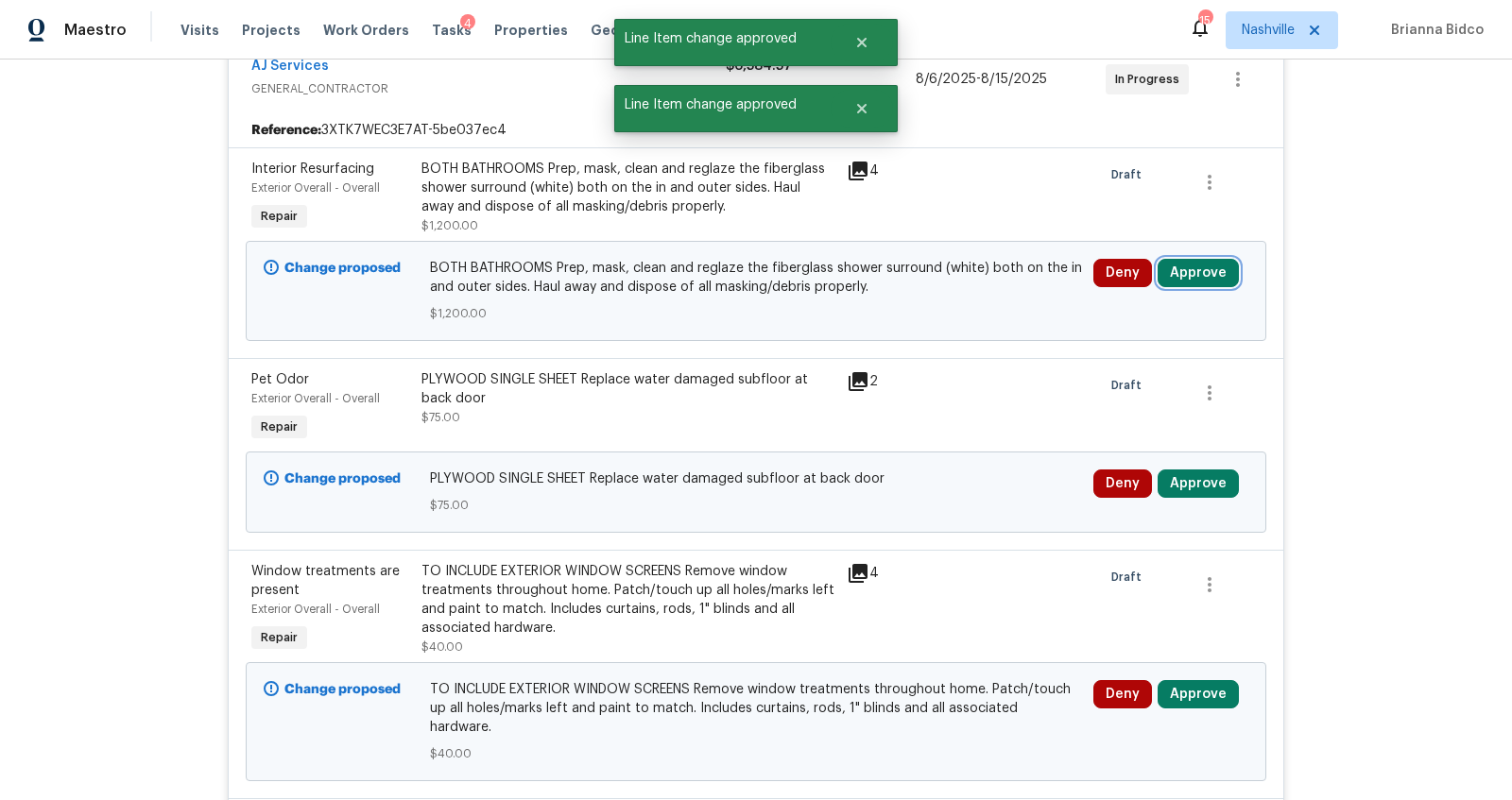 click on "Approve" at bounding box center (1198, 273) 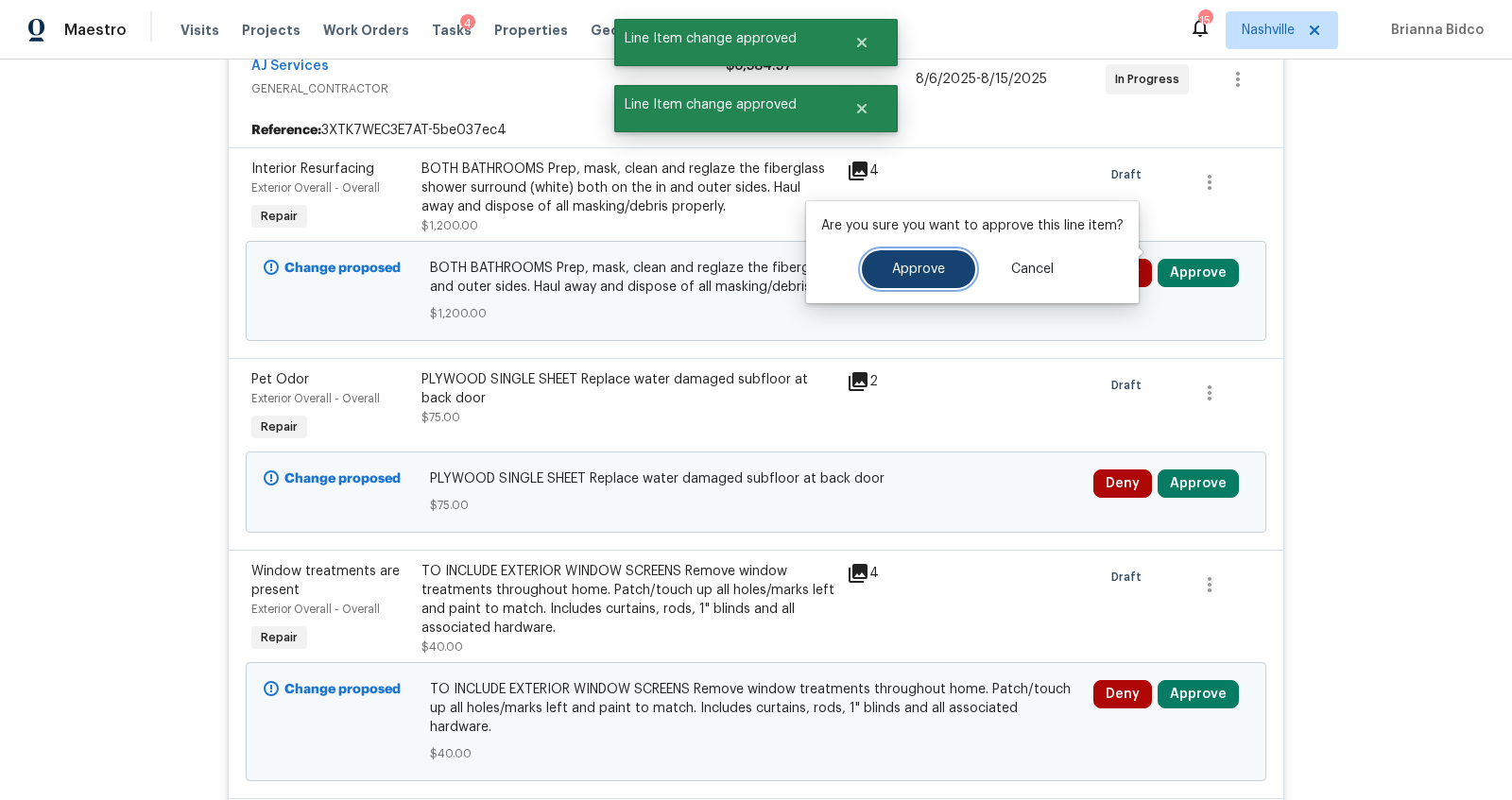 click on "Approve" at bounding box center [919, 269] 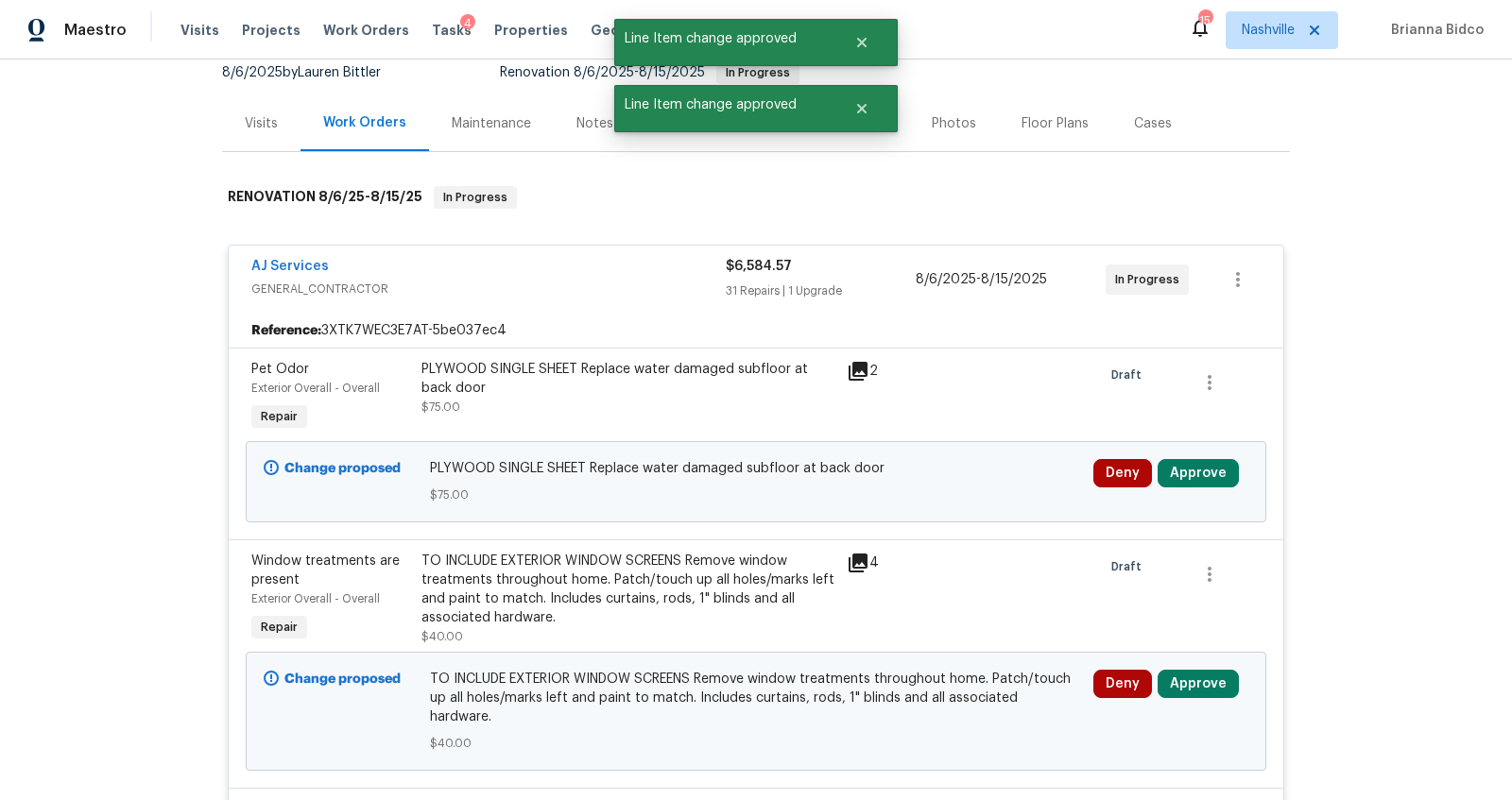 scroll, scrollTop: 410, scrollLeft: 0, axis: vertical 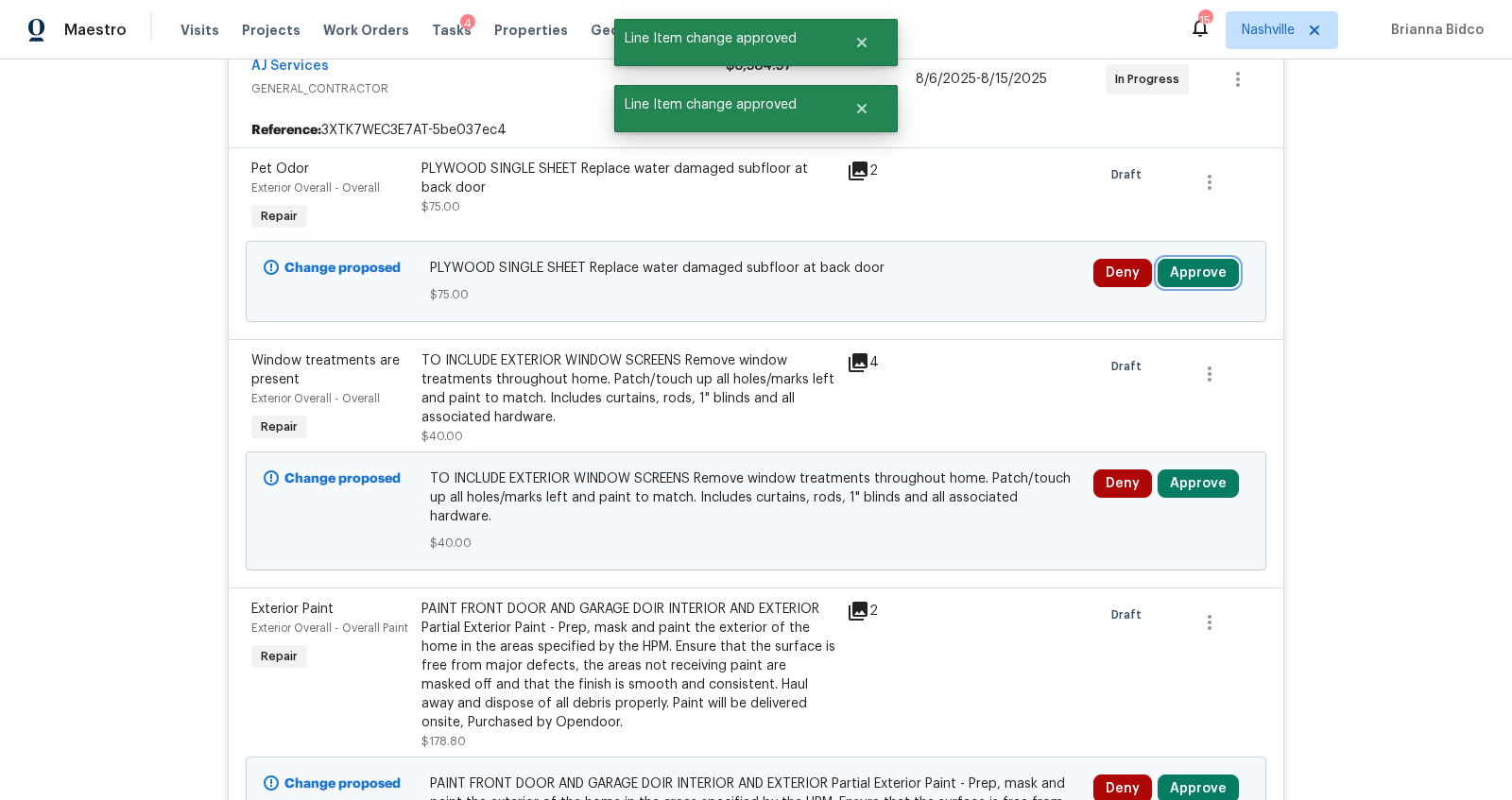 click on "Approve" at bounding box center (1198, 273) 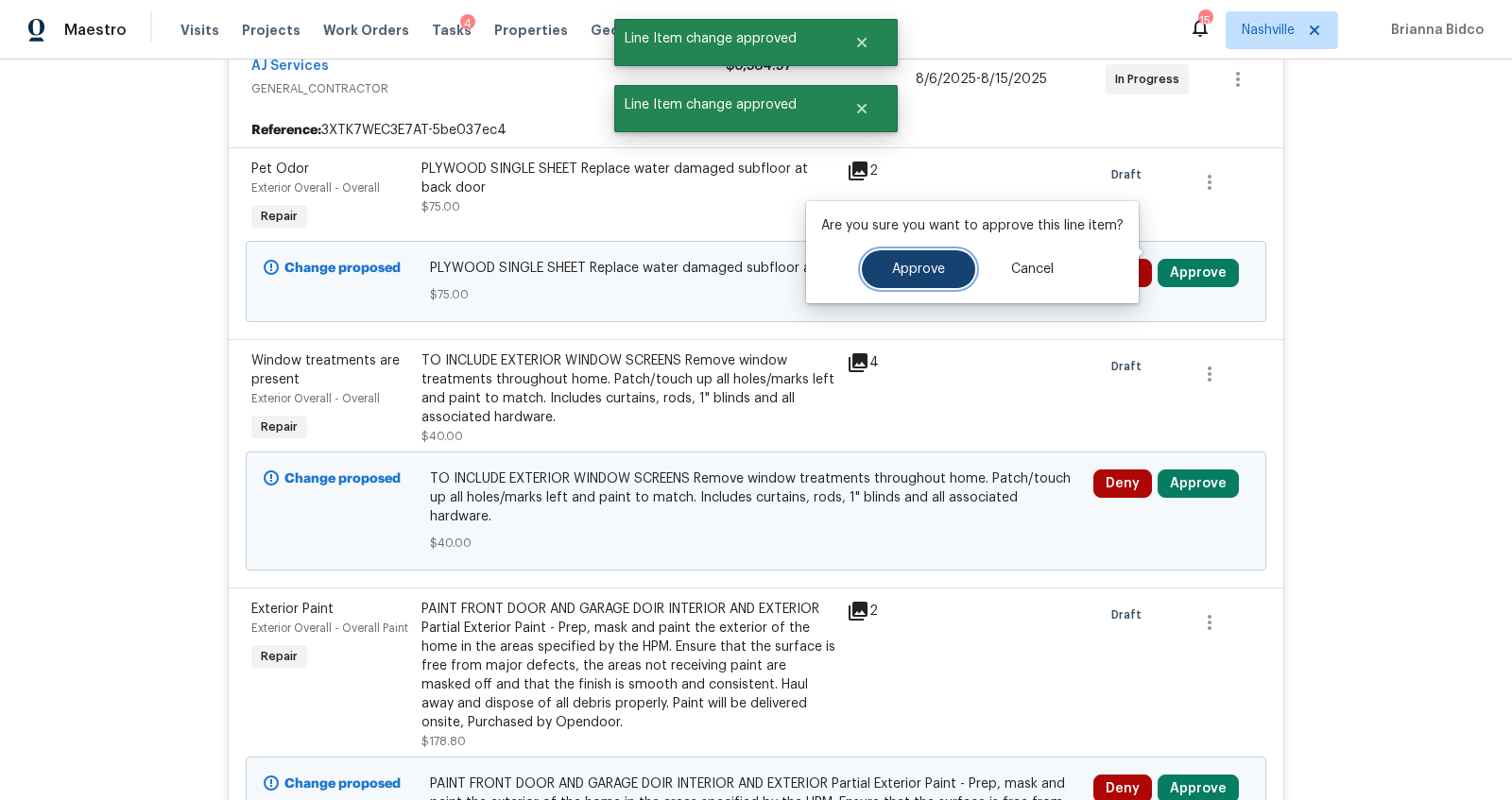 click on "Approve" at bounding box center (919, 269) 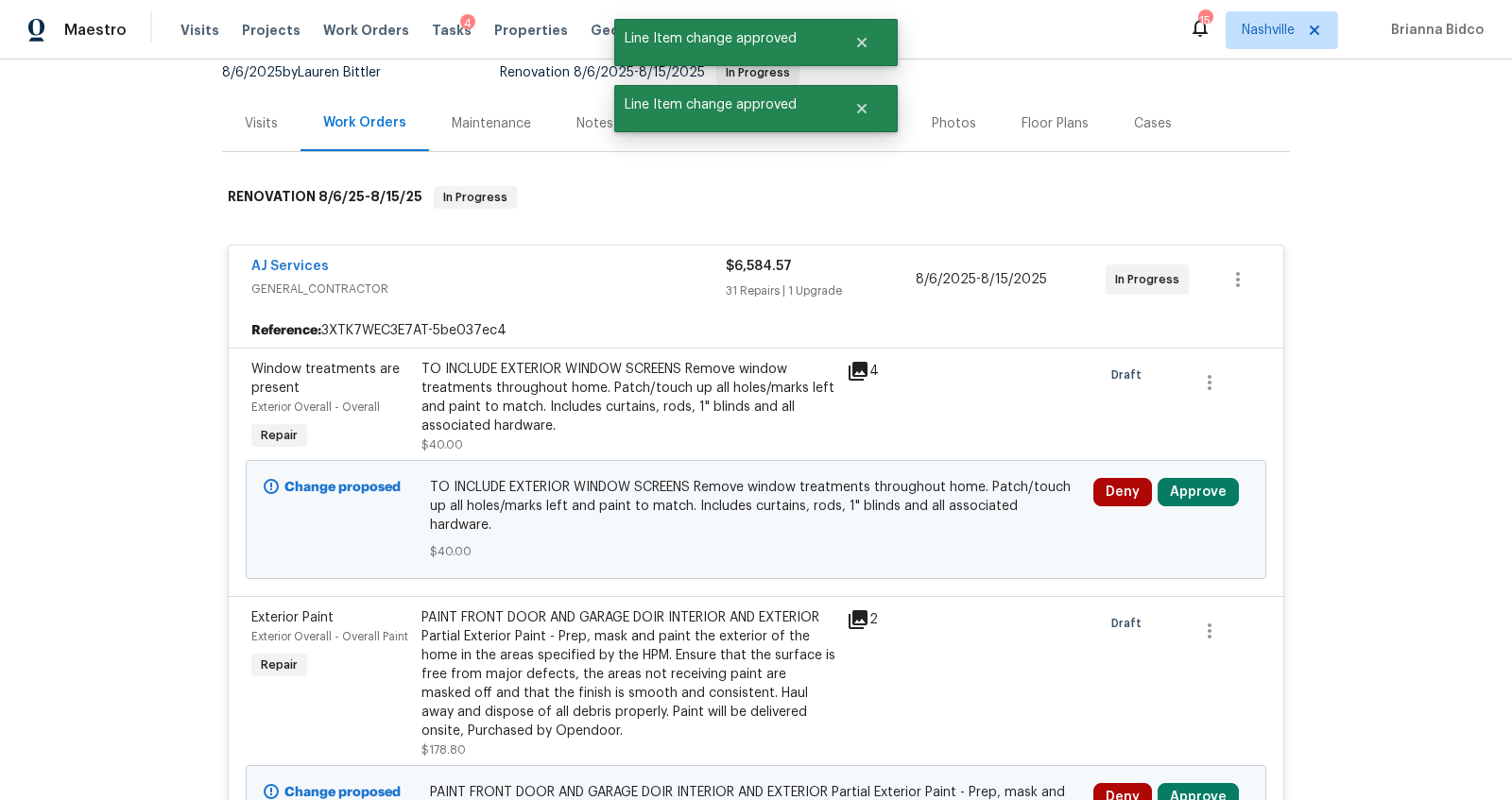 scroll, scrollTop: 410, scrollLeft: 0, axis: vertical 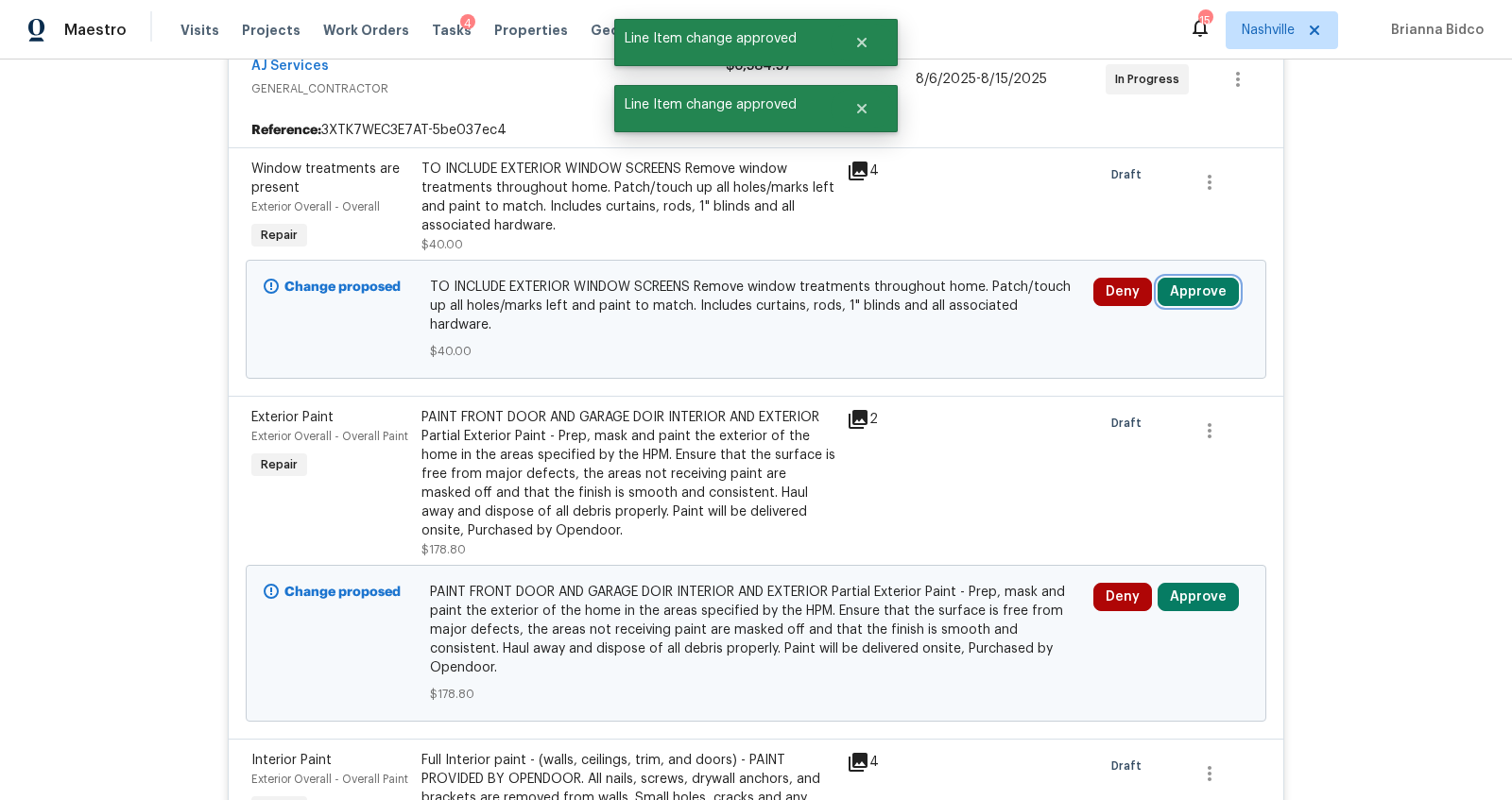 click on "Approve" at bounding box center (1198, 292) 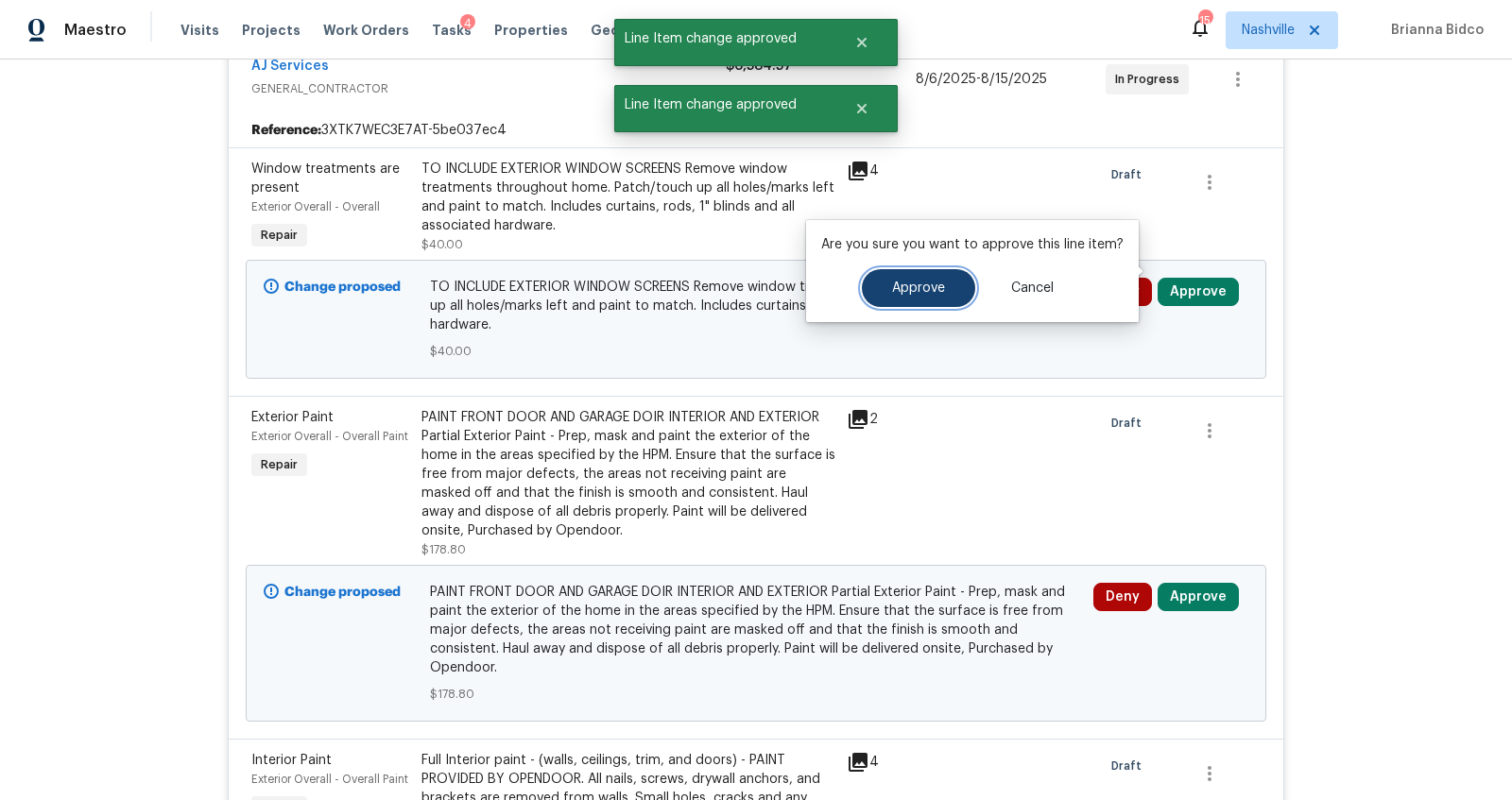 click on "Approve" at bounding box center [919, 288] 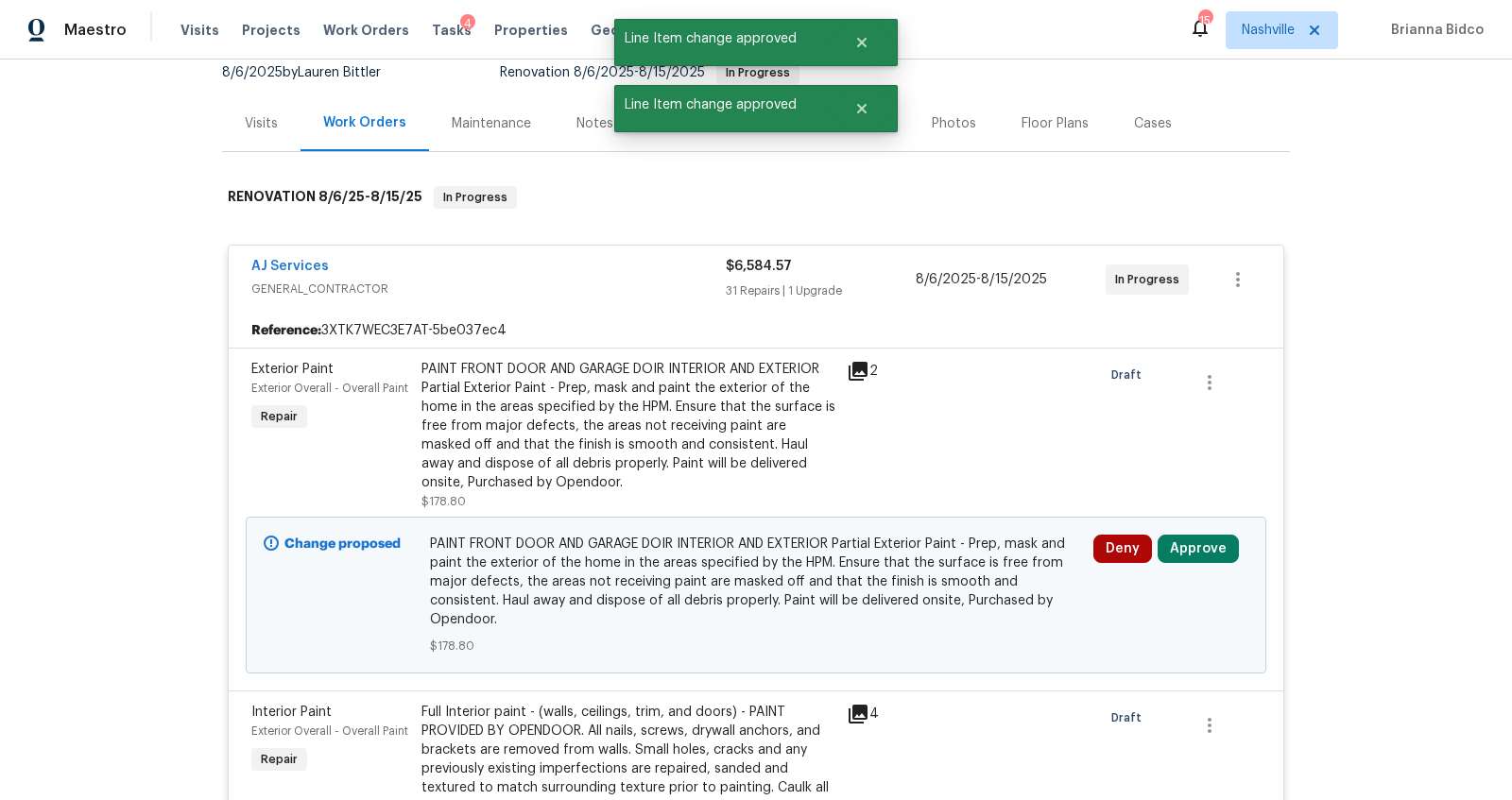 scroll, scrollTop: 410, scrollLeft: 0, axis: vertical 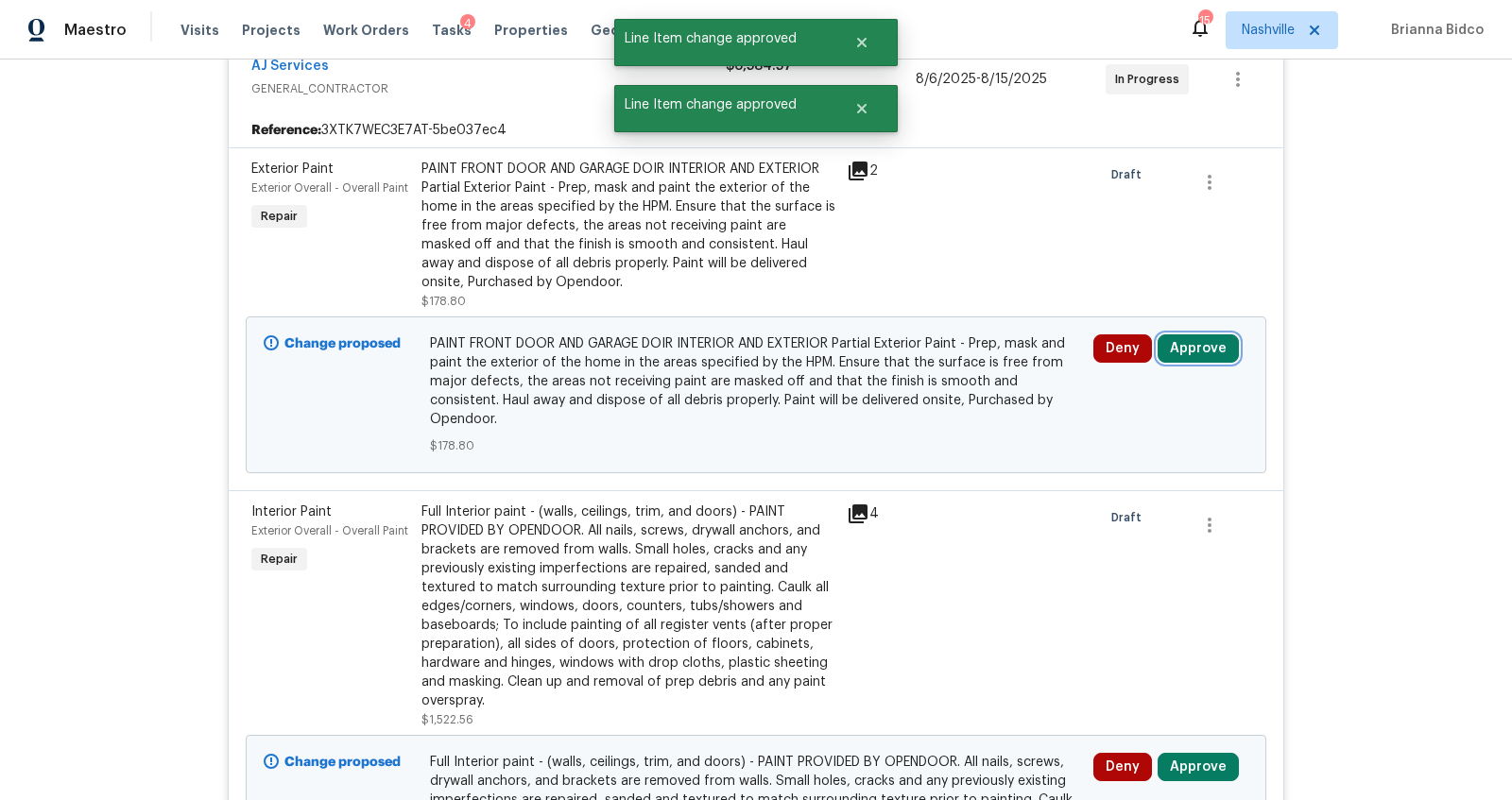 click on "Approve" at bounding box center [1198, 349] 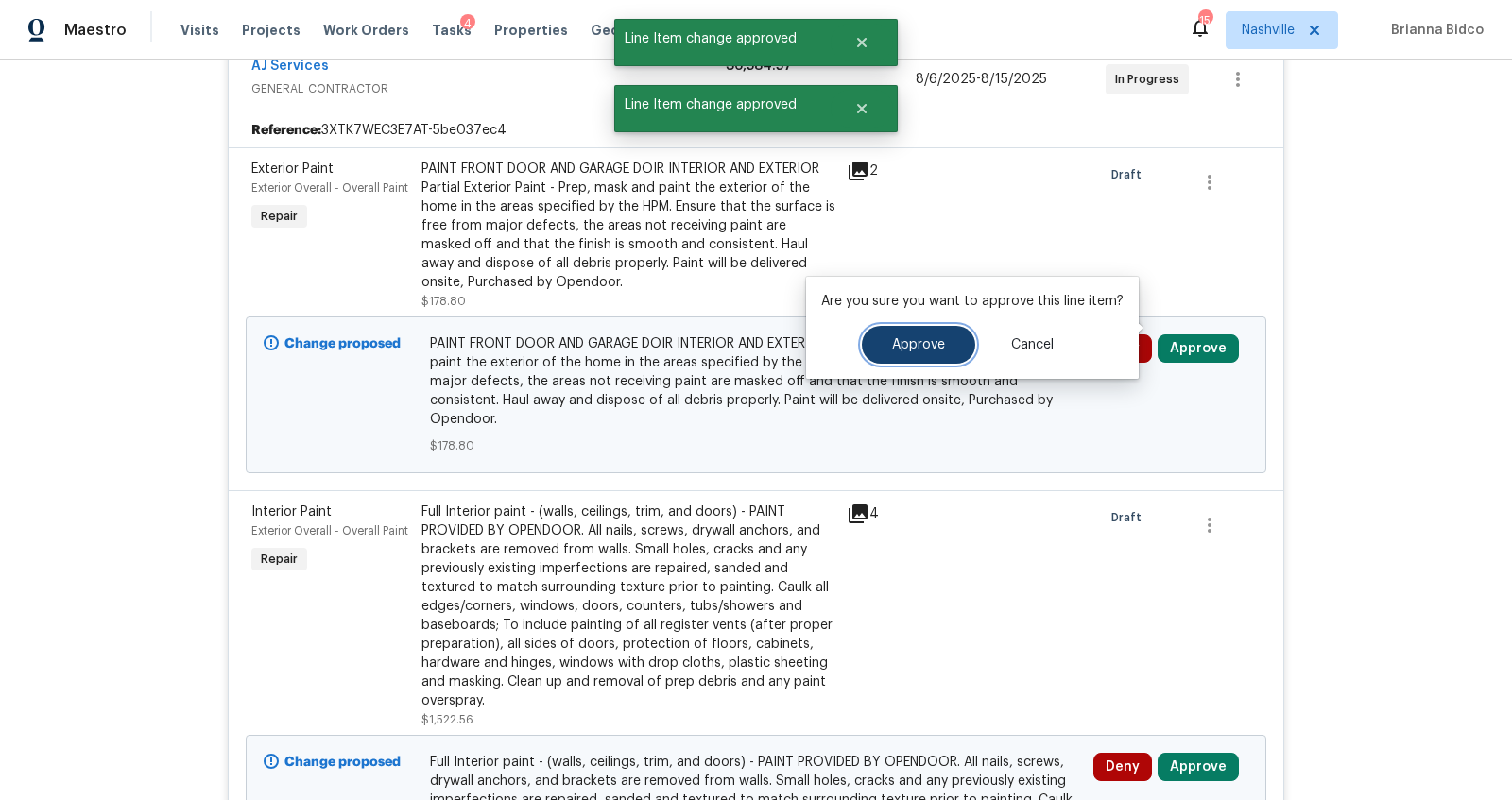 click on "Approve" at bounding box center (919, 345) 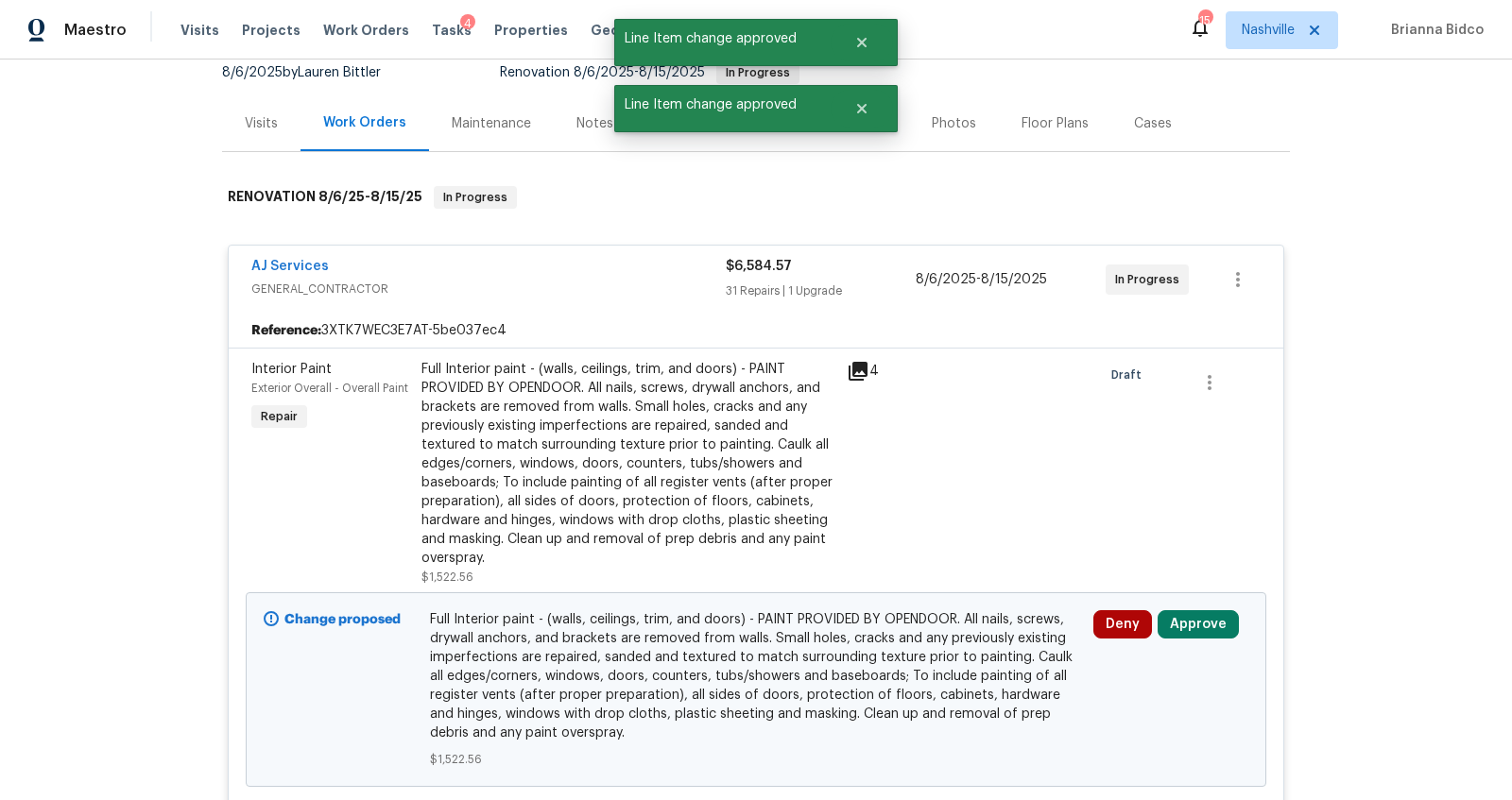 scroll, scrollTop: 410, scrollLeft: 0, axis: vertical 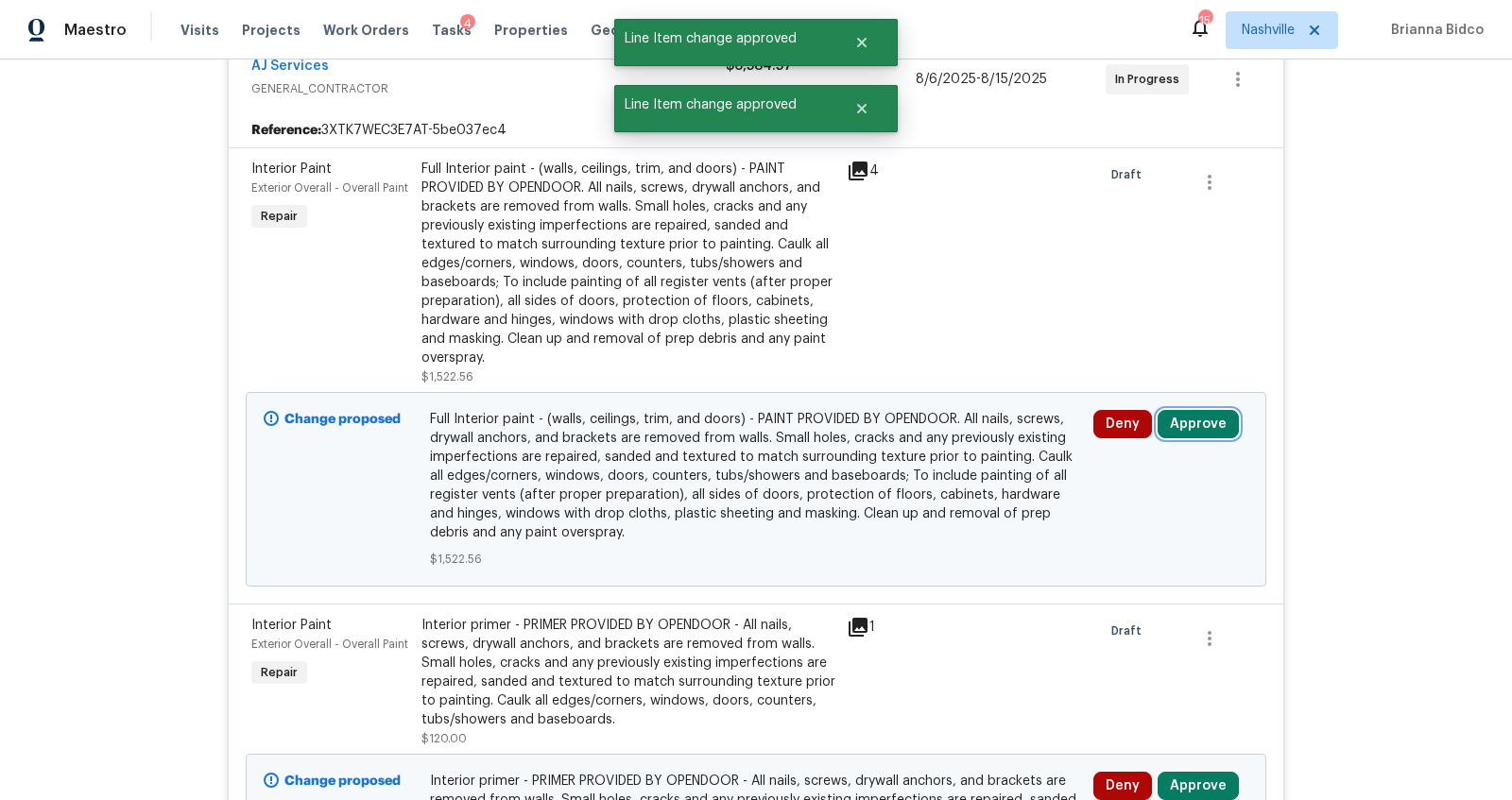 click on "Approve" at bounding box center (1198, 424) 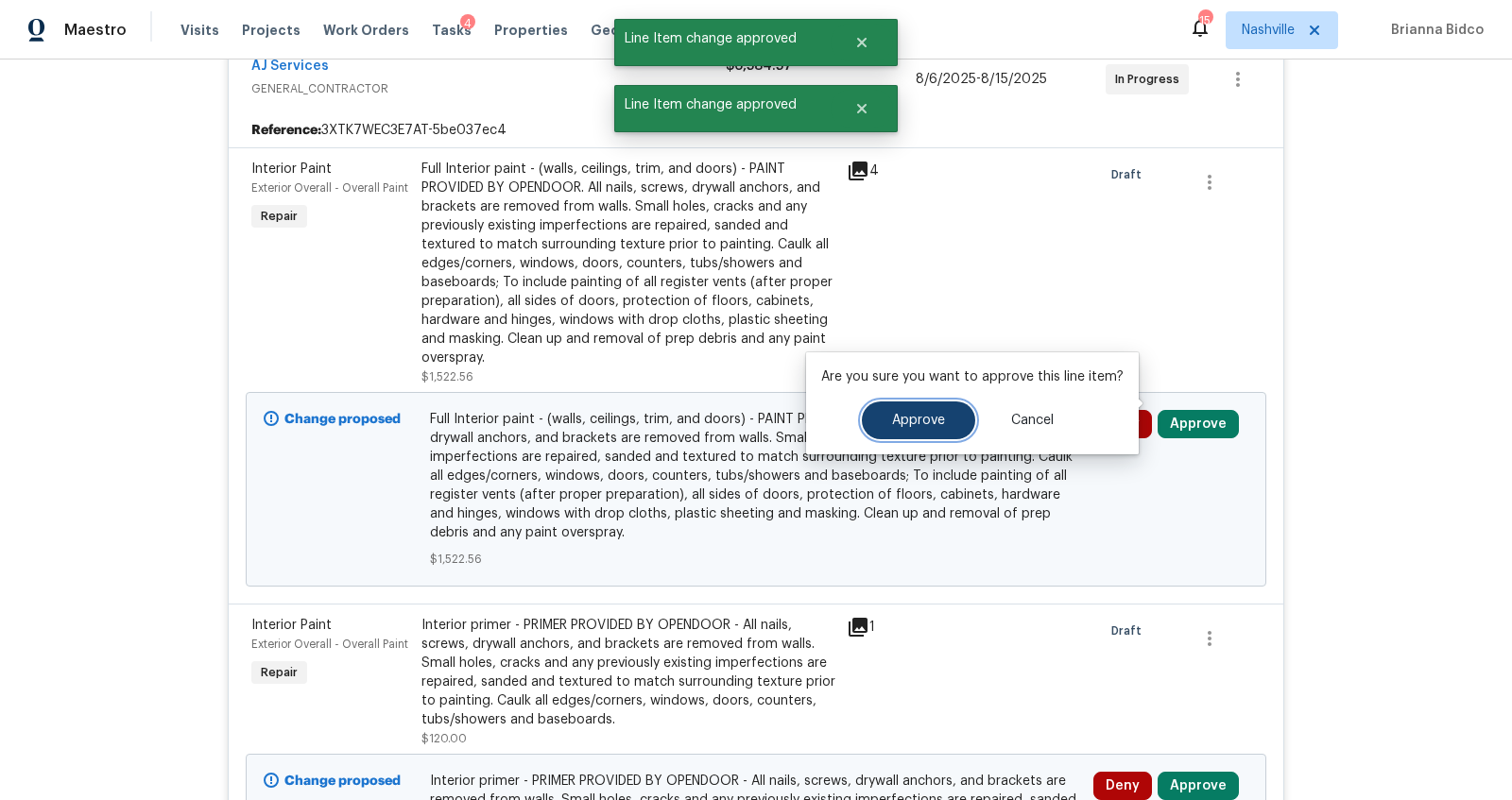 click on "Approve" at bounding box center (919, 420) 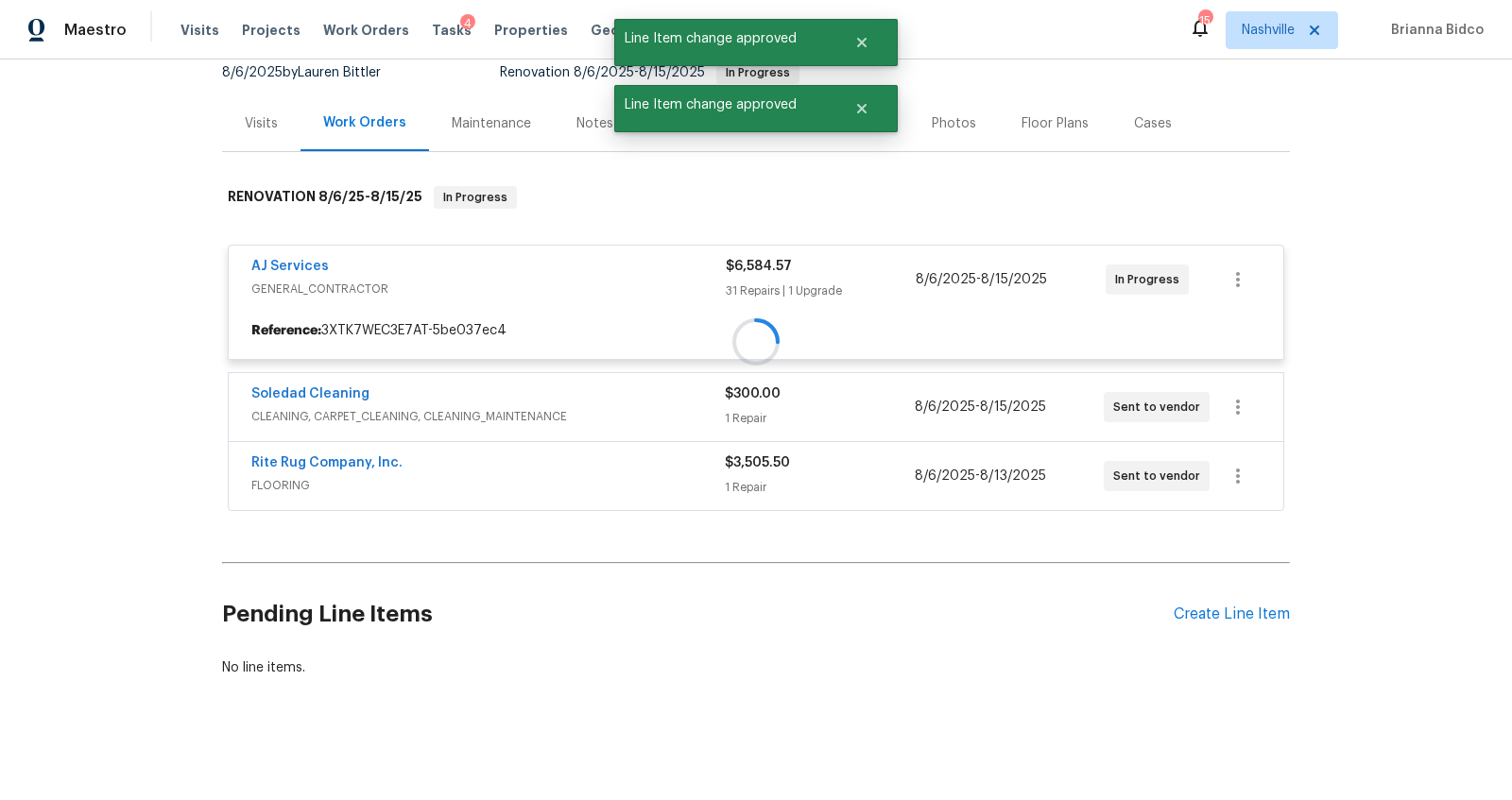 scroll, scrollTop: 410, scrollLeft: 0, axis: vertical 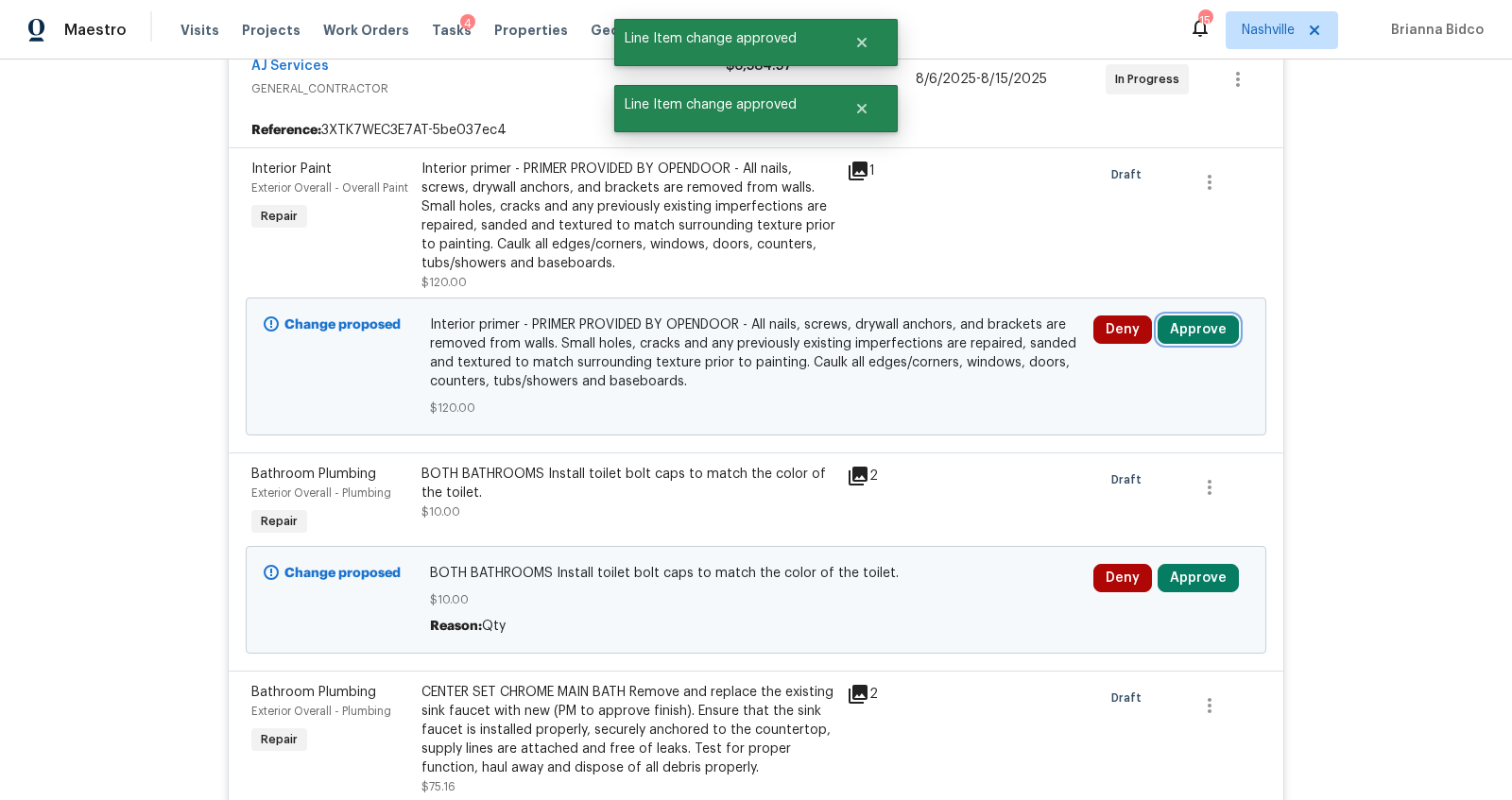 click on "Approve" at bounding box center (1198, 330) 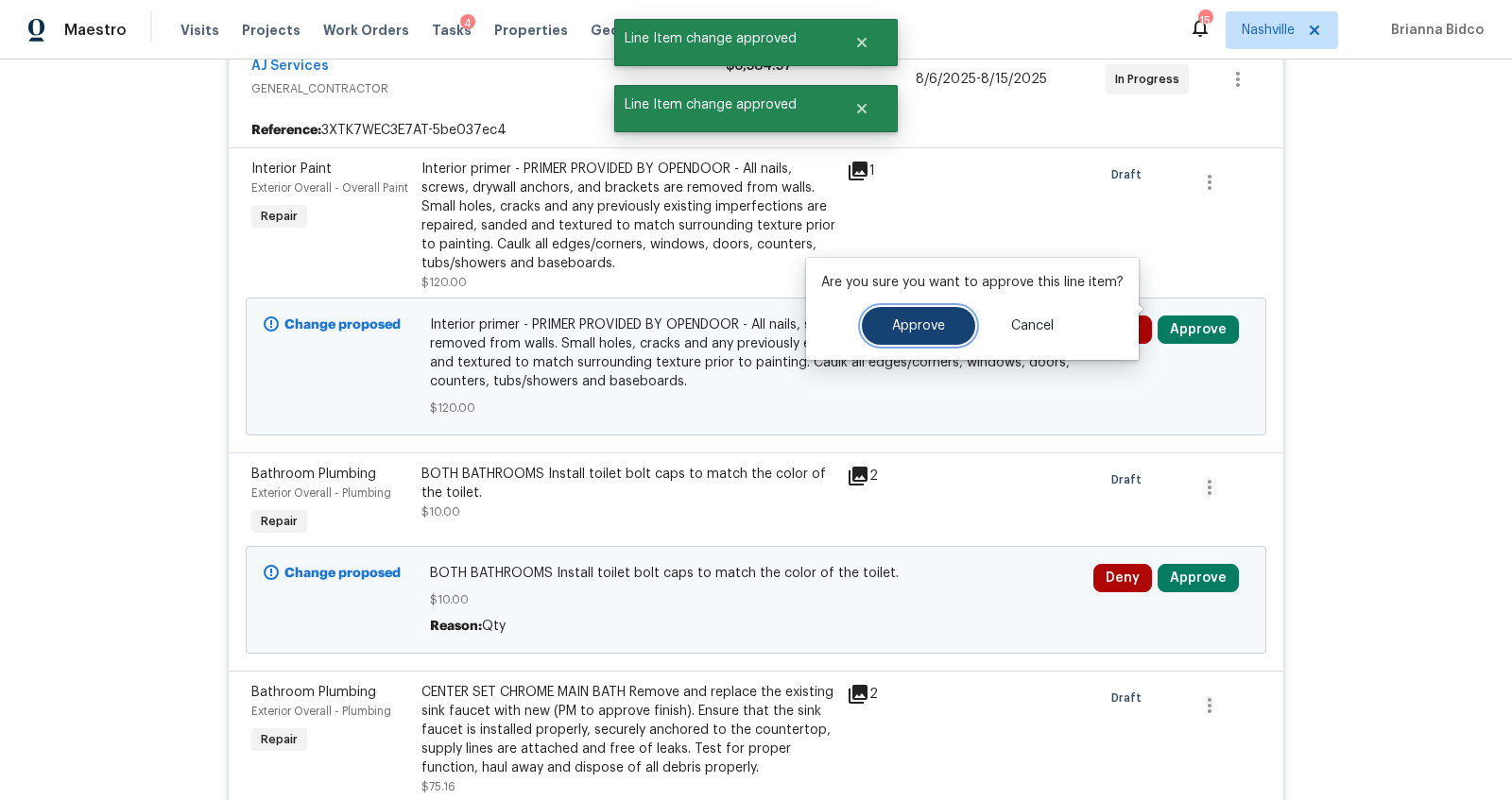 click on "Approve" at bounding box center (919, 326) 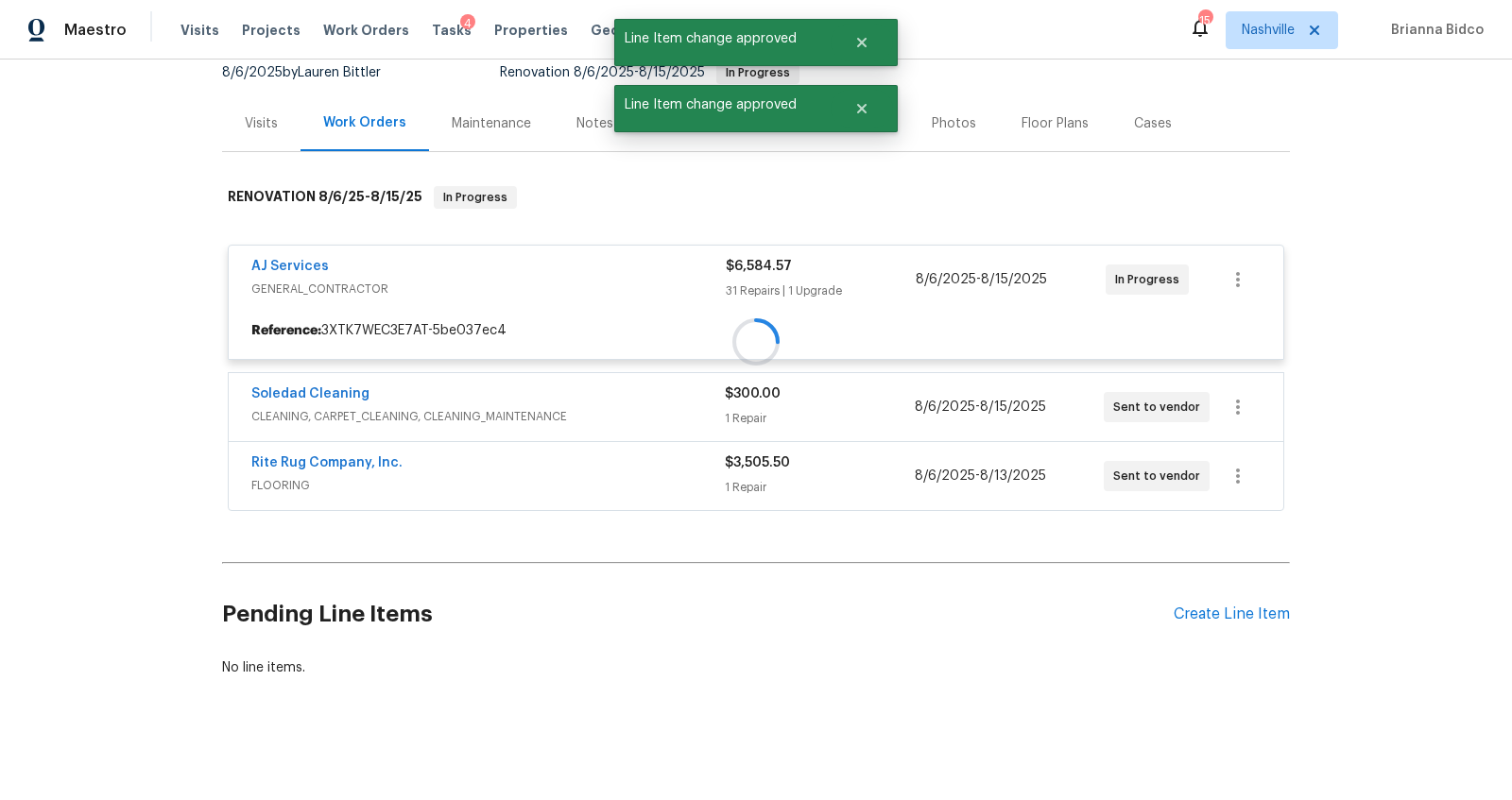 scroll, scrollTop: 410, scrollLeft: 0, axis: vertical 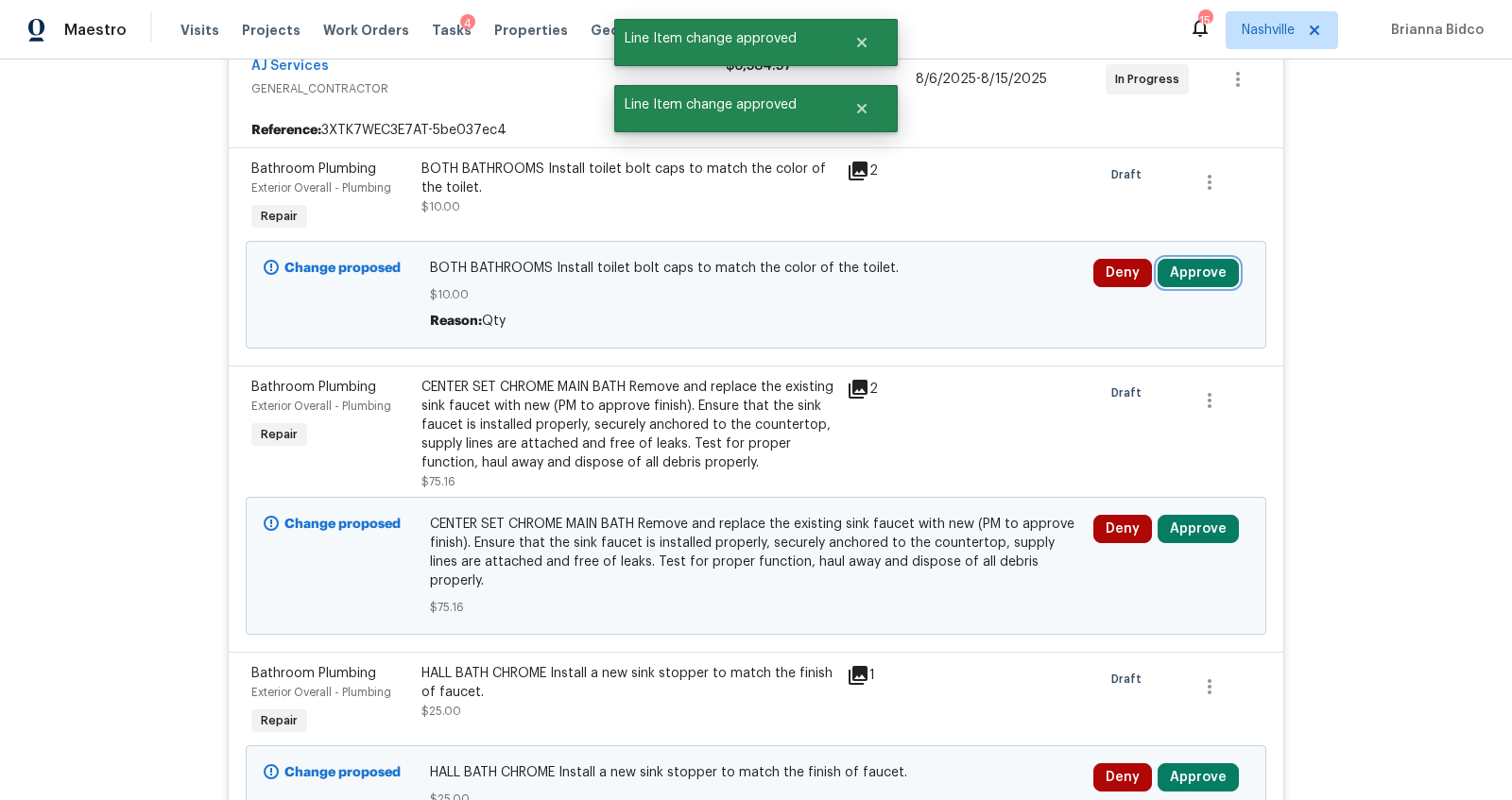 click on "Approve" at bounding box center [1198, 273] 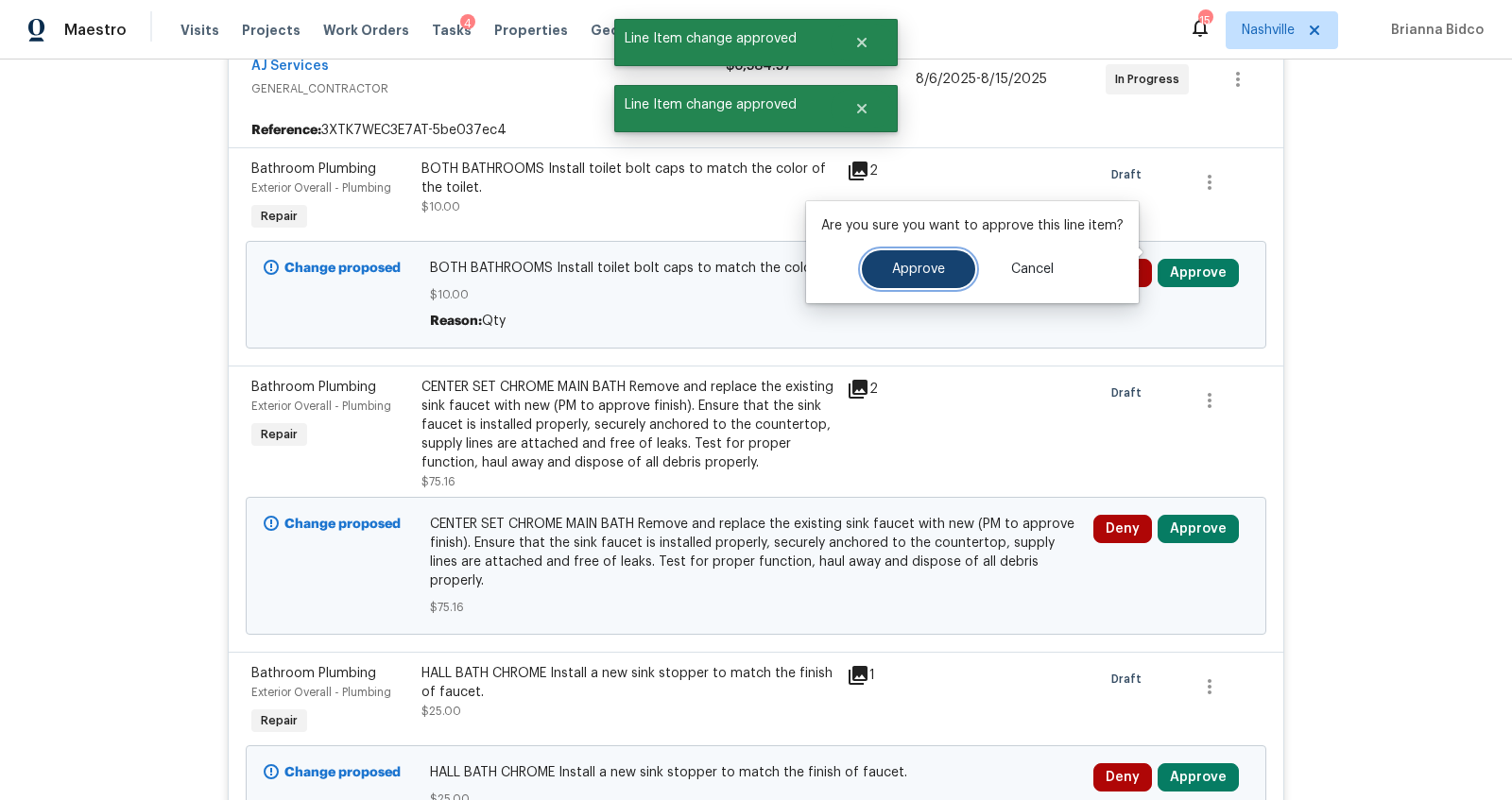 click on "Approve" at bounding box center [919, 269] 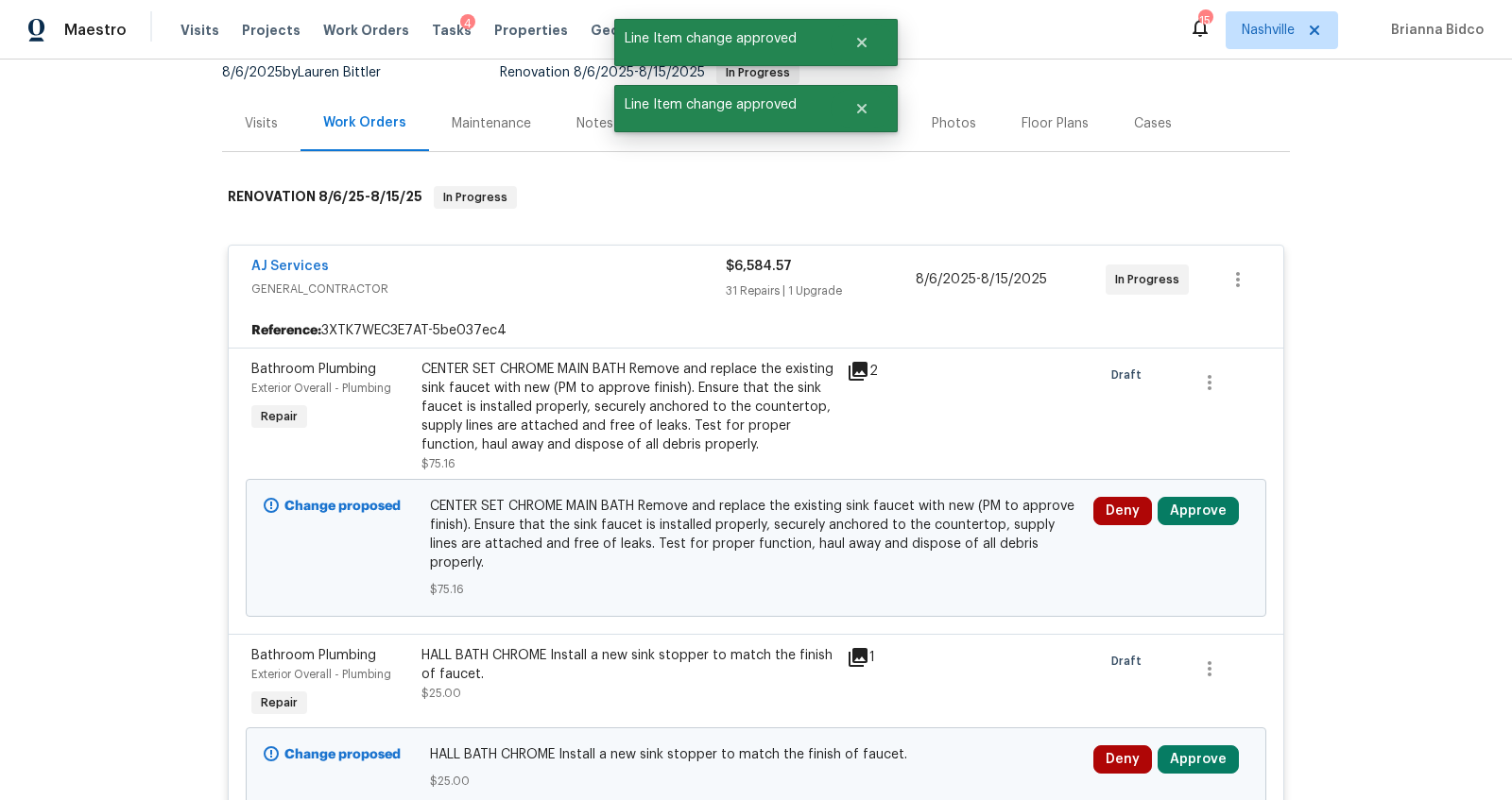 scroll, scrollTop: 410, scrollLeft: 0, axis: vertical 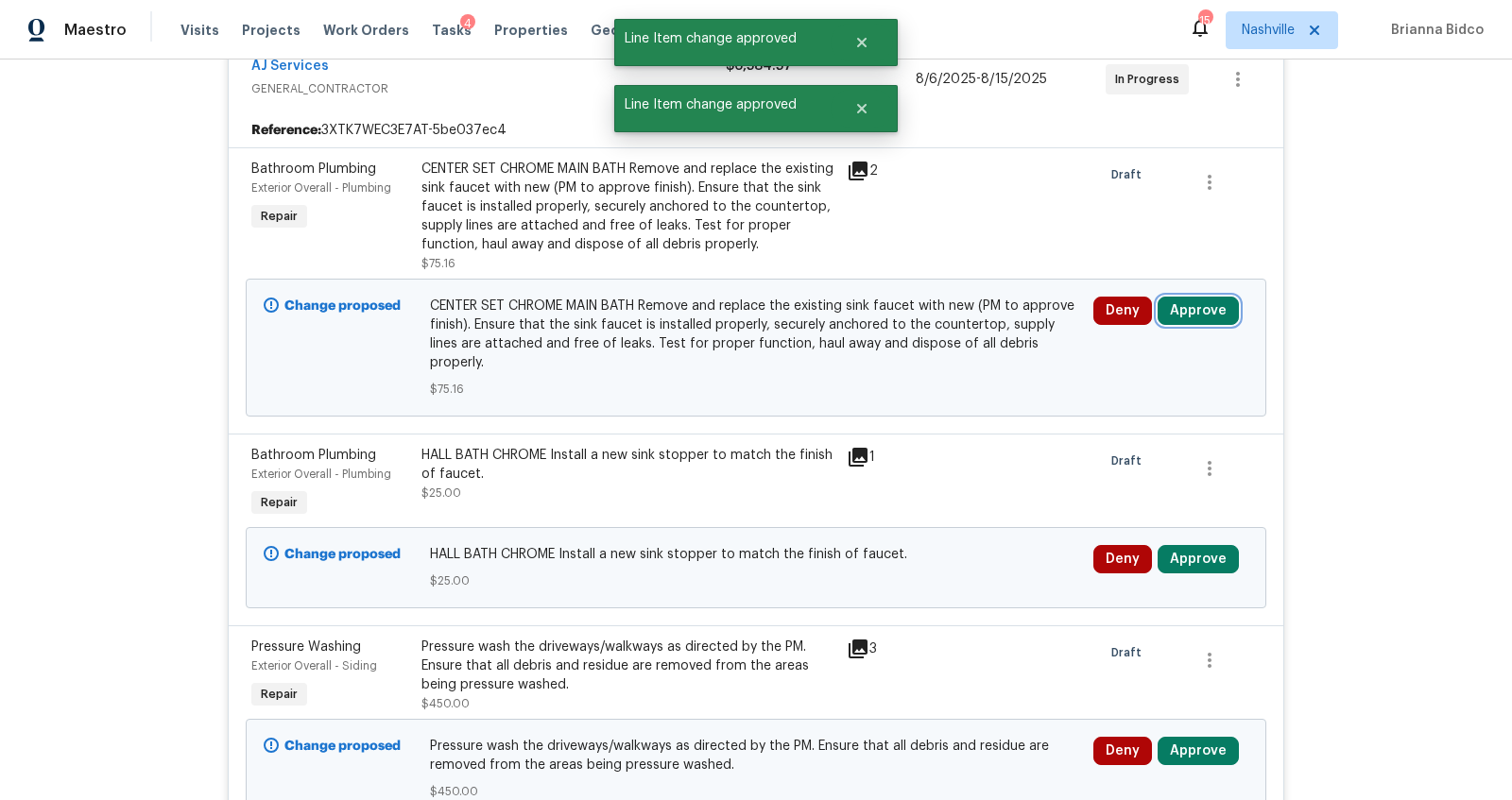 click on "Approve" at bounding box center (1198, 311) 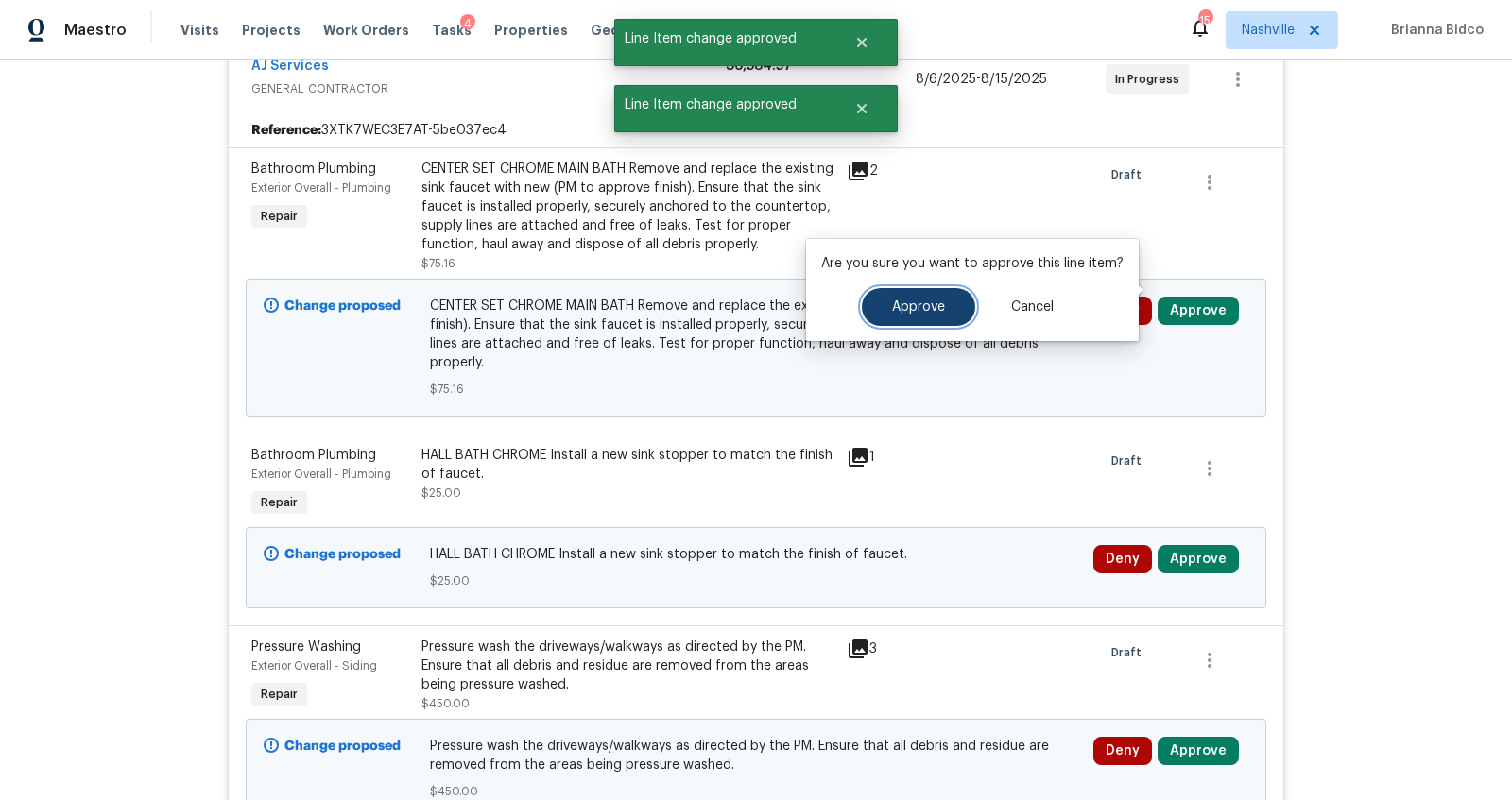 click on "Approve" at bounding box center (919, 307) 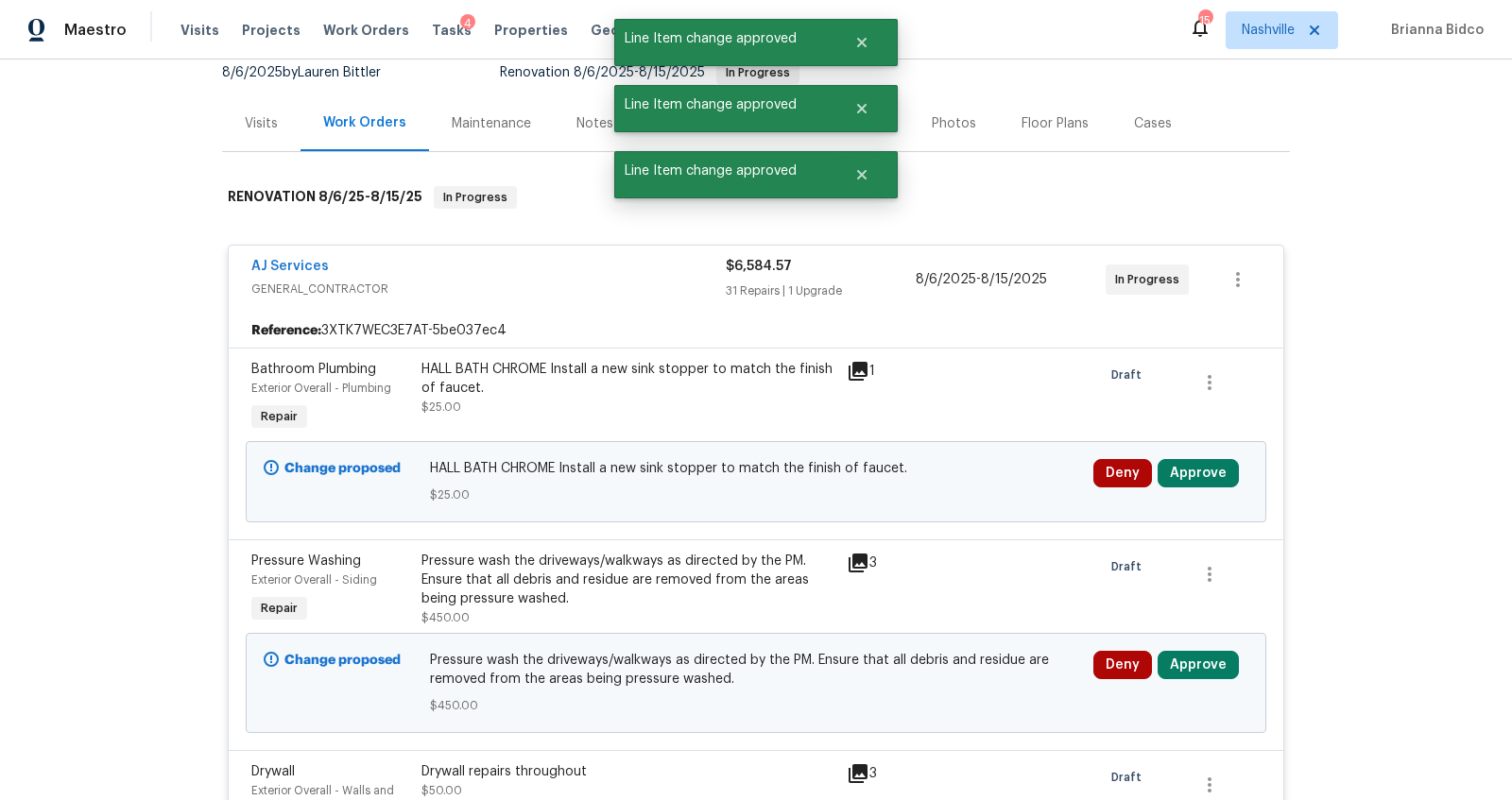 scroll, scrollTop: 410, scrollLeft: 0, axis: vertical 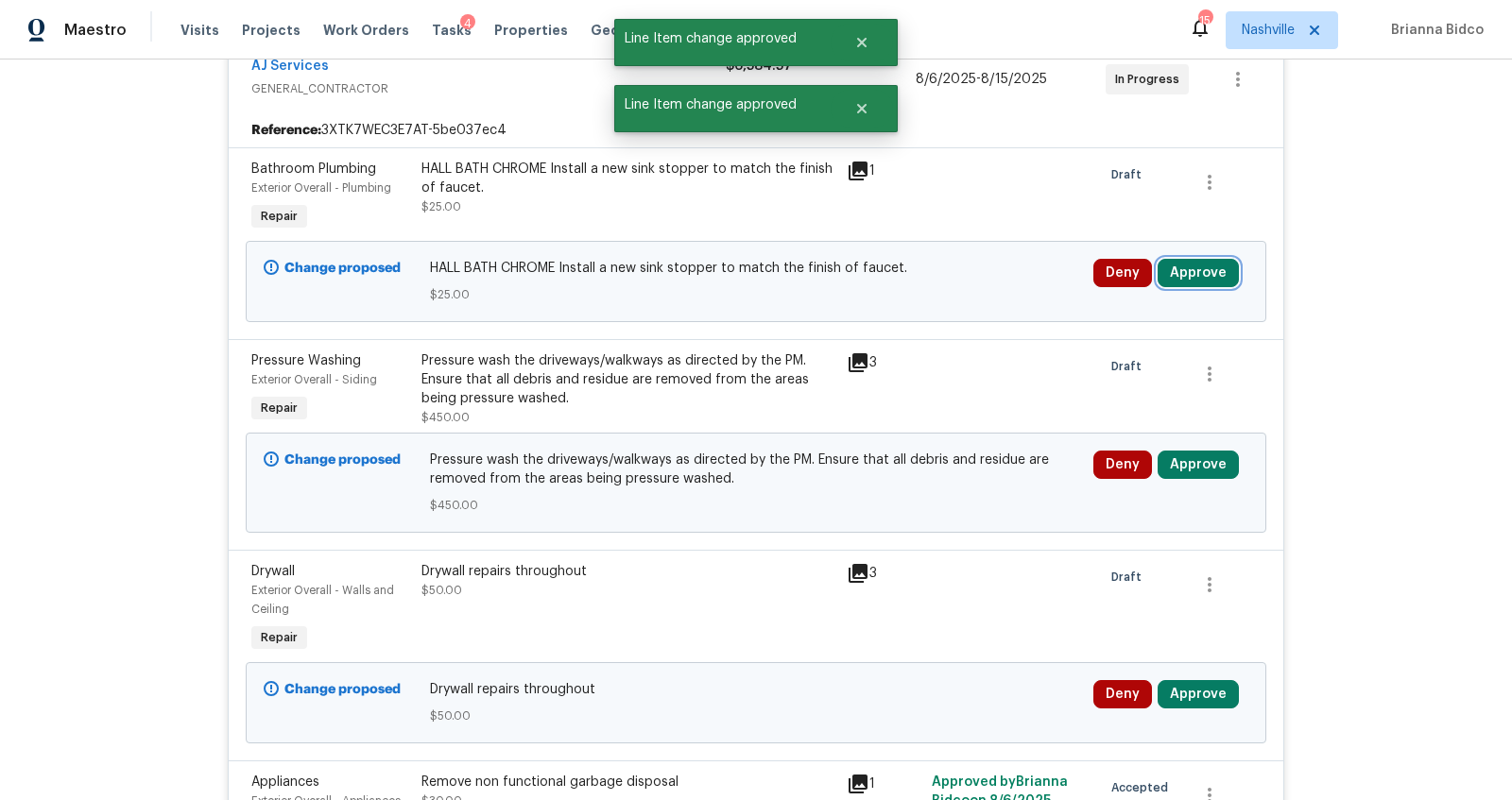 click on "Approve" at bounding box center (1198, 273) 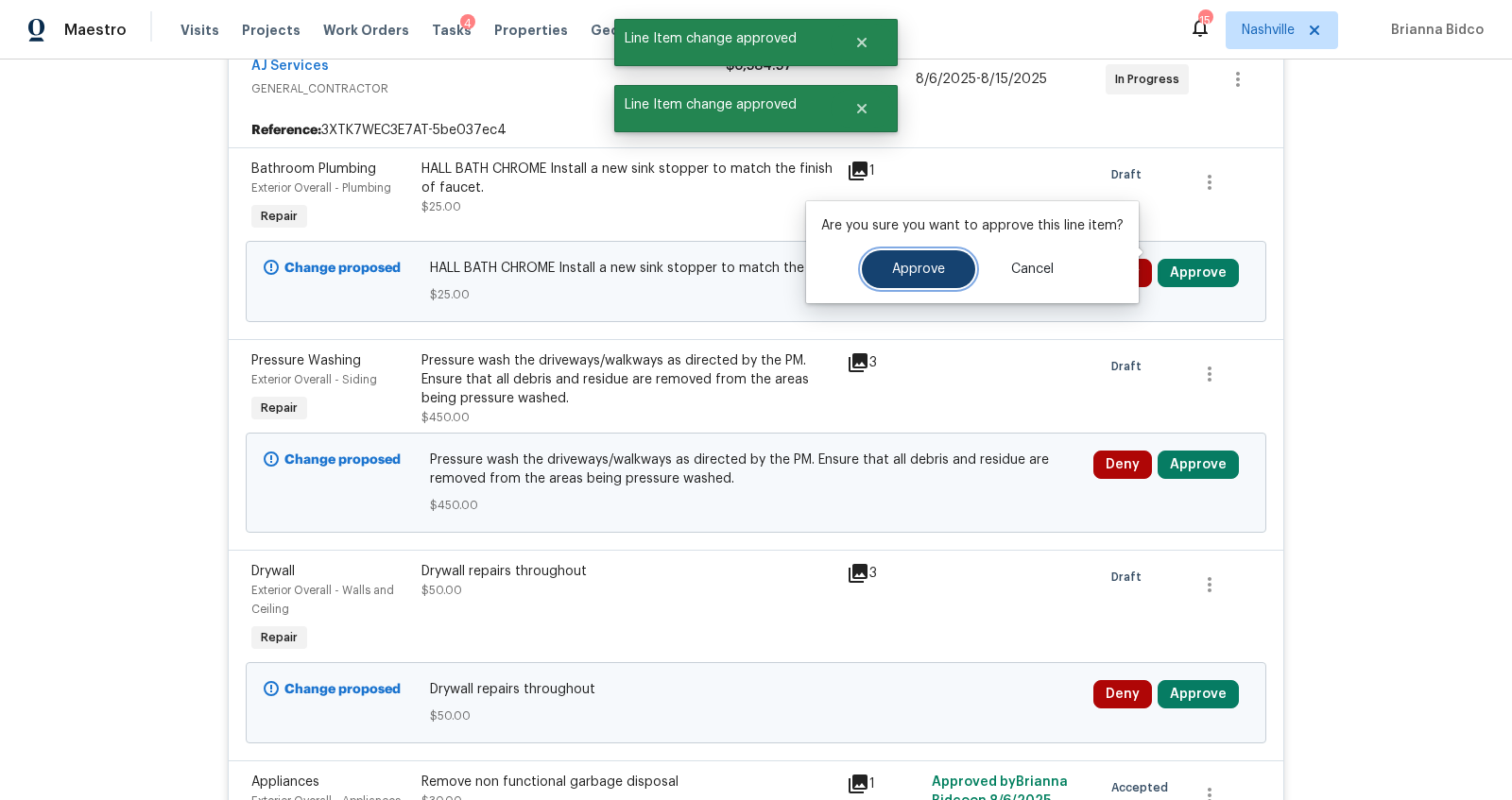 click on "Approve" at bounding box center (919, 269) 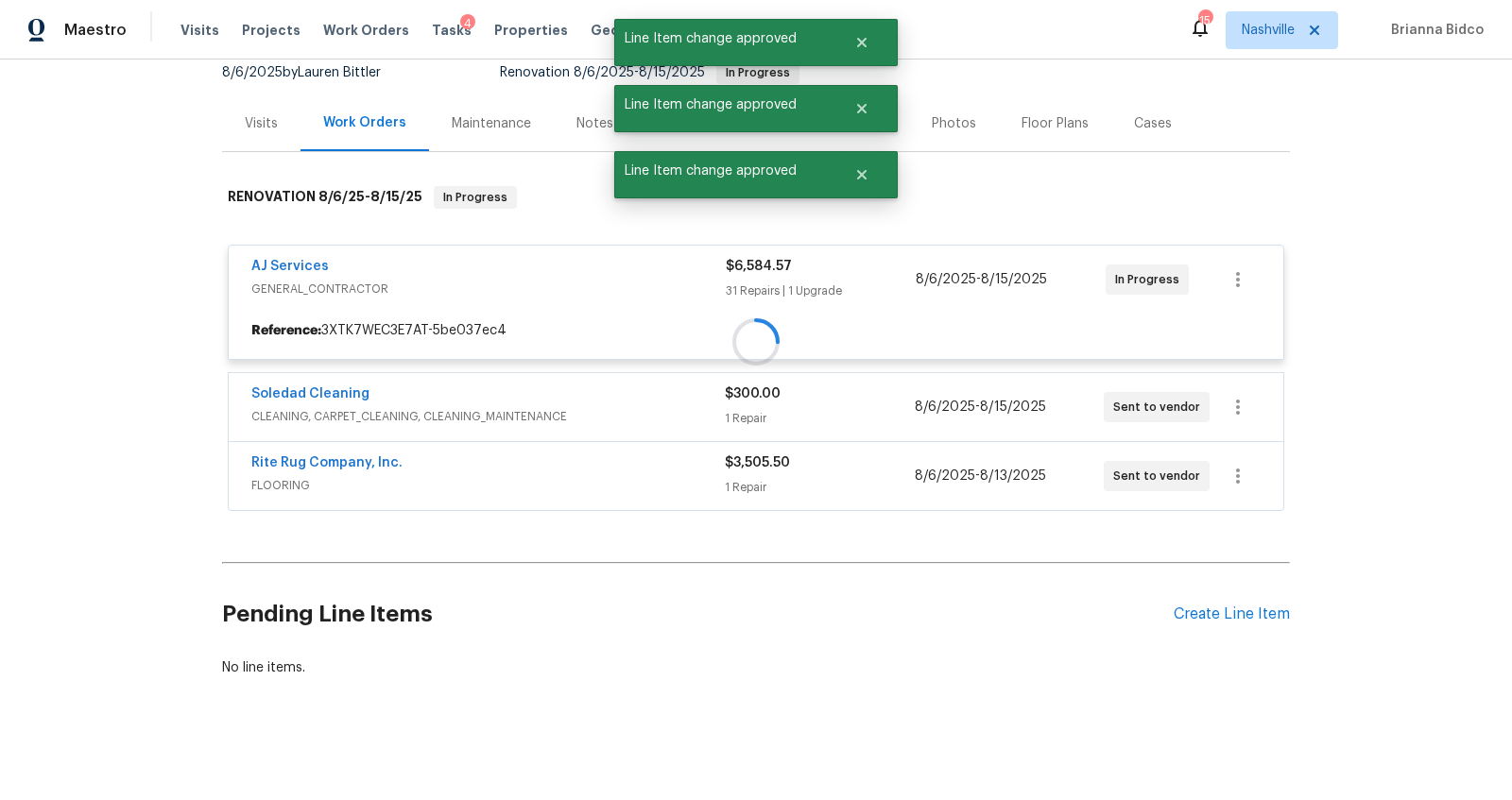scroll, scrollTop: 410, scrollLeft: 0, axis: vertical 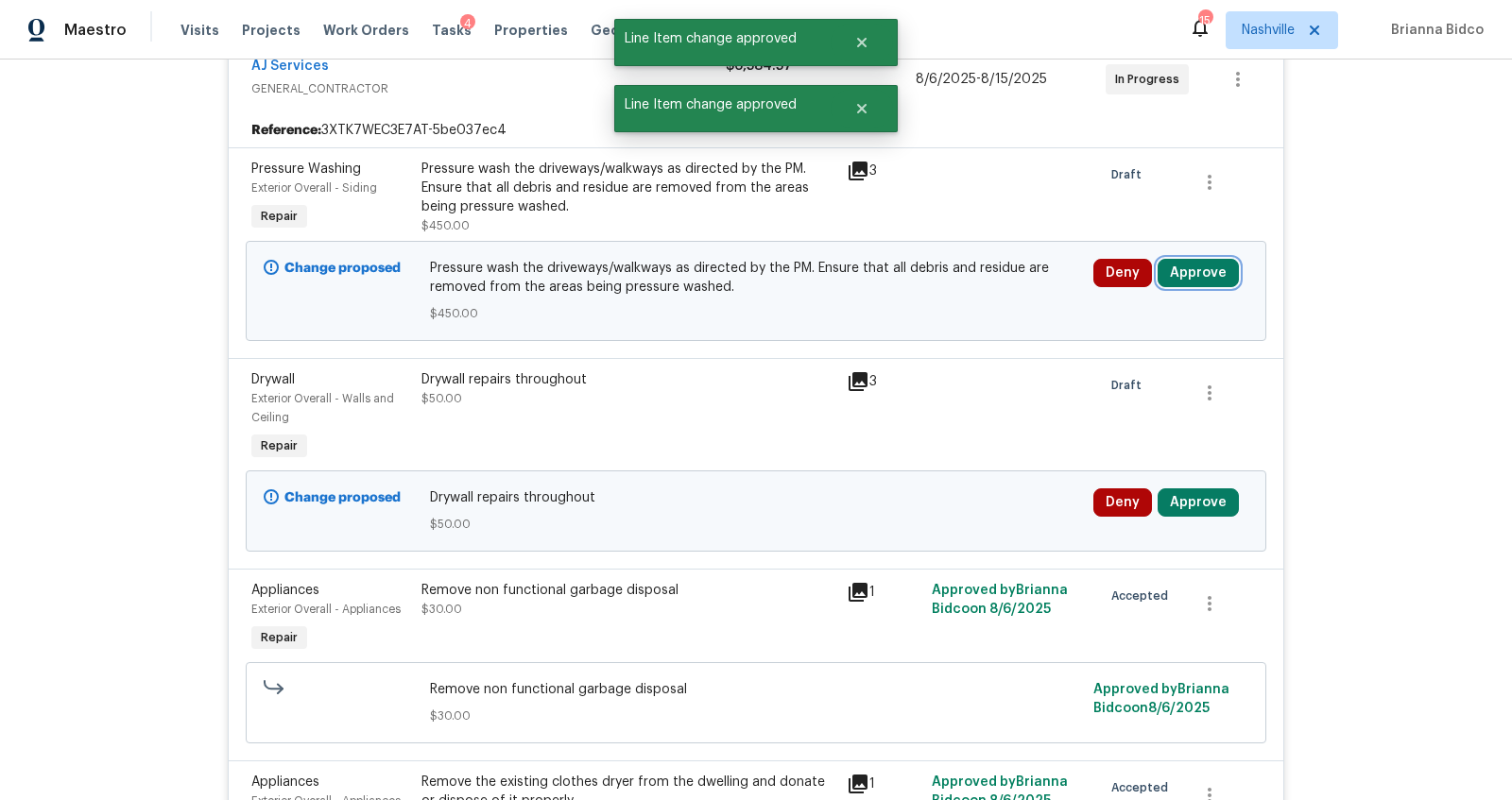 click on "Approve" at bounding box center [1198, 273] 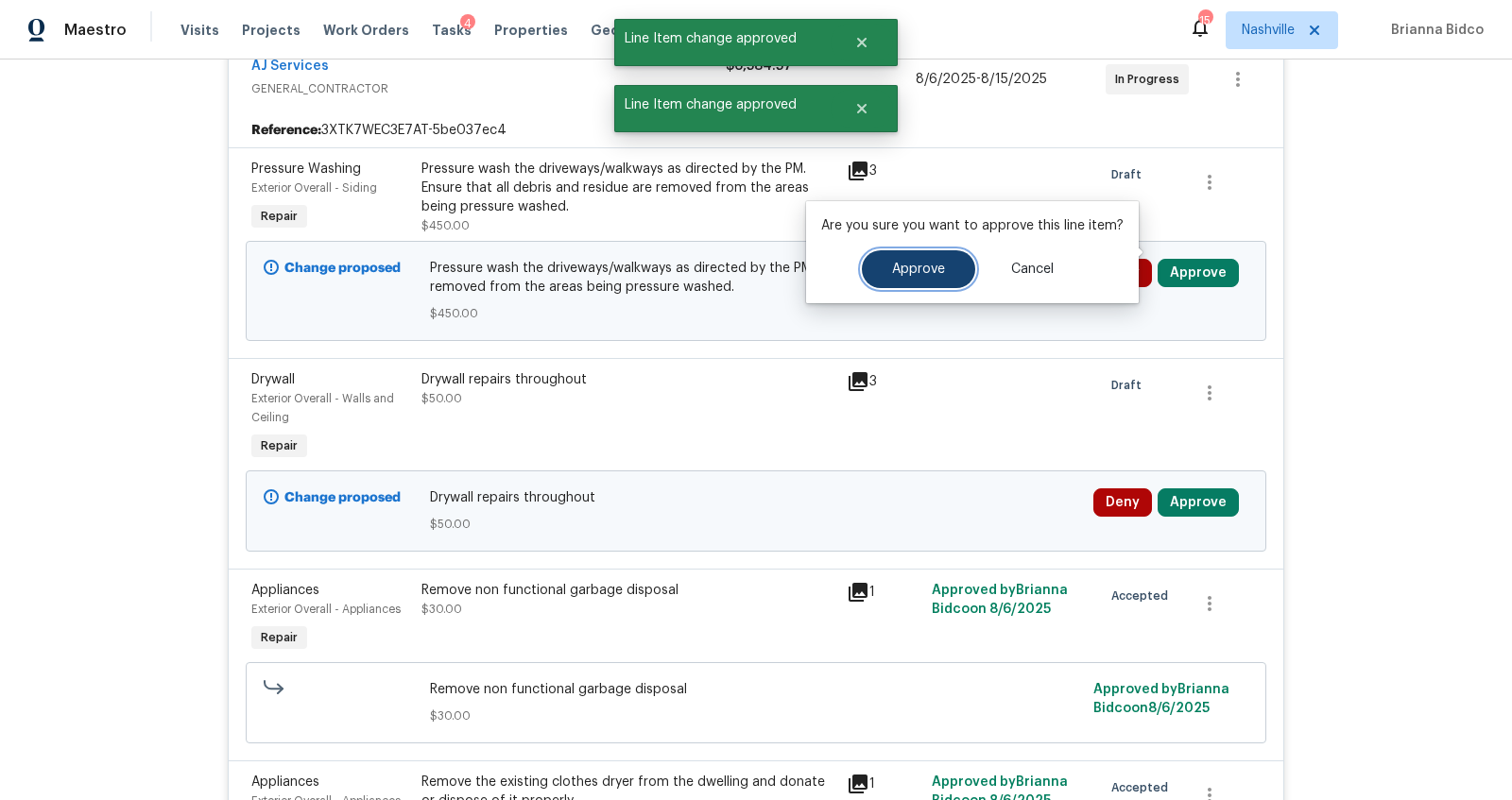 click on "Approve" at bounding box center [919, 269] 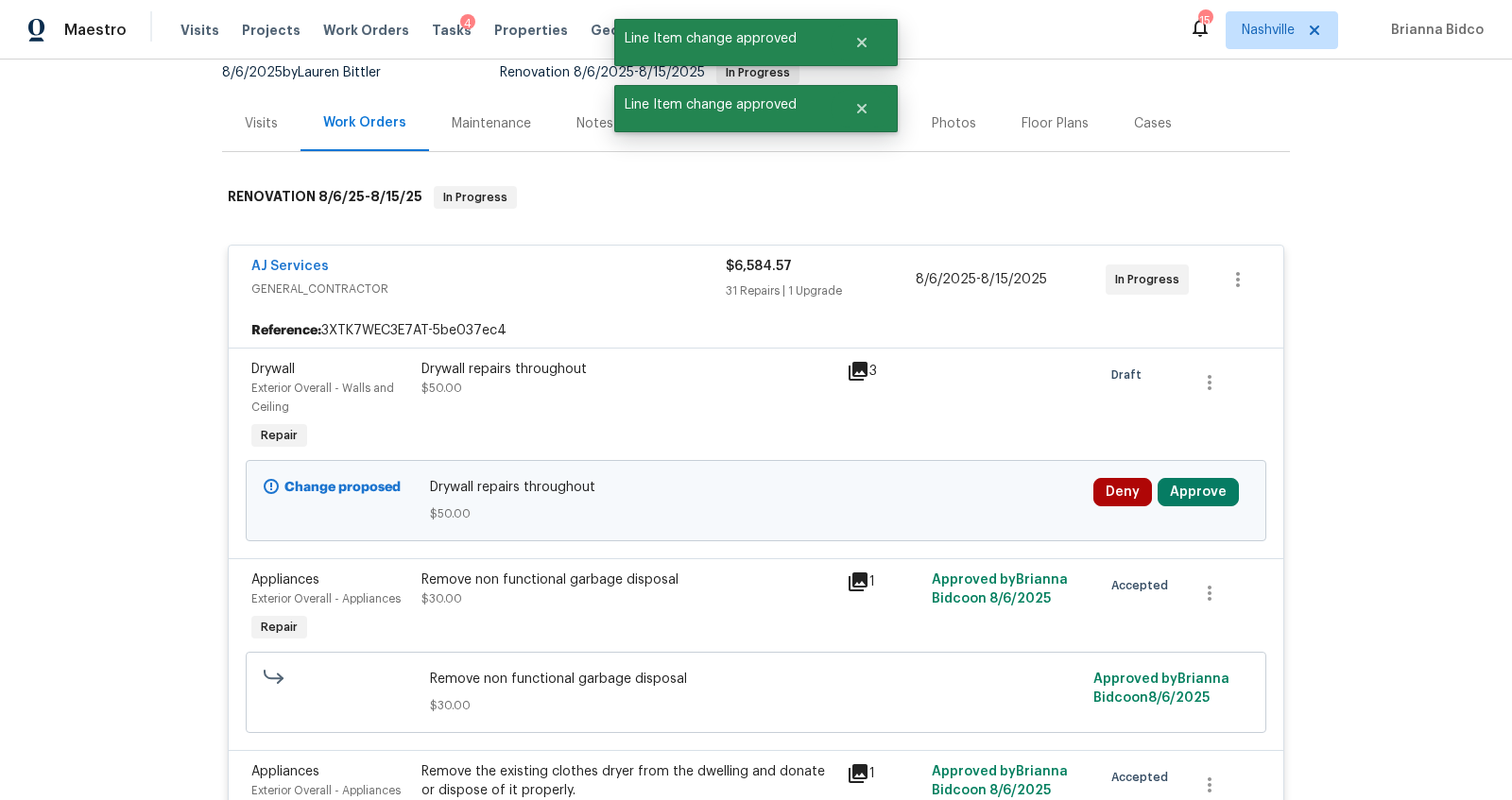 scroll, scrollTop: 410, scrollLeft: 0, axis: vertical 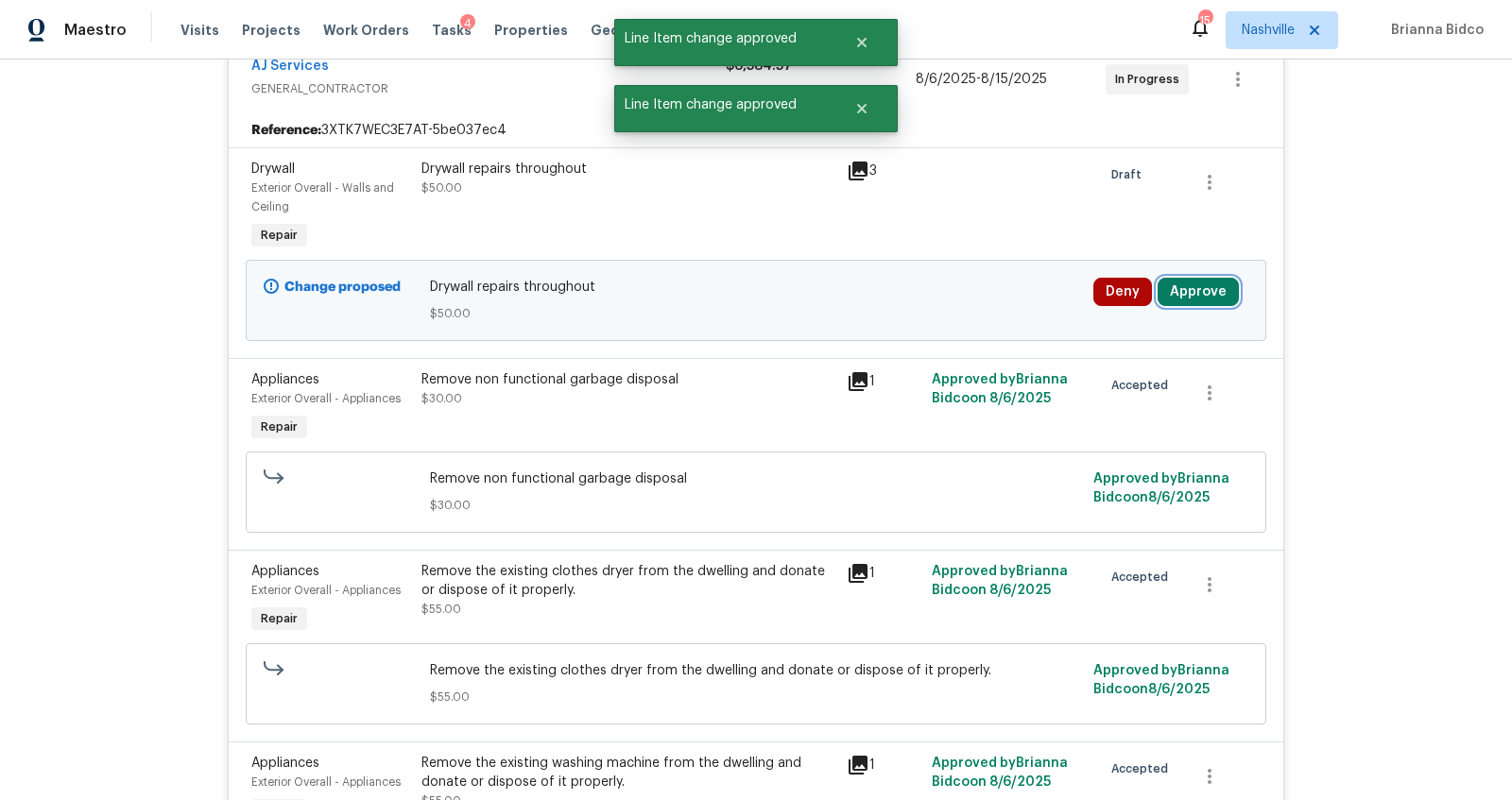 click on "Approve" at bounding box center (1198, 292) 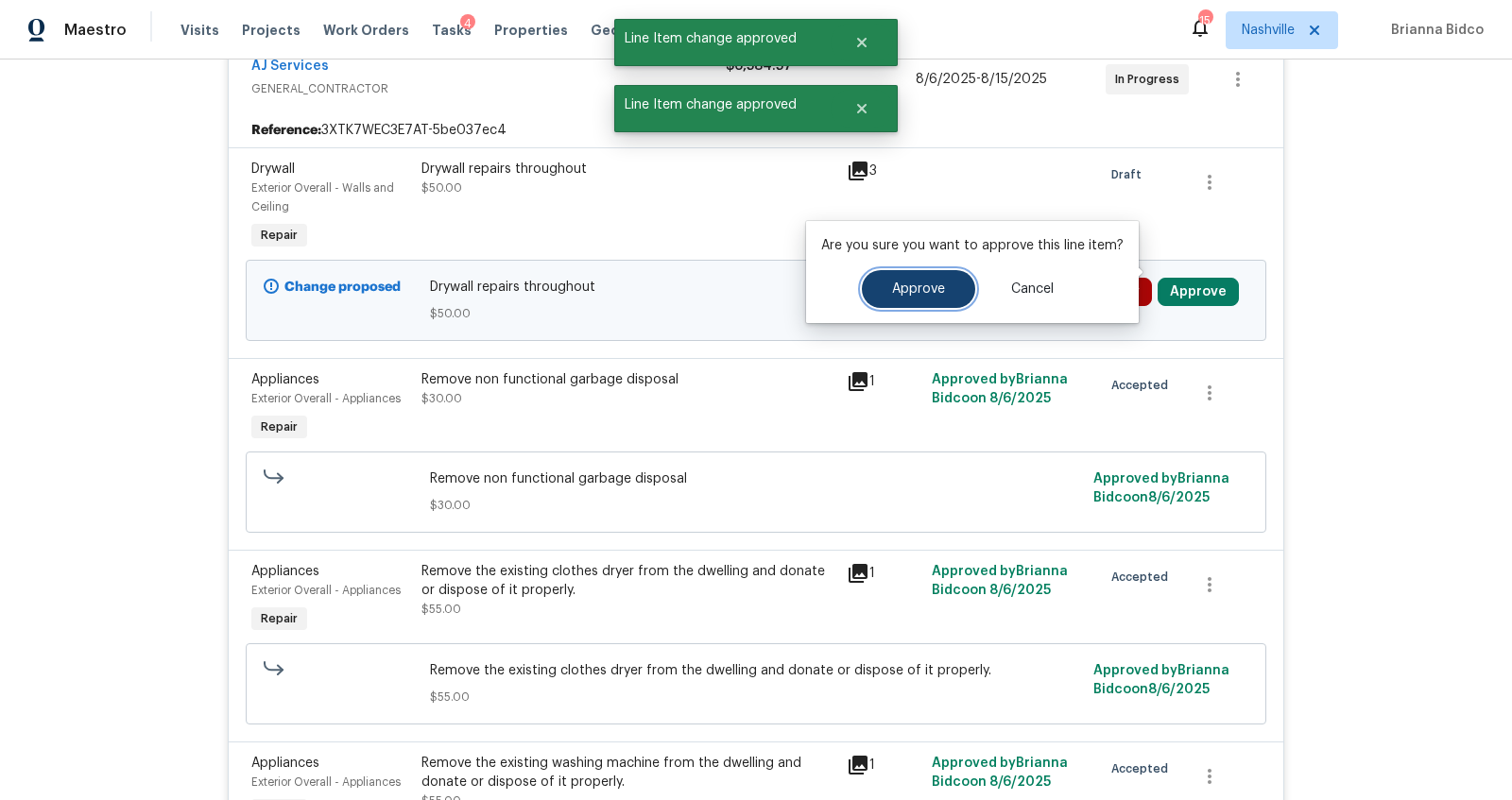 click on "Approve" at bounding box center (919, 289) 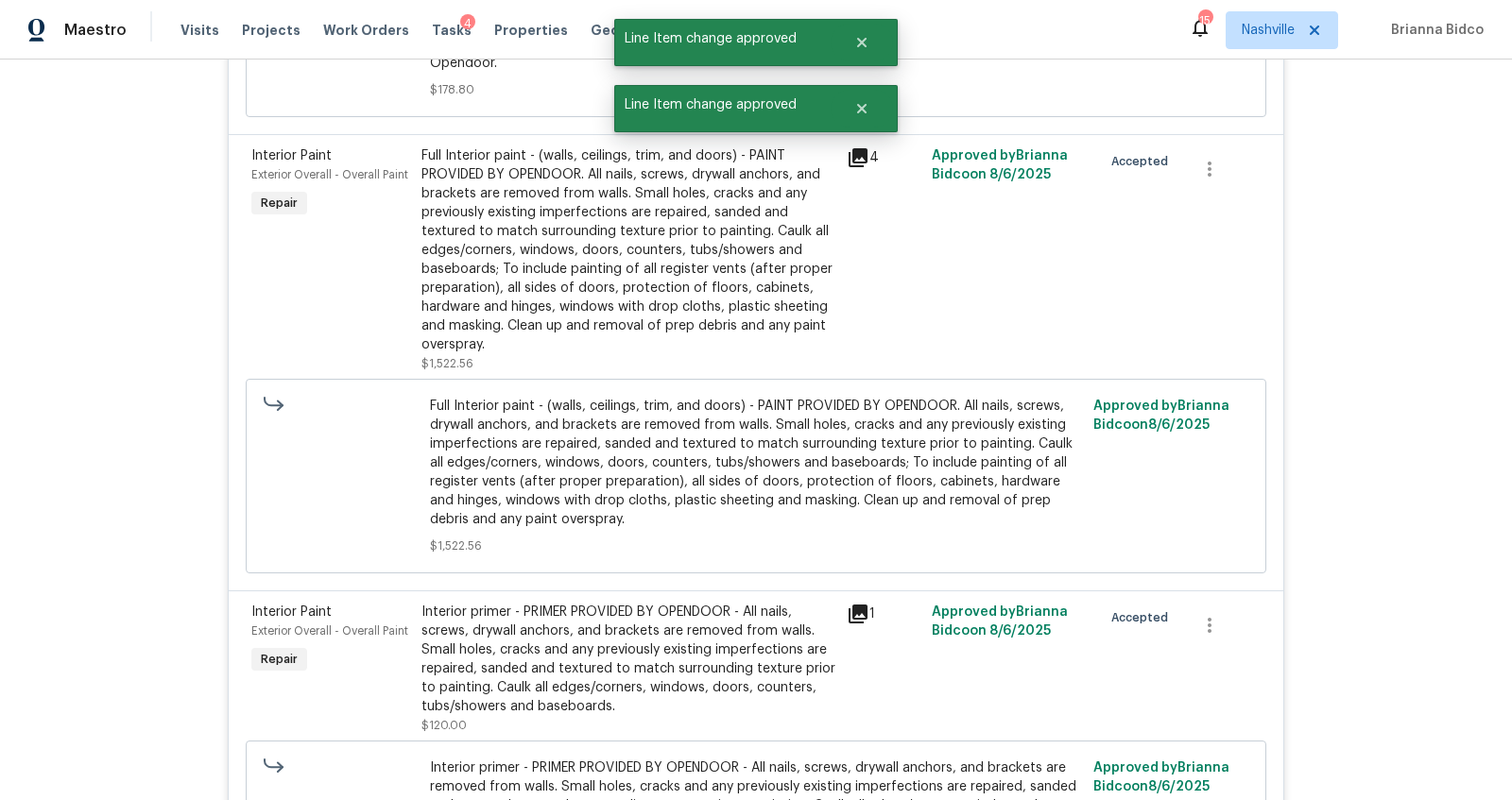 scroll, scrollTop: 8242, scrollLeft: 0, axis: vertical 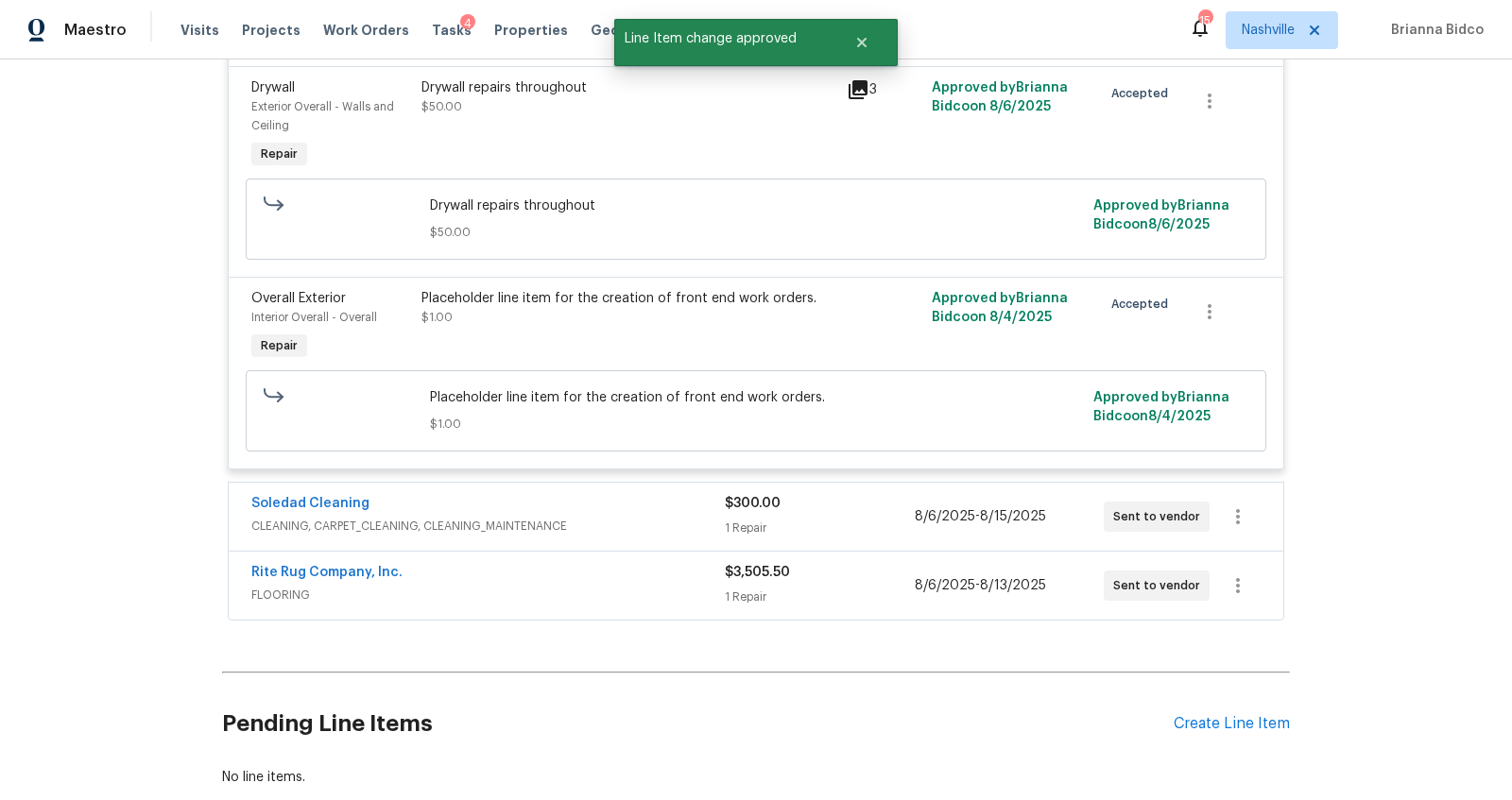 click on "$300.00" at bounding box center (819, 503) 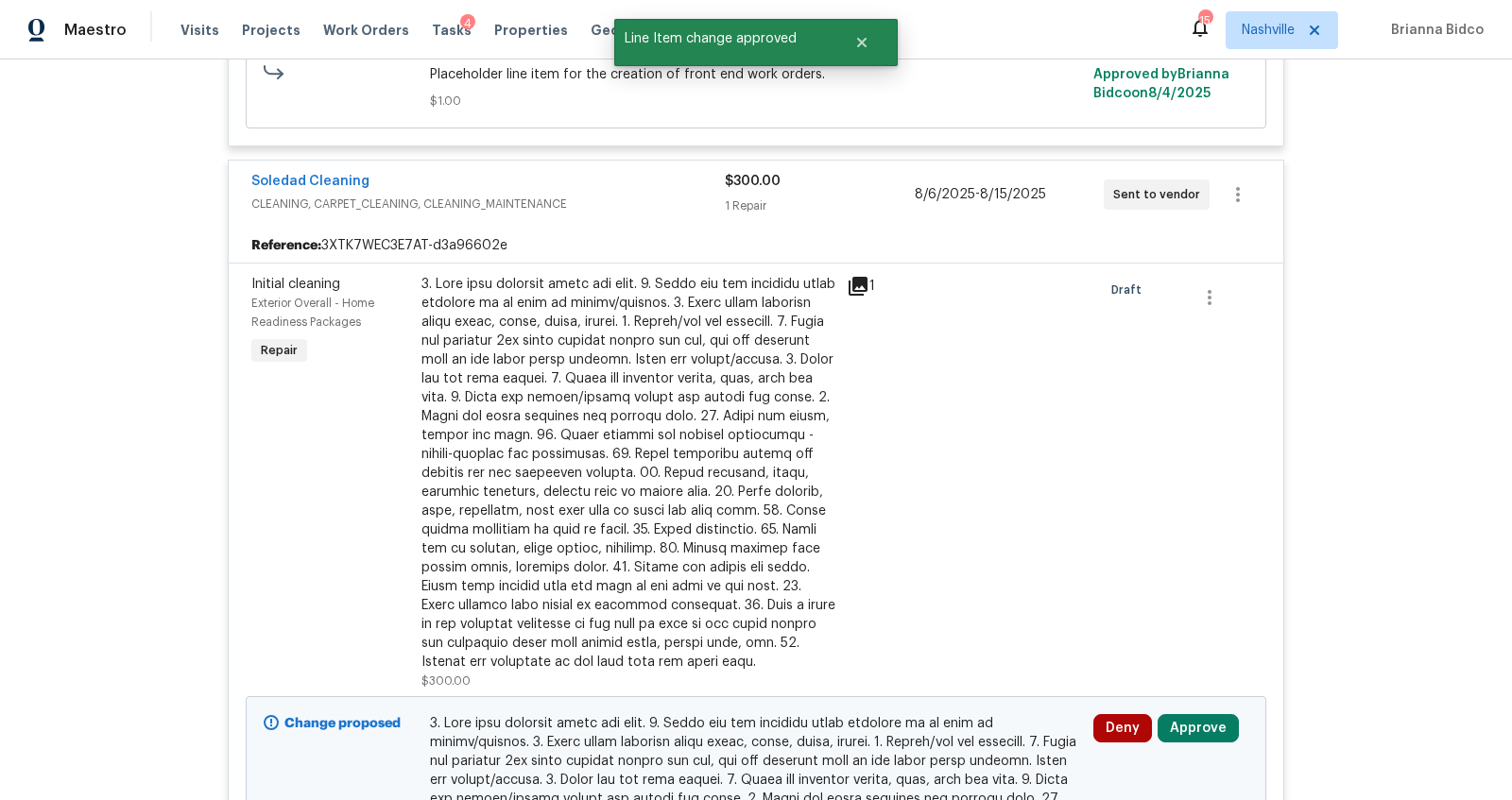 scroll, scrollTop: 8733, scrollLeft: 0, axis: vertical 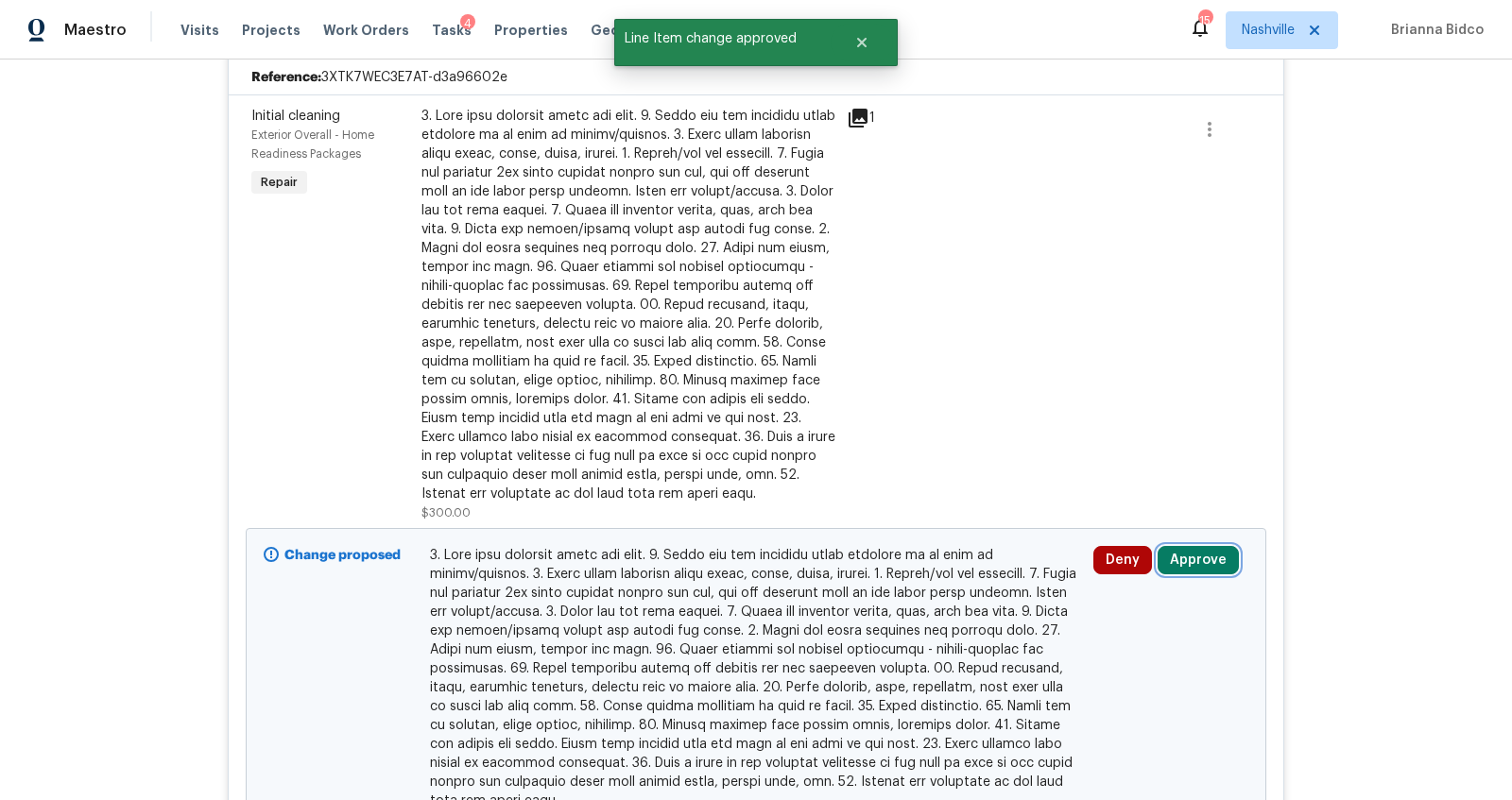 click on "Approve" at bounding box center [1198, 560] 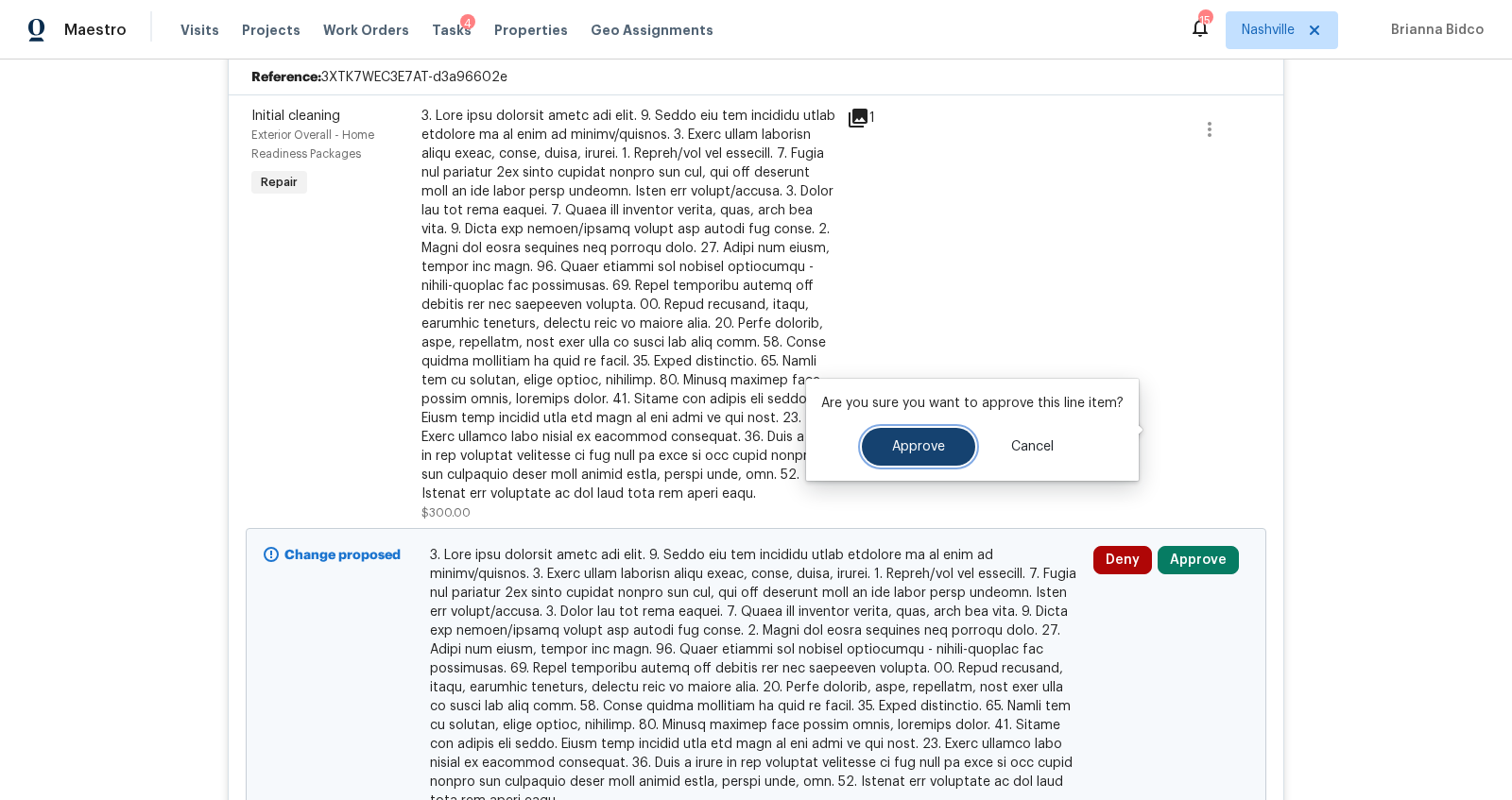 click on "Approve" at bounding box center [919, 447] 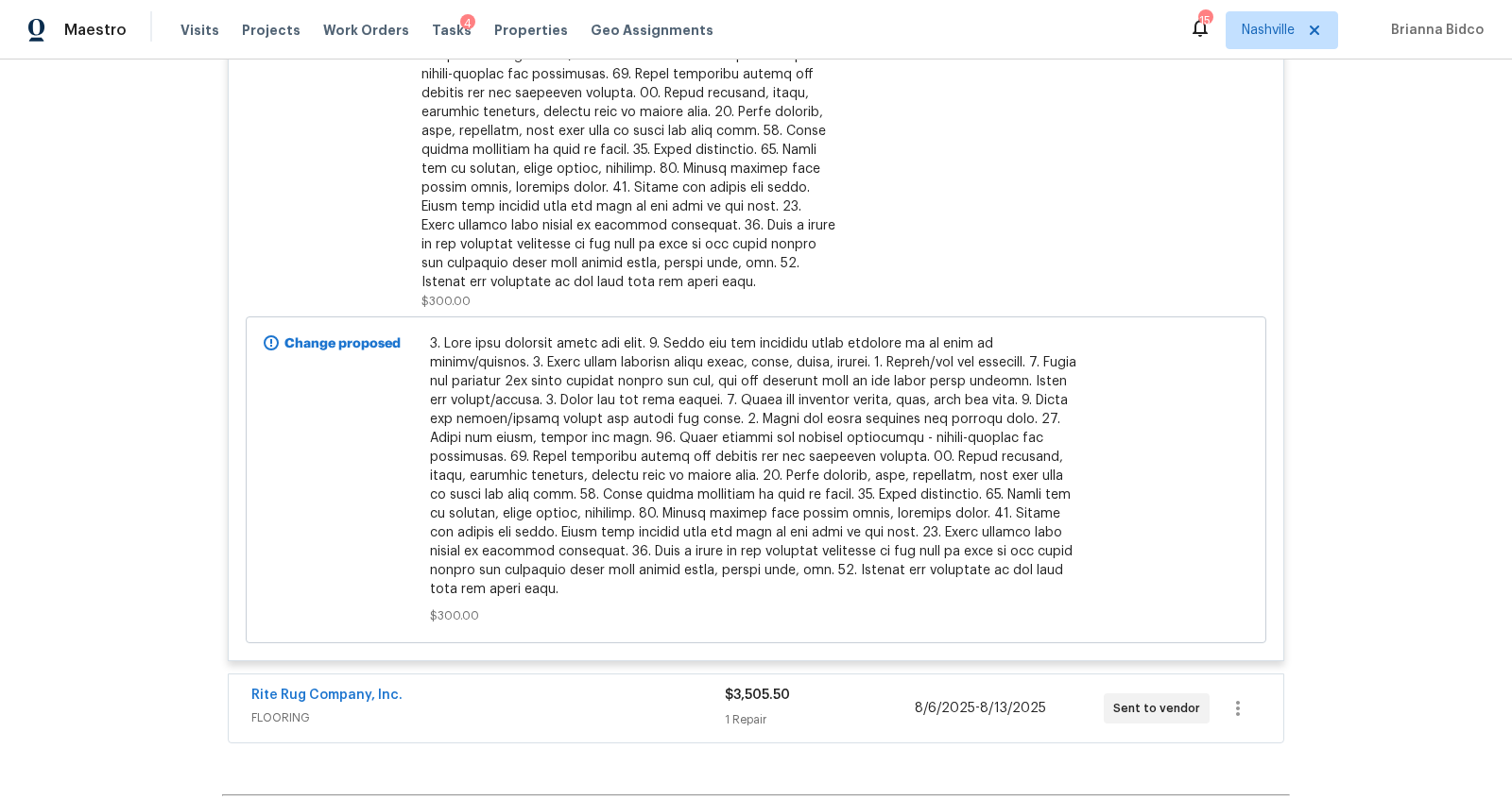 scroll, scrollTop: 9067, scrollLeft: 0, axis: vertical 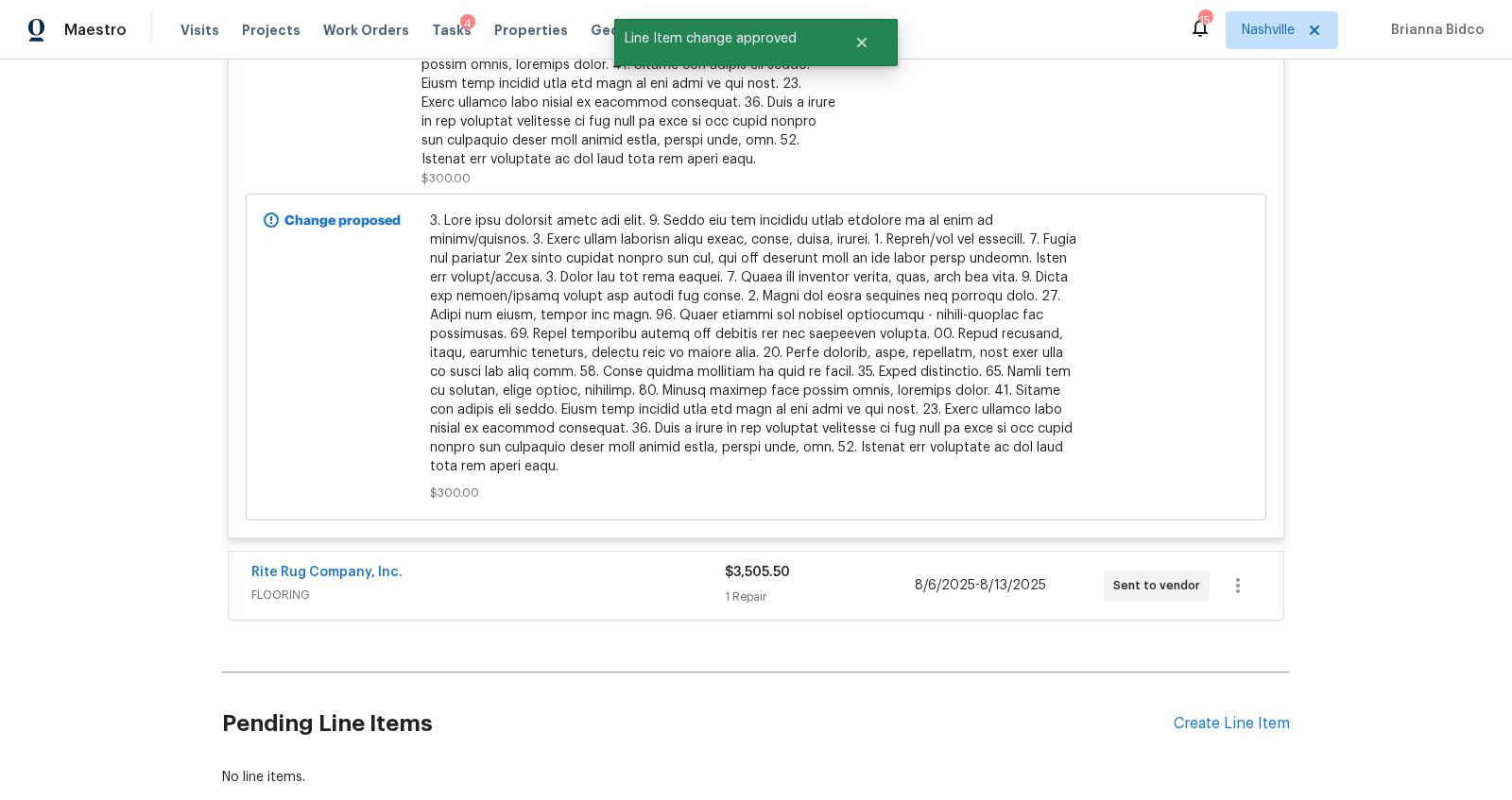 click on "$3,505.50" at bounding box center (819, 572) 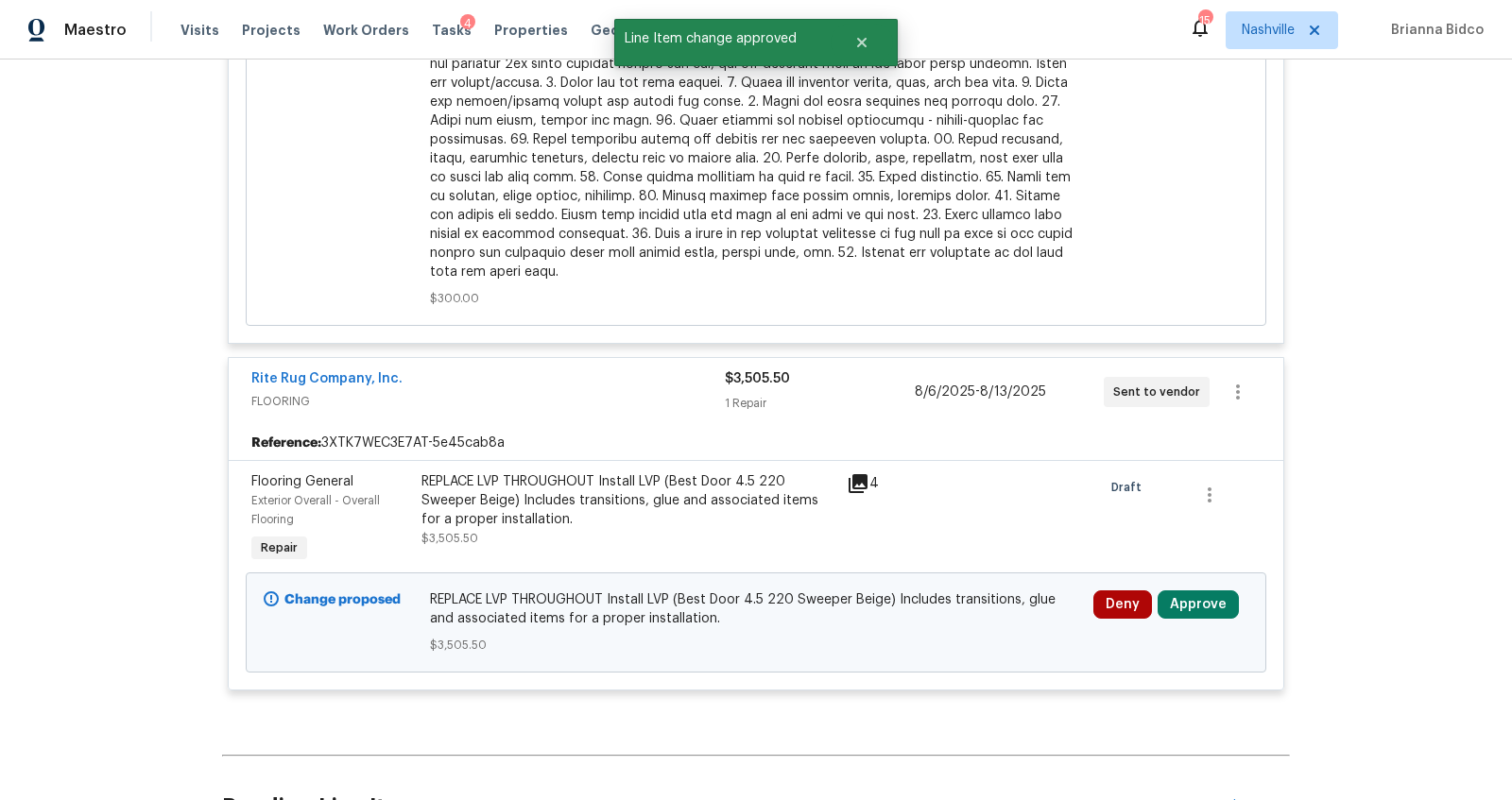 scroll, scrollTop: 9344, scrollLeft: 0, axis: vertical 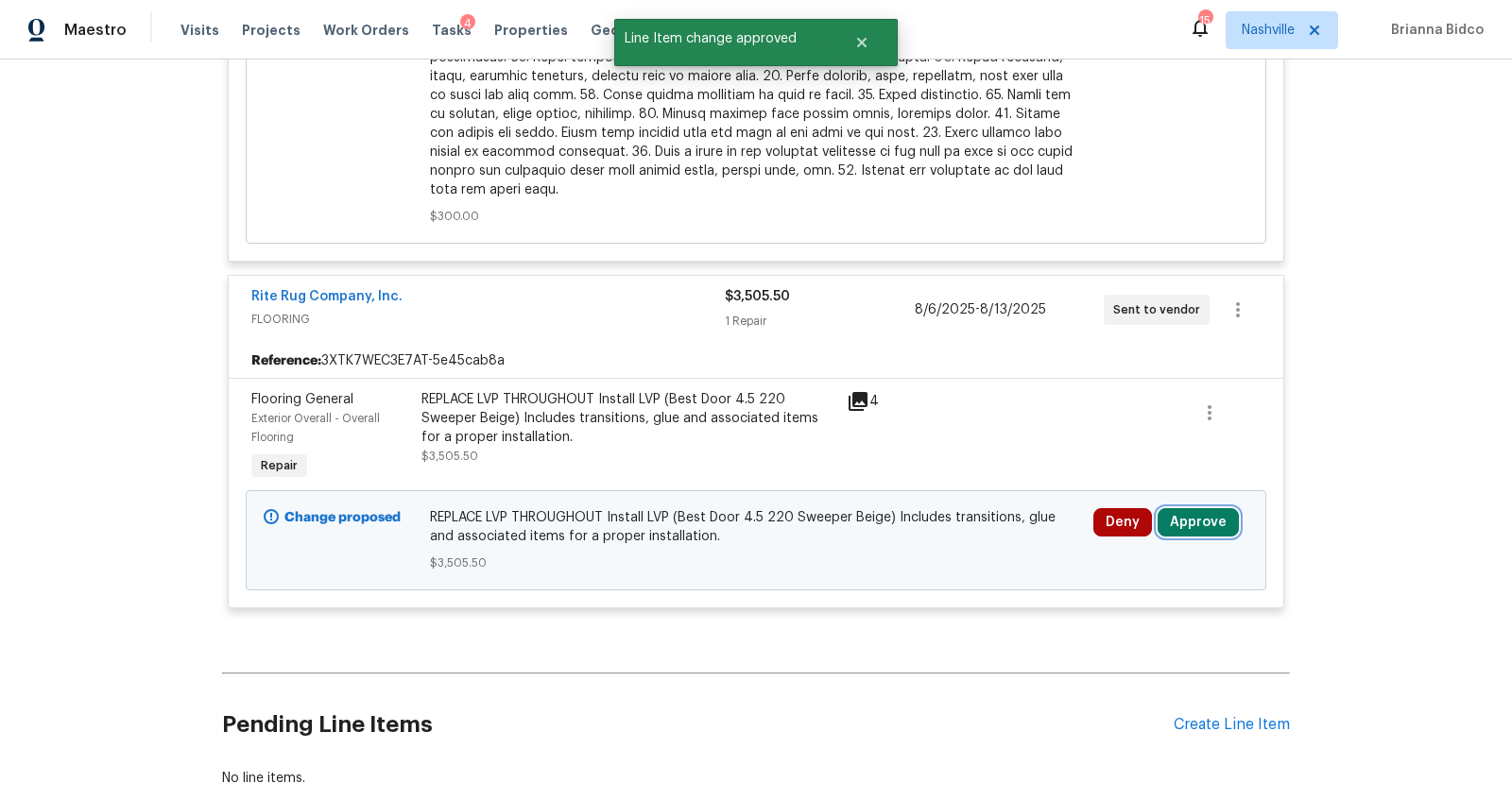 click on "Approve" at bounding box center (1198, 522) 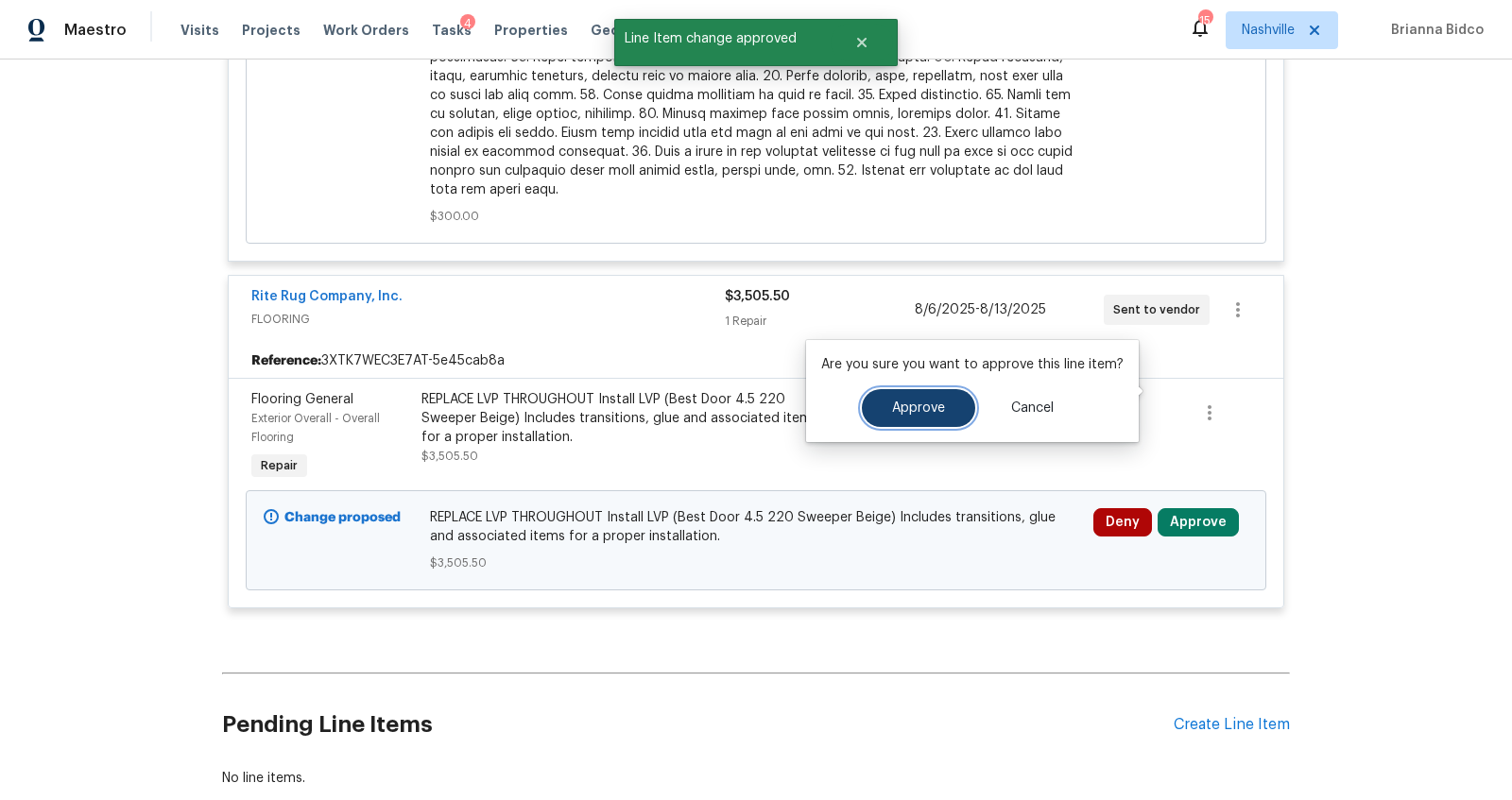 click on "Approve" at bounding box center [919, 408] 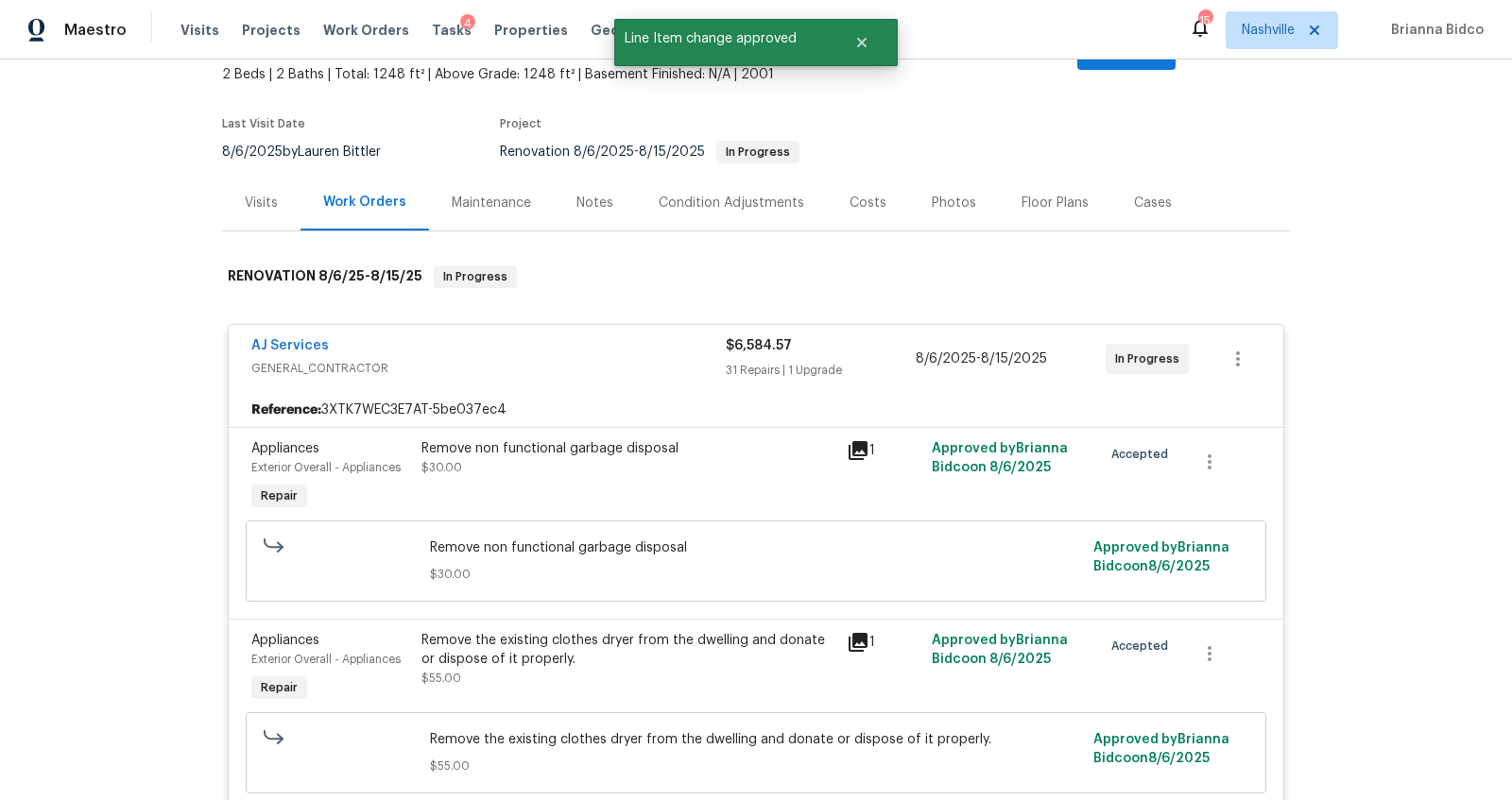 scroll, scrollTop: 0, scrollLeft: 0, axis: both 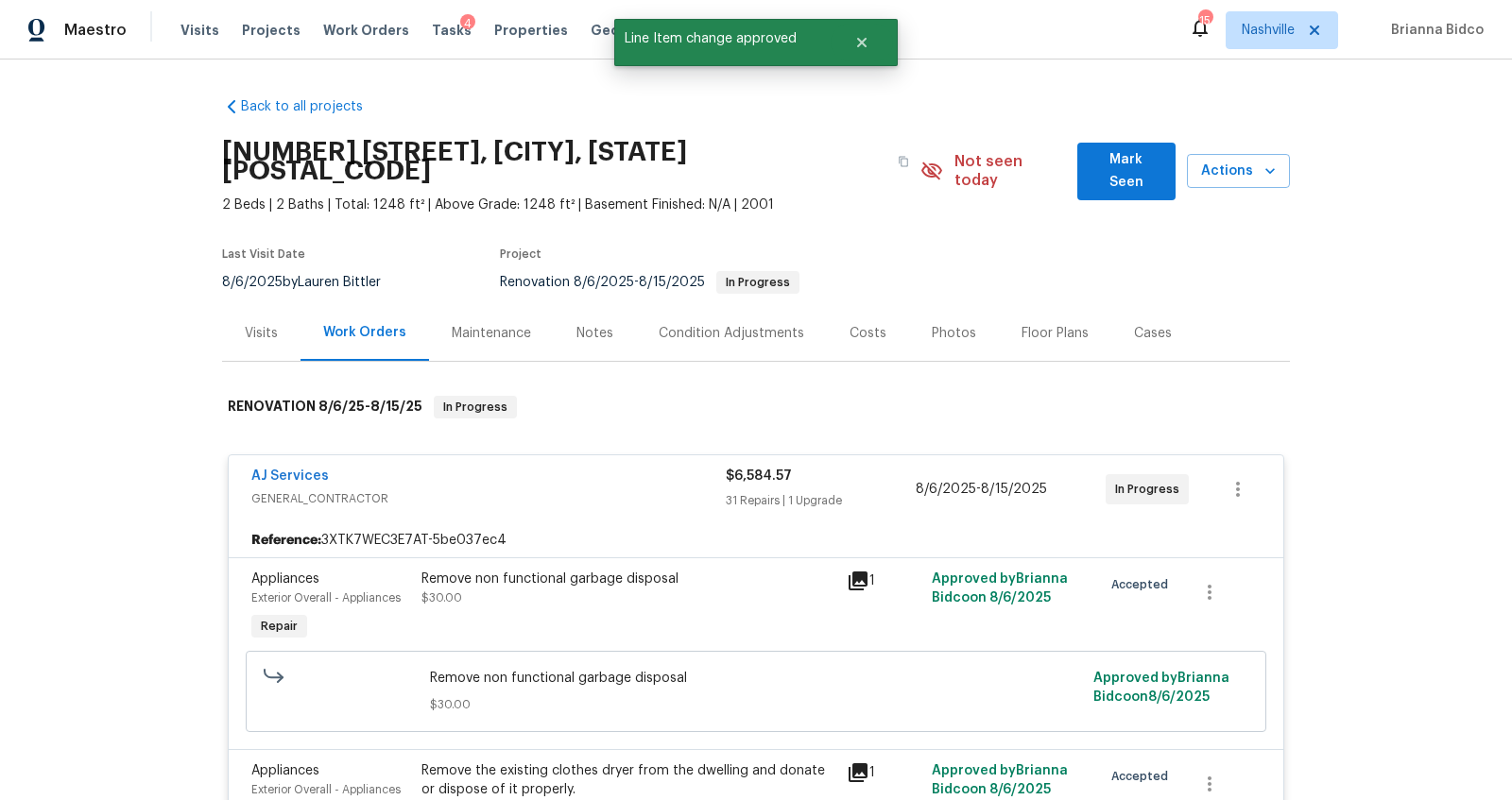 click on "Costs" at bounding box center (868, 332) 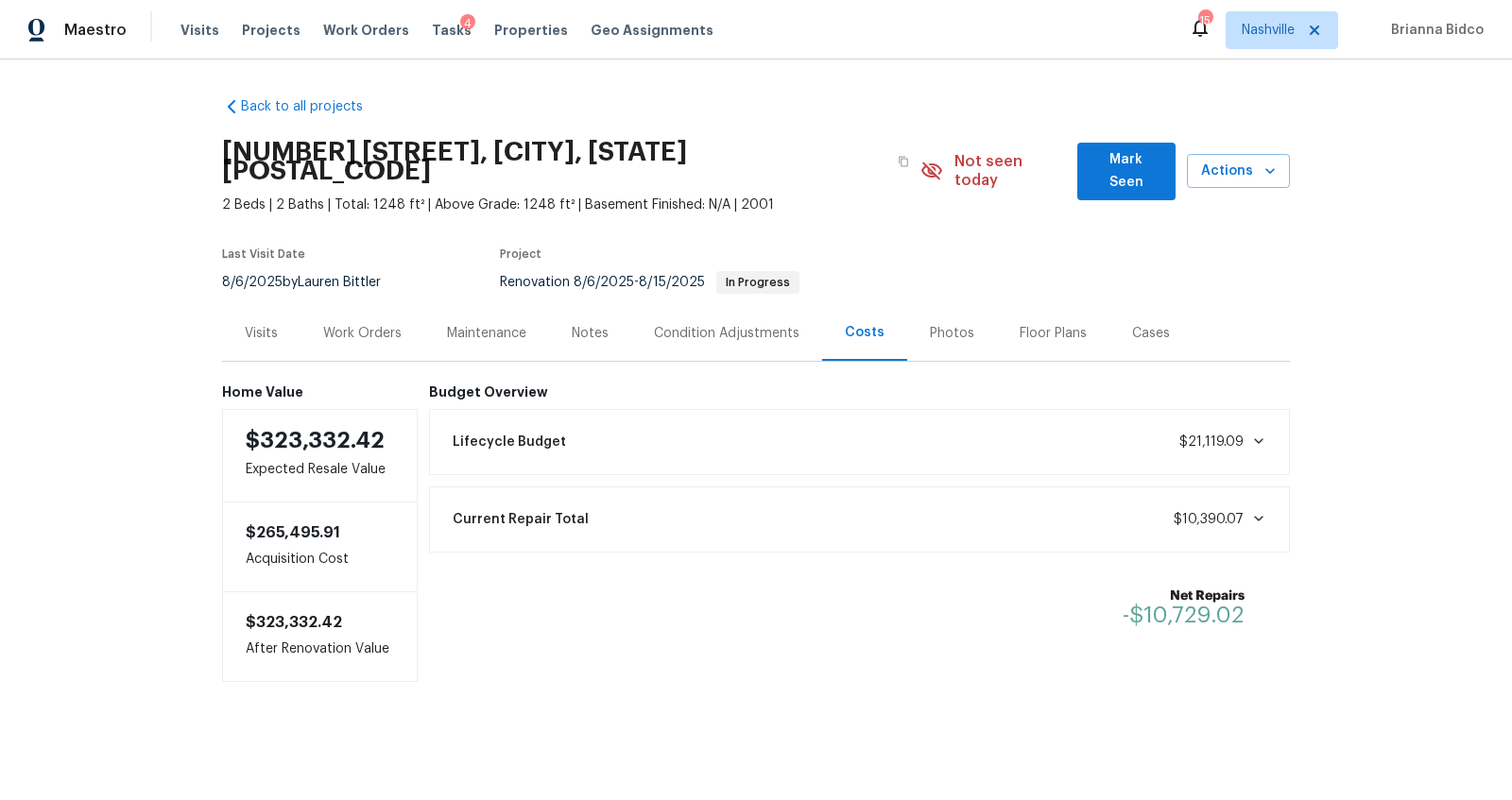 click on "Visits" at bounding box center [261, 333] 